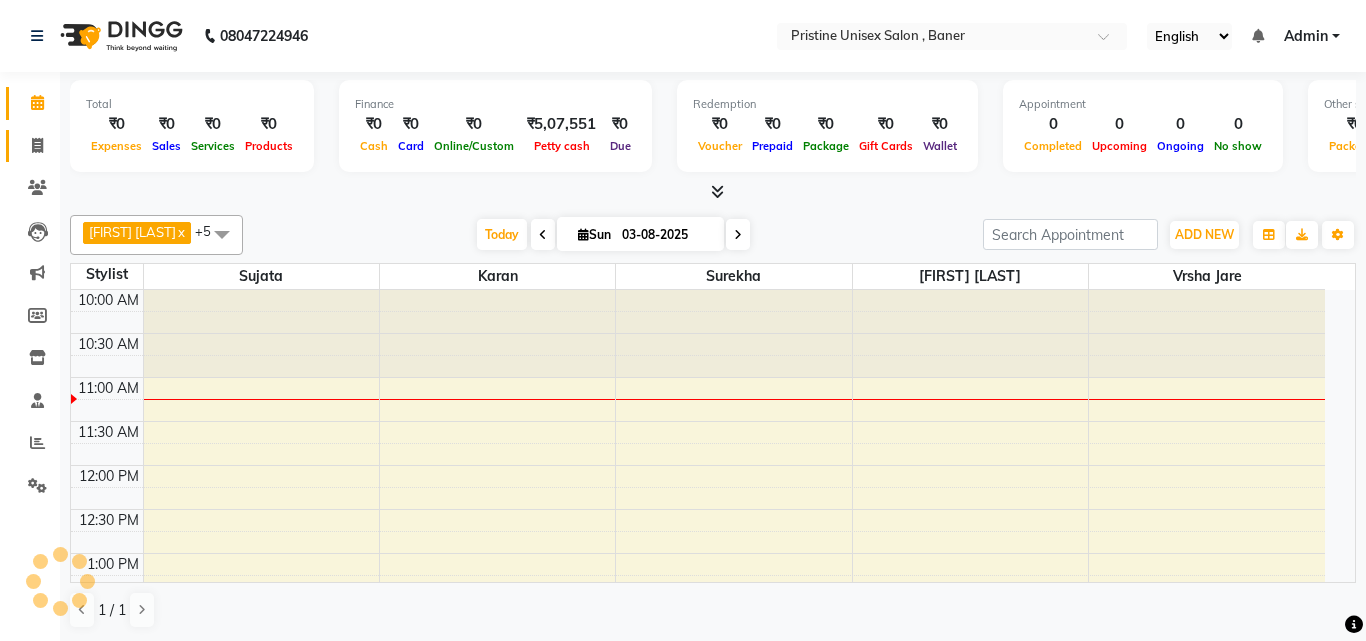 scroll, scrollTop: 0, scrollLeft: 0, axis: both 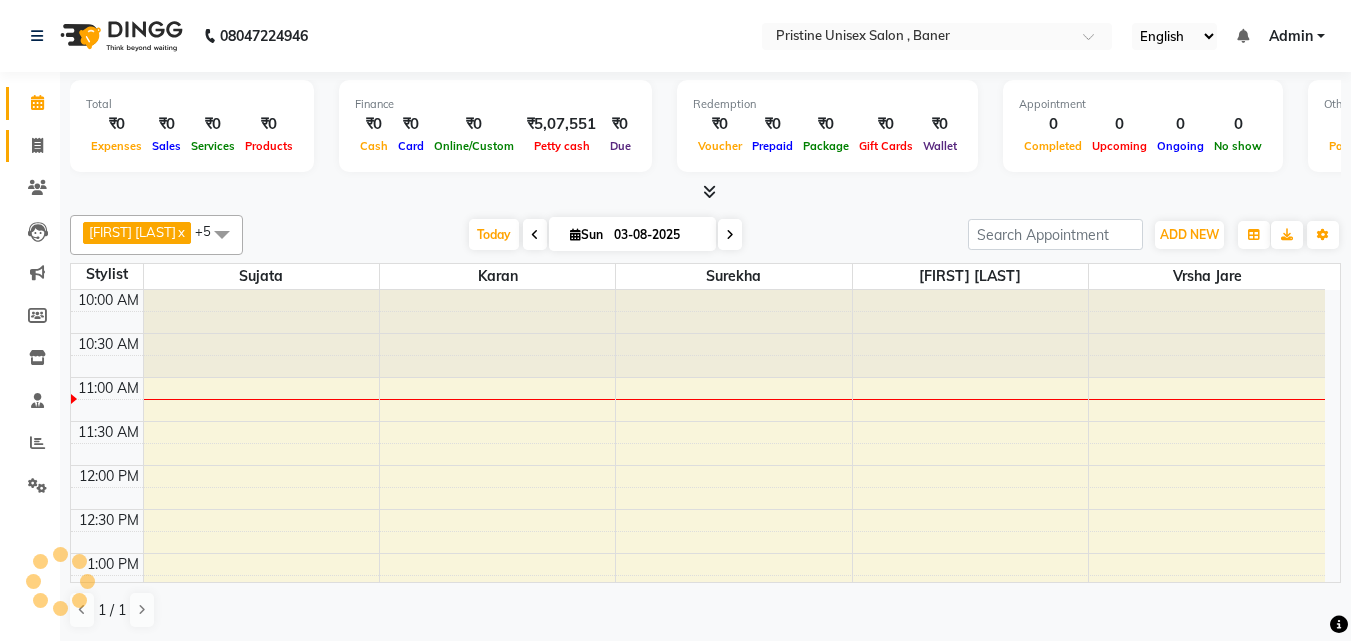 click 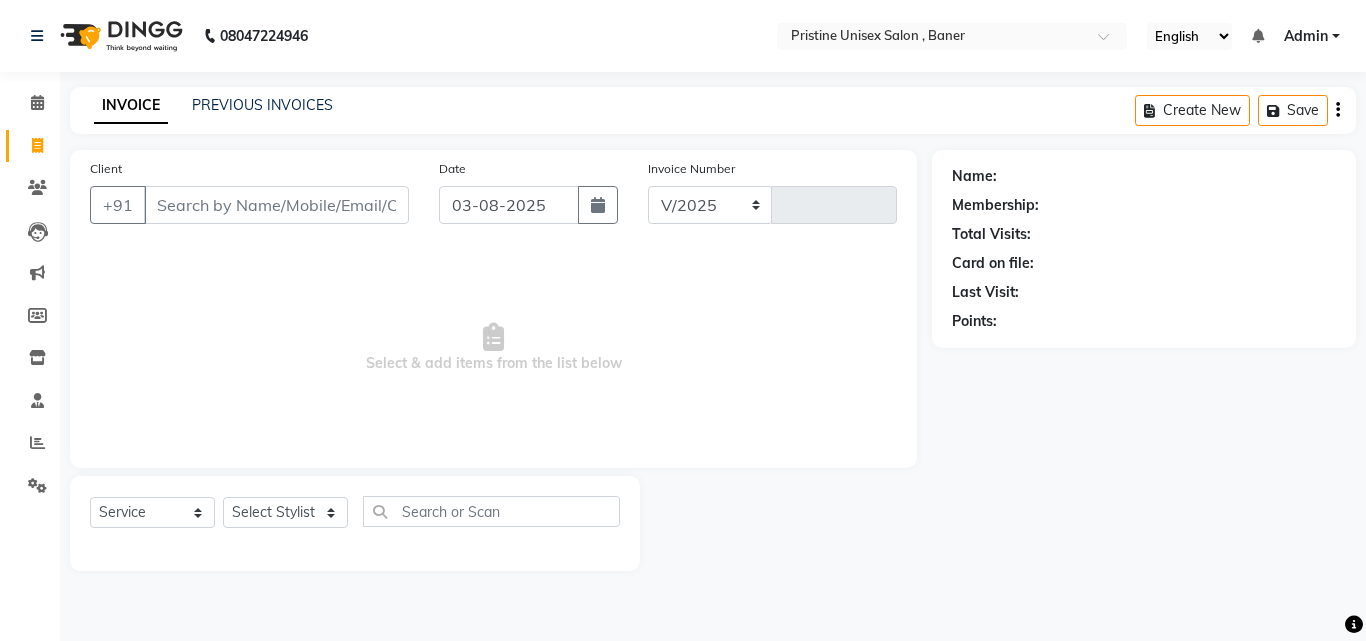 select on "6610" 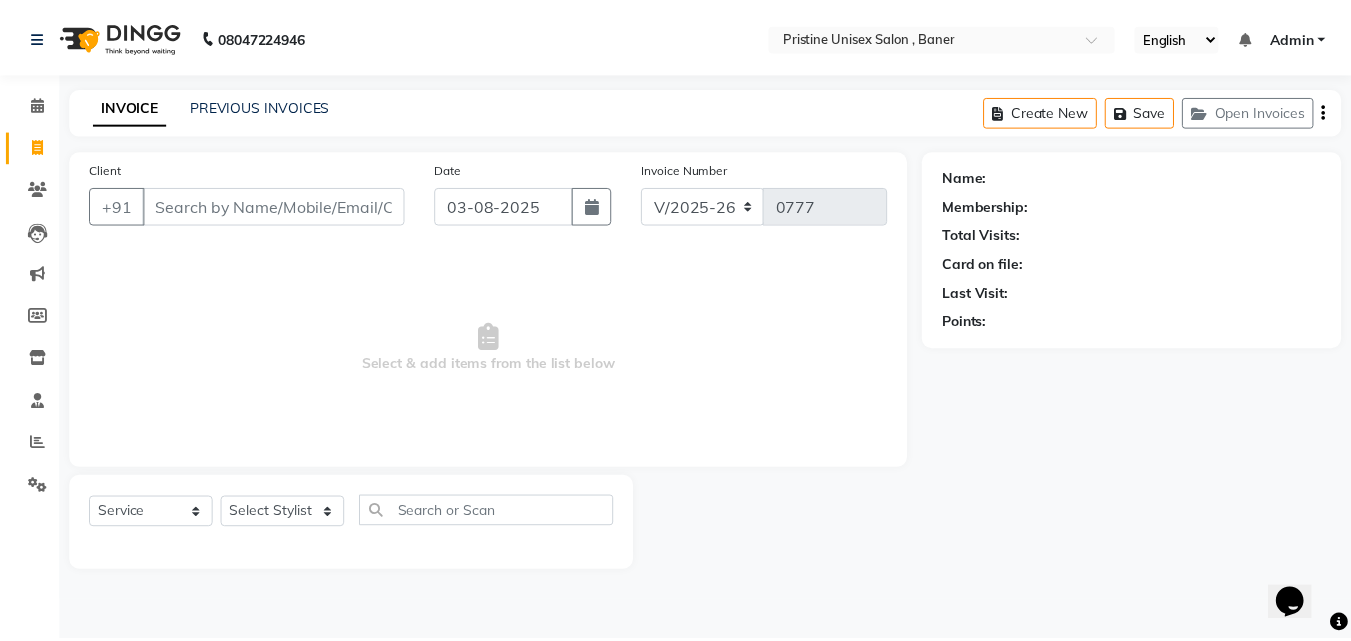scroll, scrollTop: 0, scrollLeft: 0, axis: both 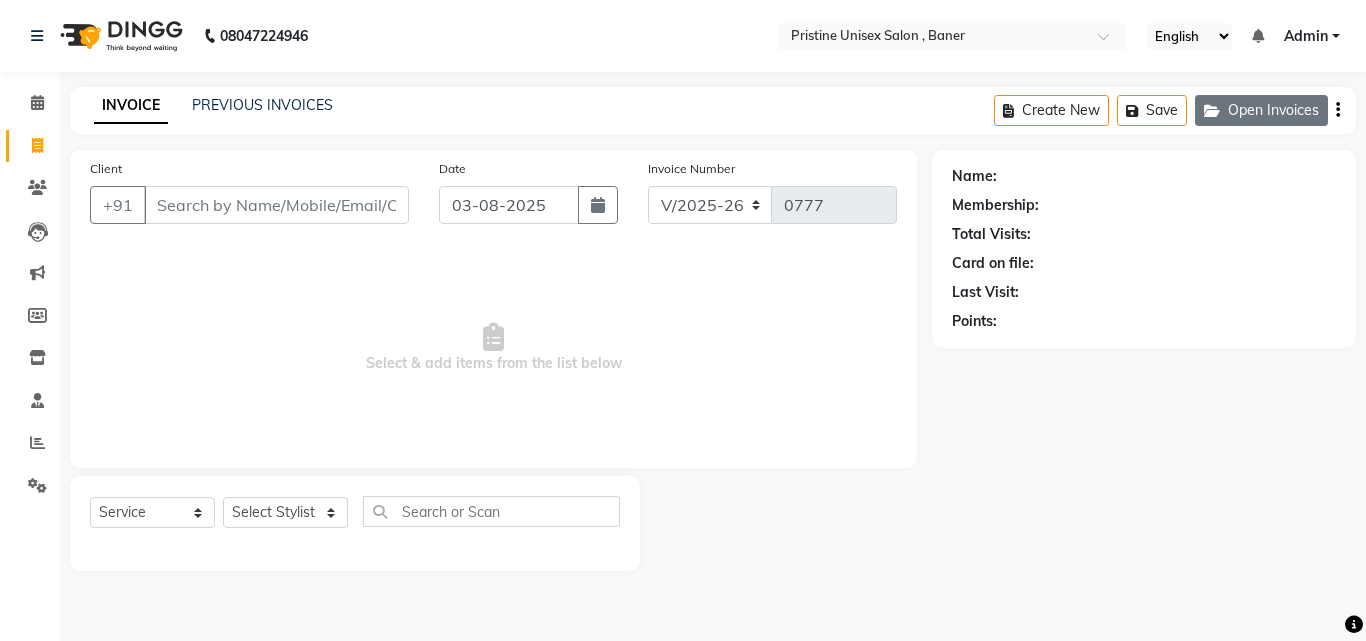 click on "Open Invoices" 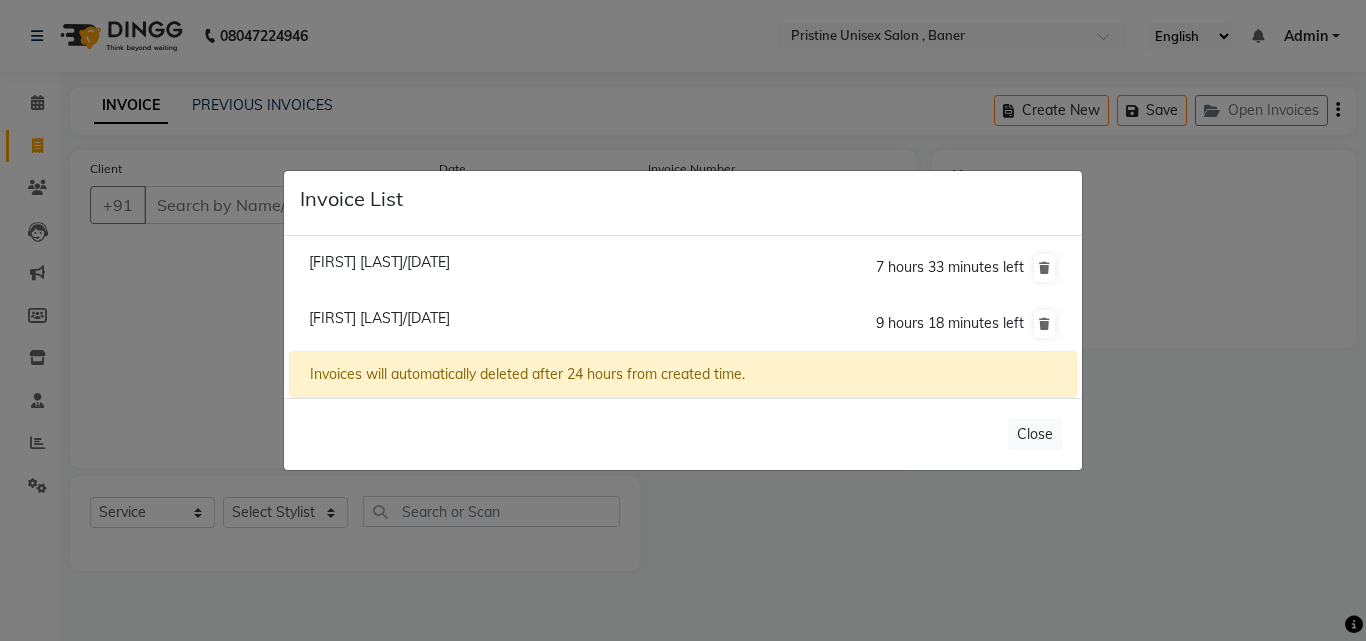 click on "Pratiksha Mahalle/02 August 2025" 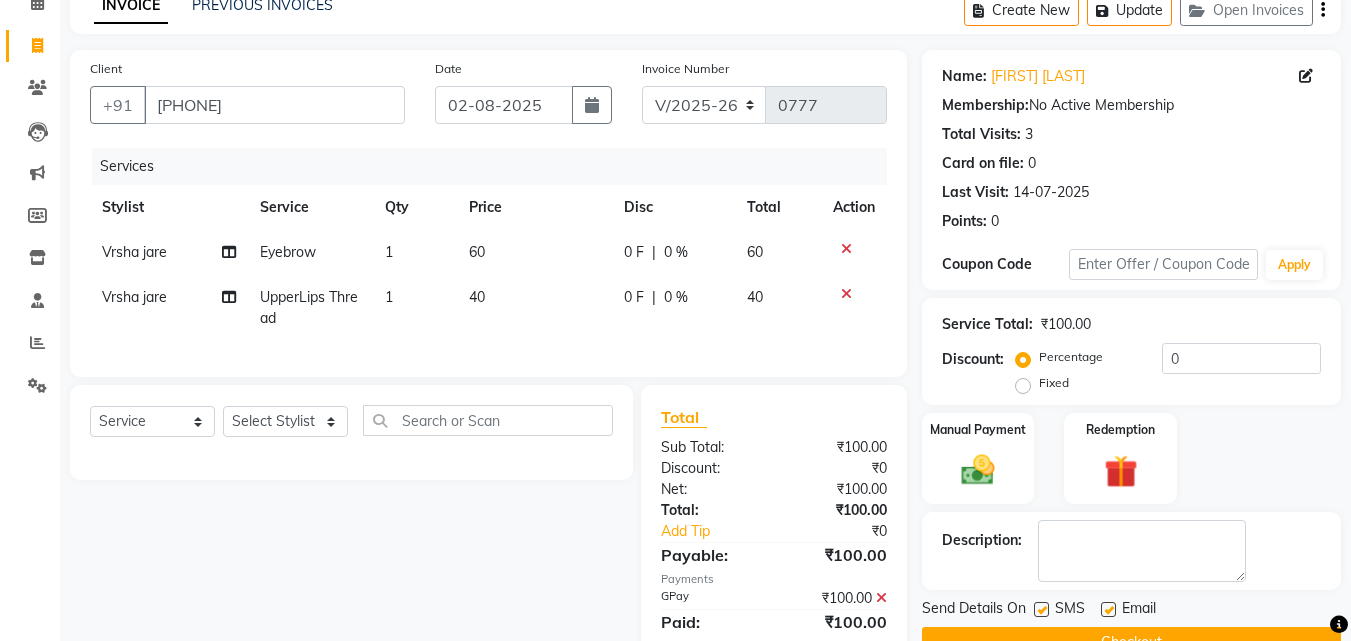 scroll, scrollTop: 183, scrollLeft: 0, axis: vertical 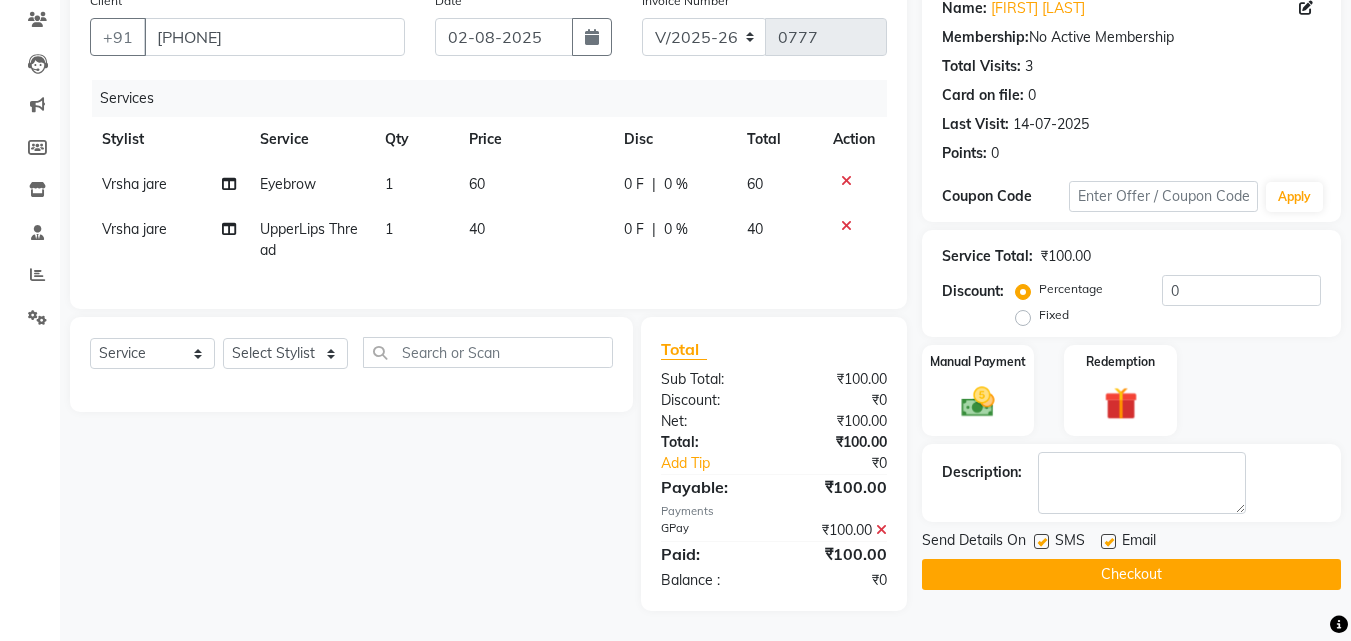 click on "Checkout" 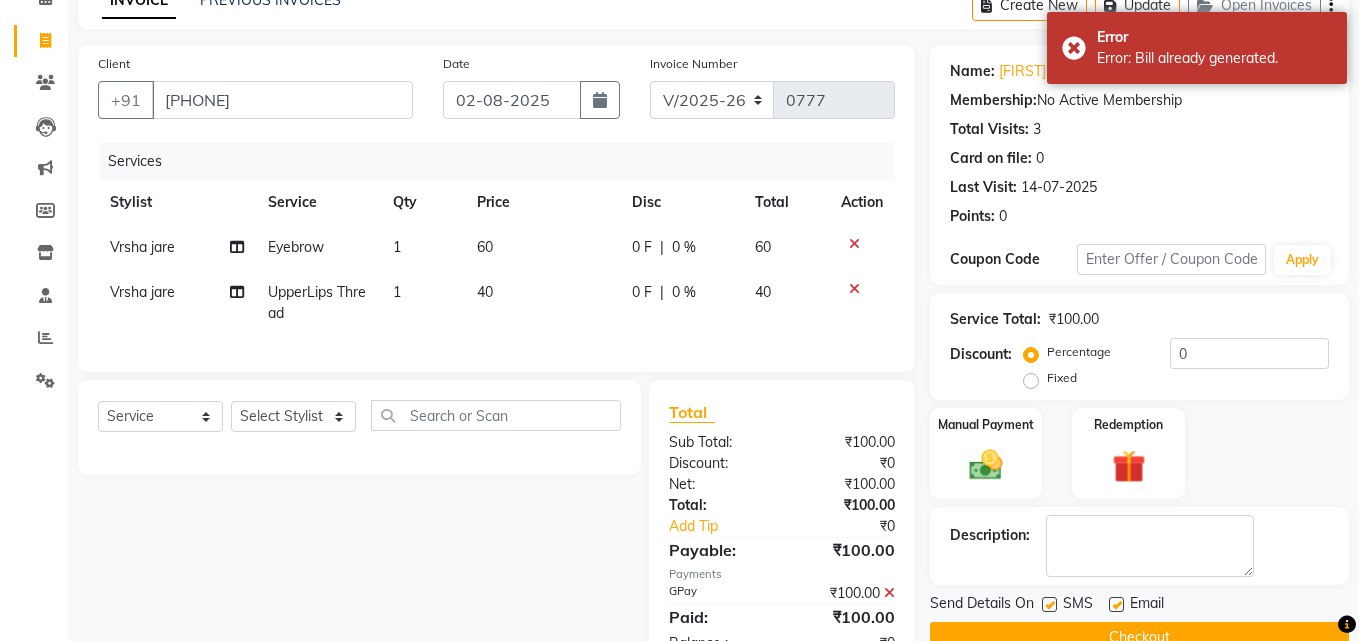 scroll, scrollTop: 0, scrollLeft: 0, axis: both 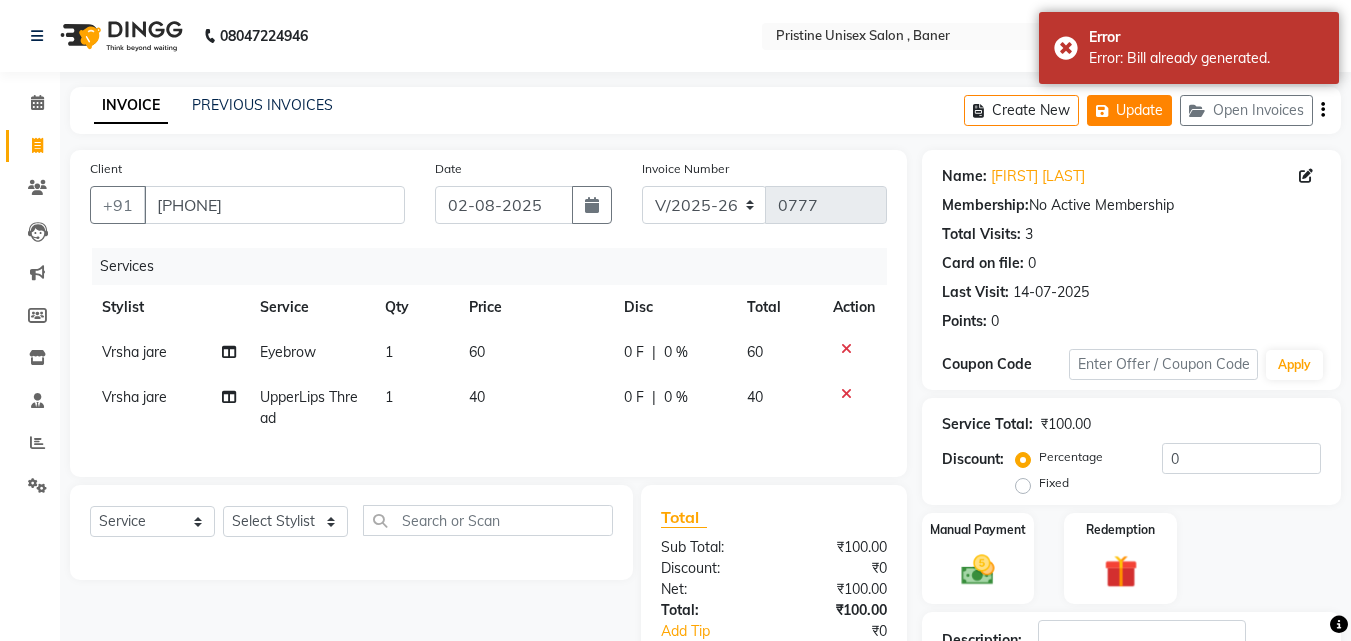 click on "Update" 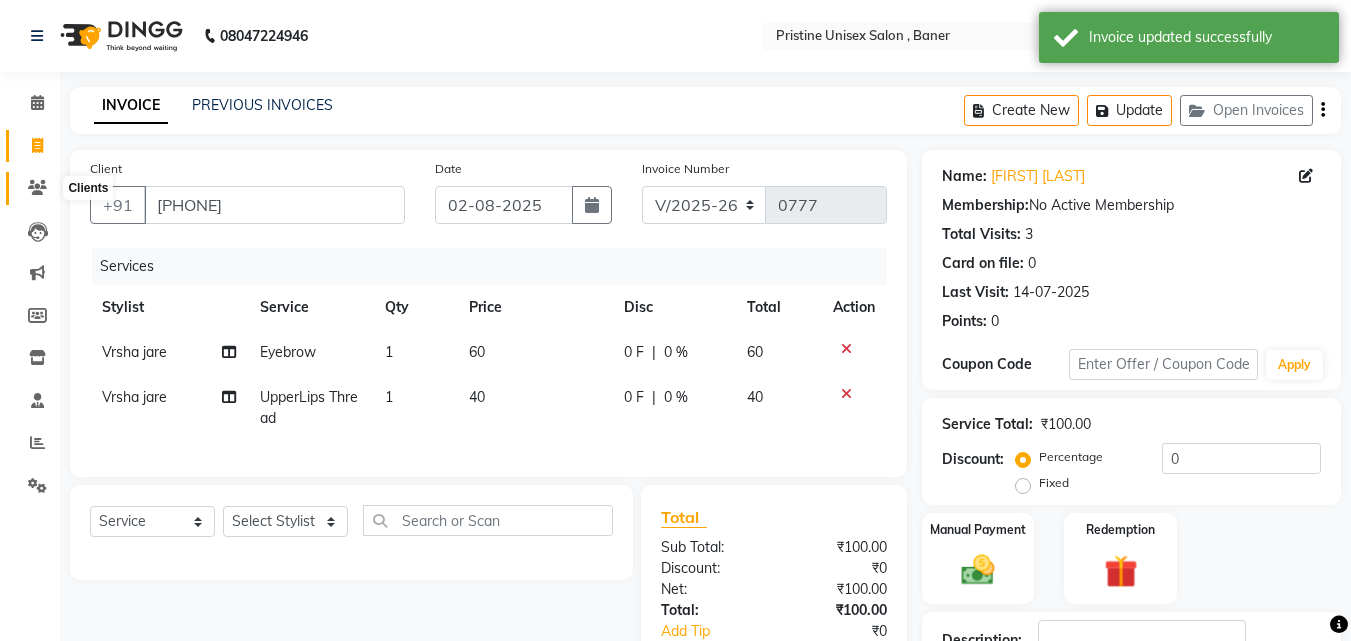 click 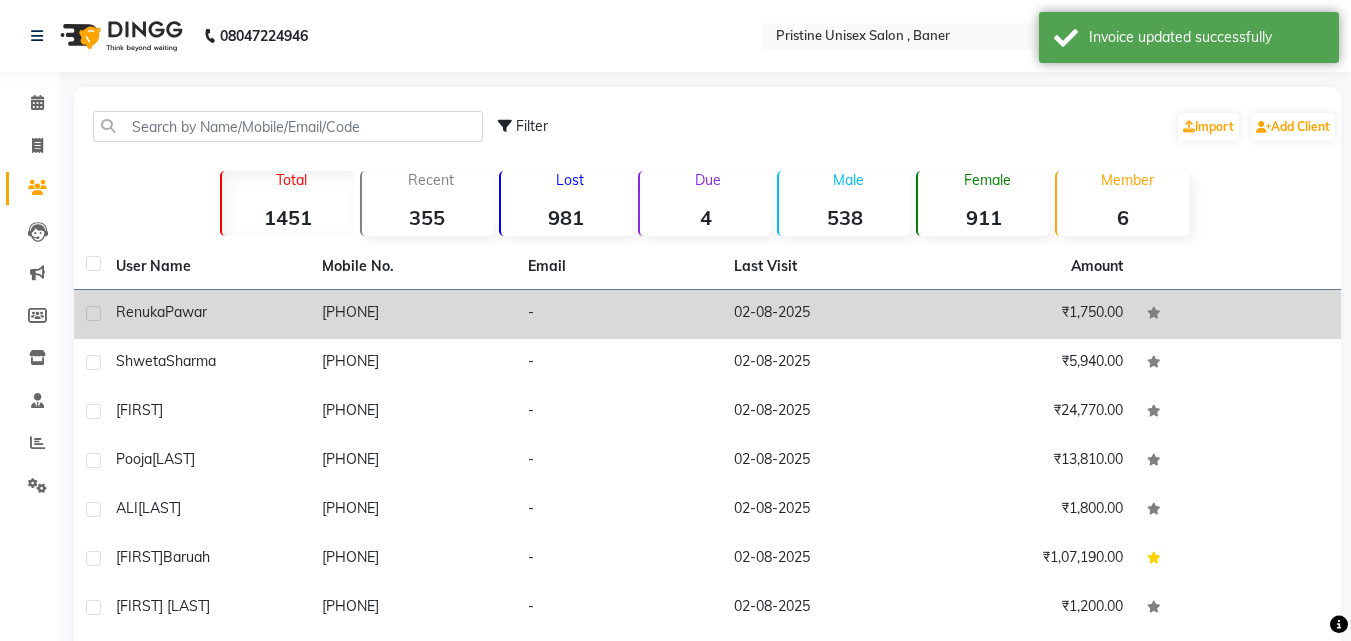 click on "7841813159" 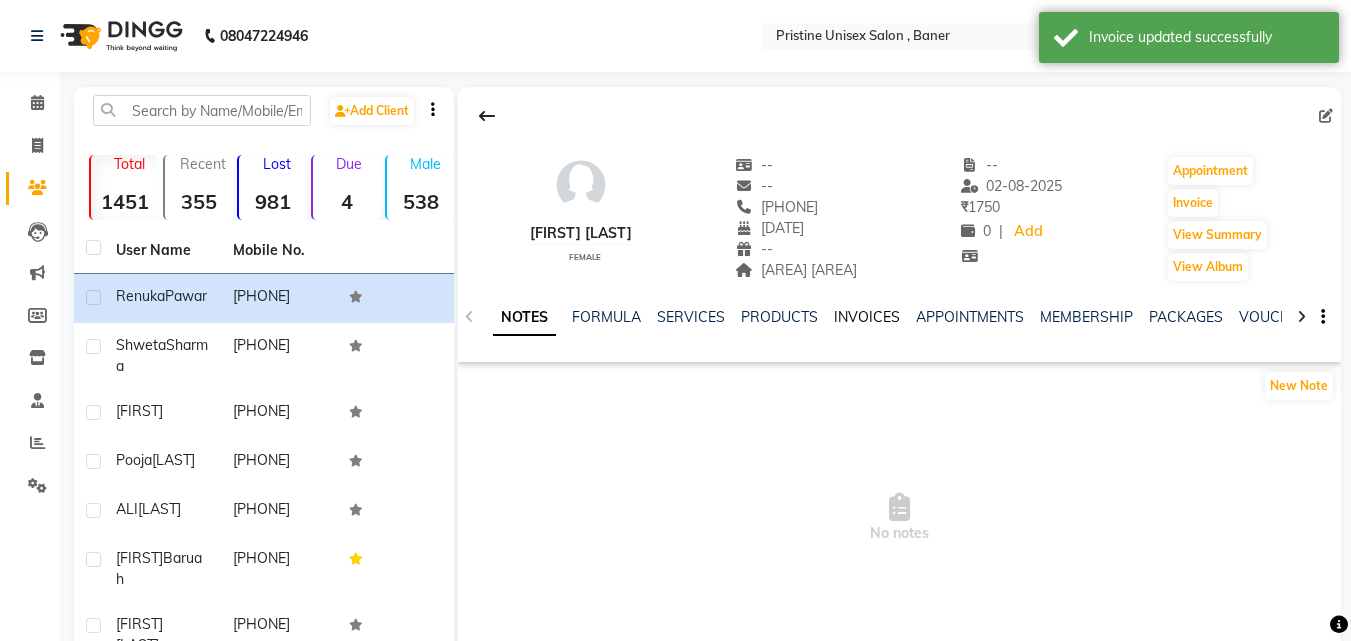 click on "INVOICES" 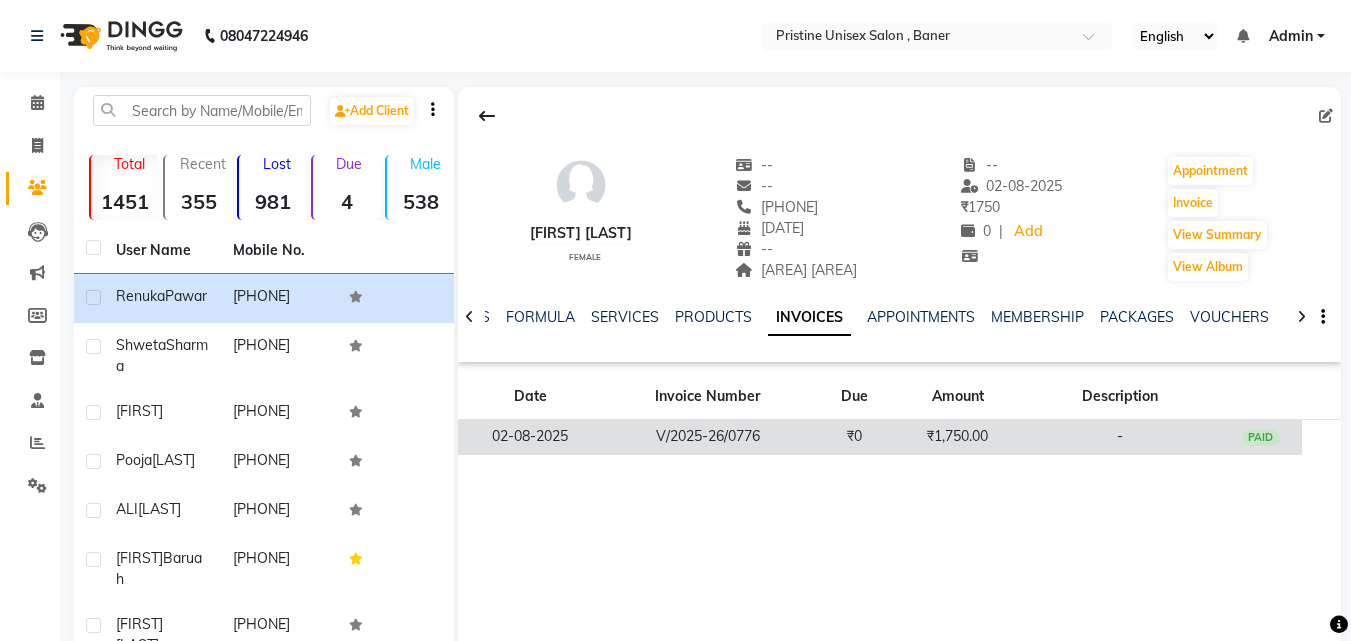 click on "V/2025-26/0776" 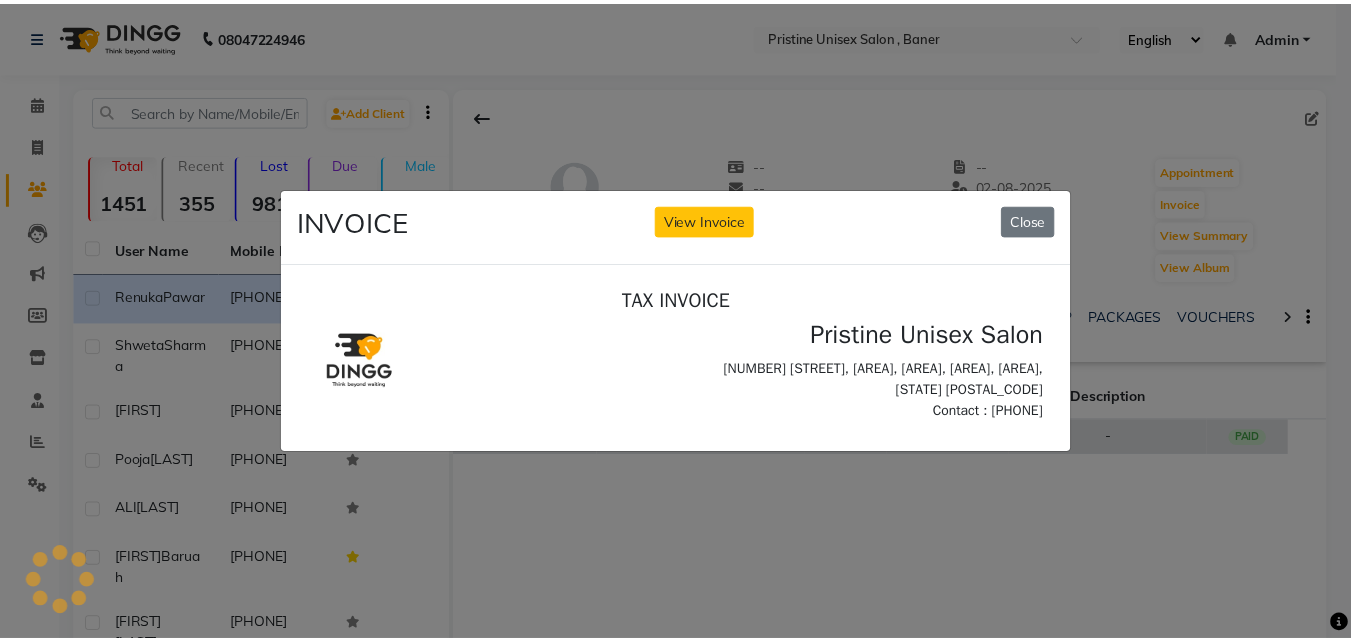 scroll, scrollTop: 0, scrollLeft: 0, axis: both 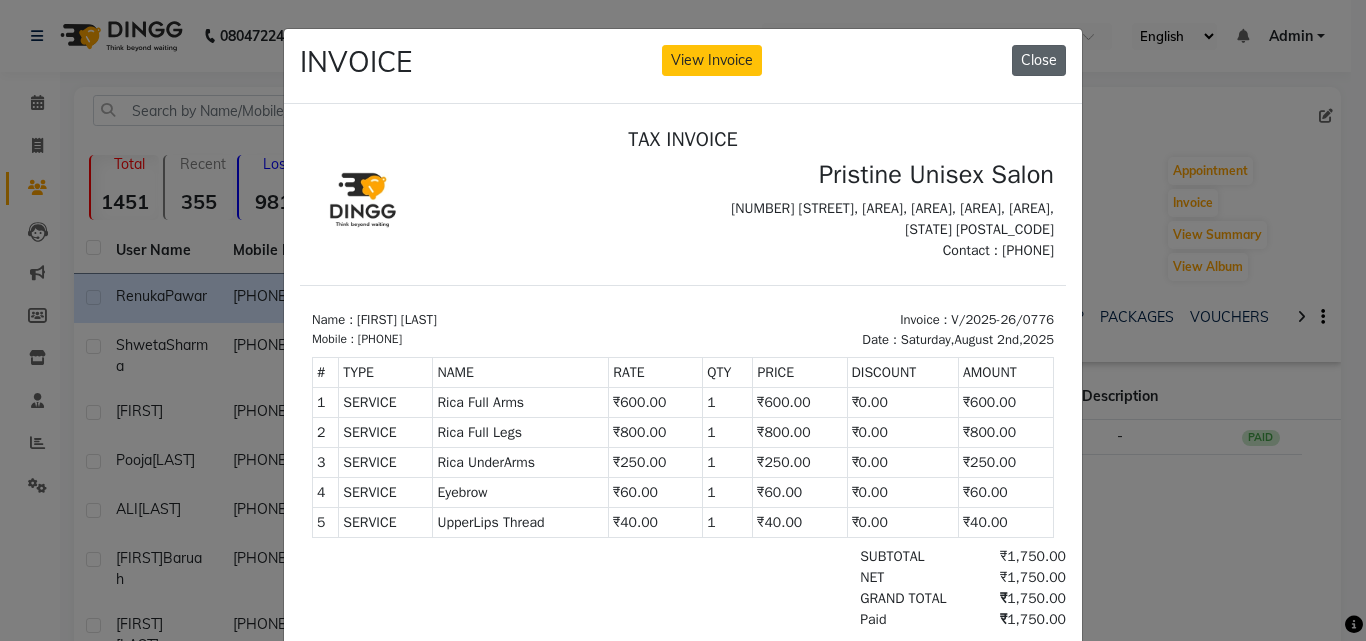 click on "Close" 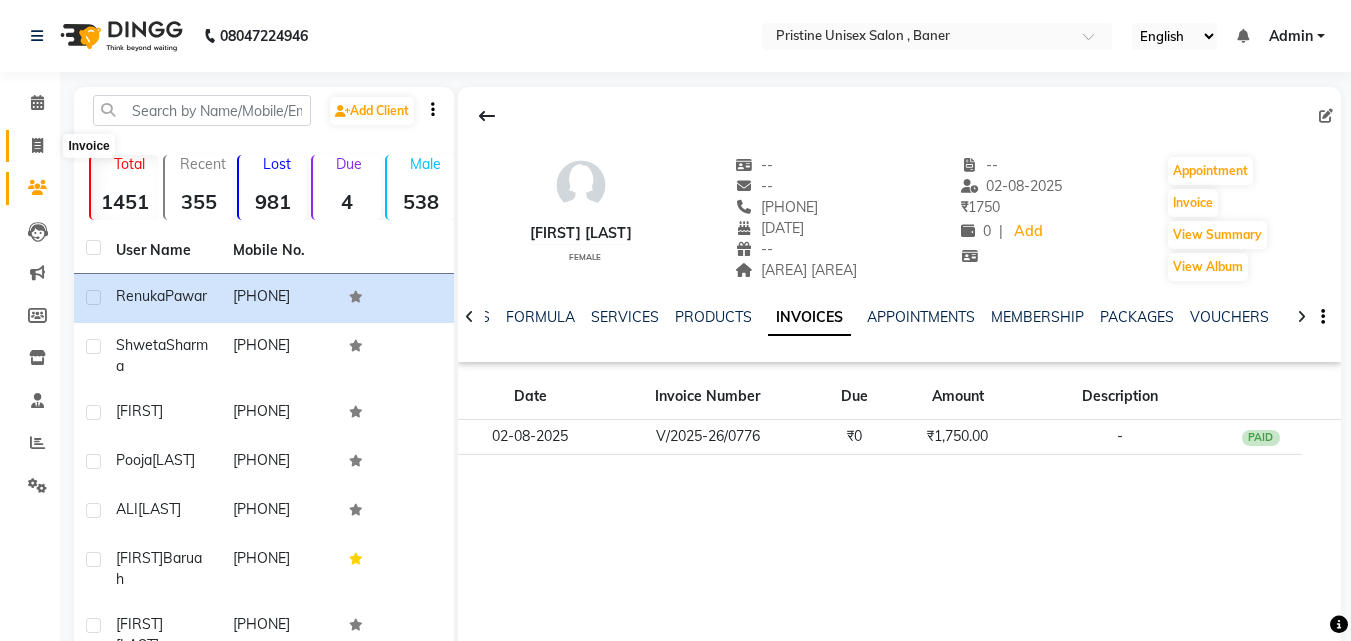 click 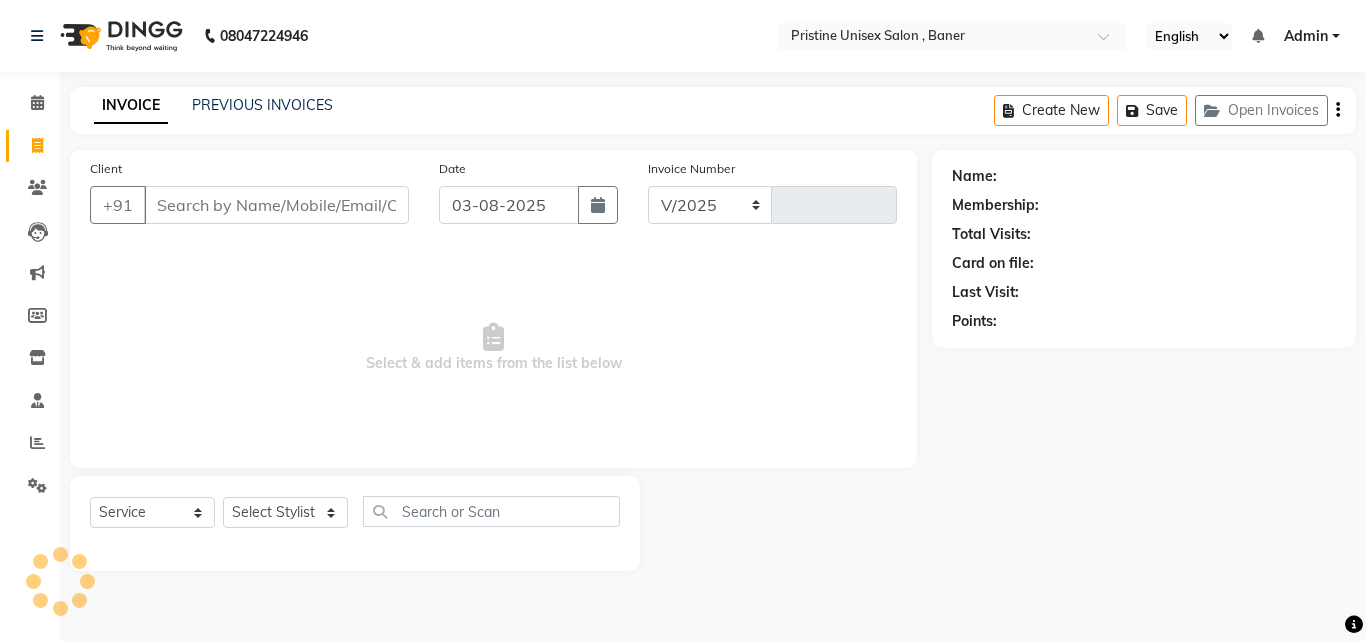 select on "6610" 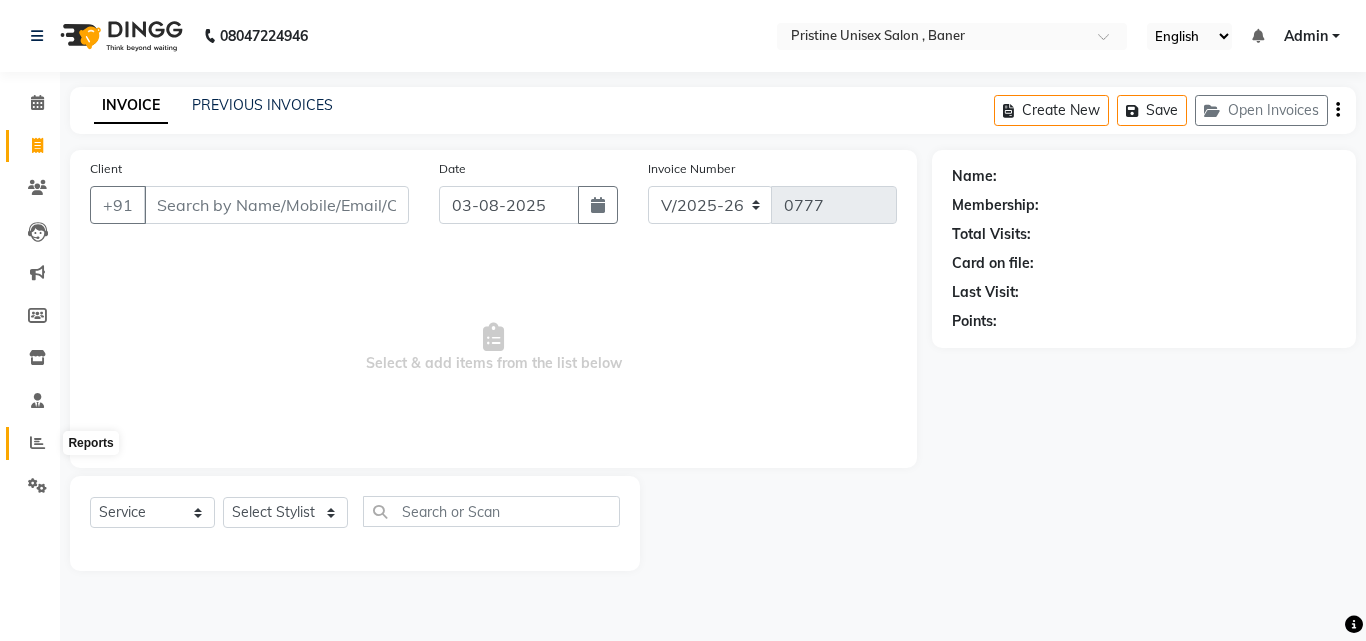 click 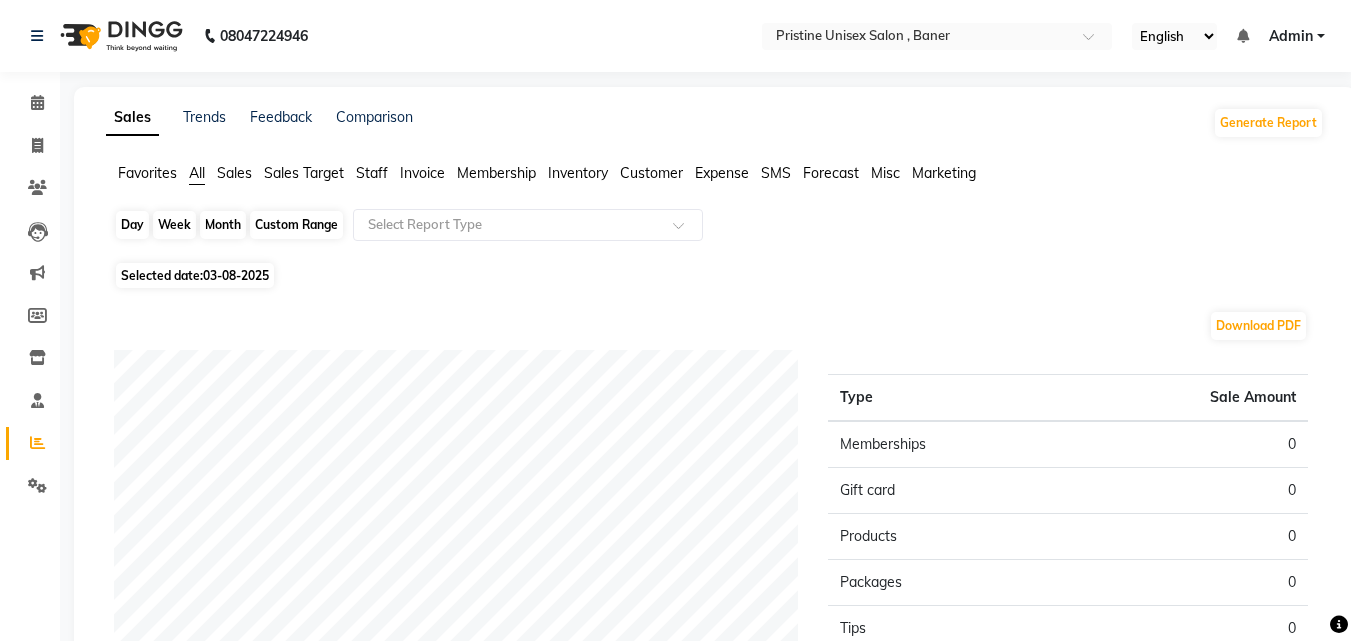 click on "Day" 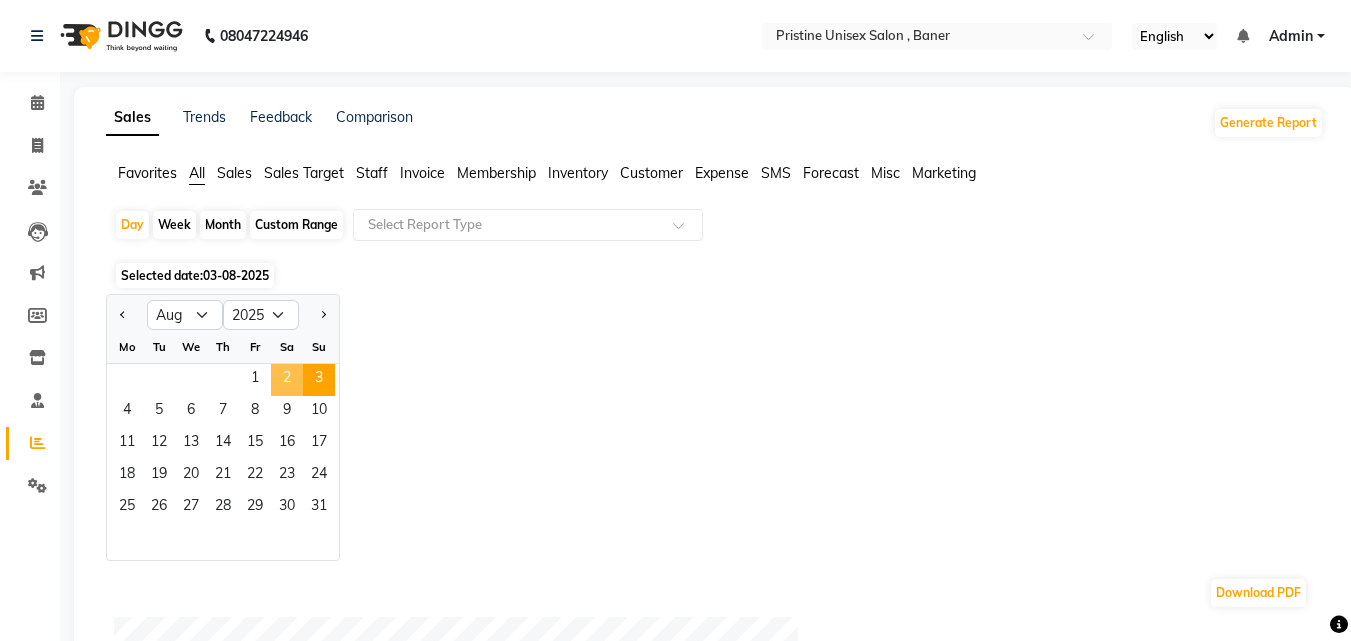 click on "2" 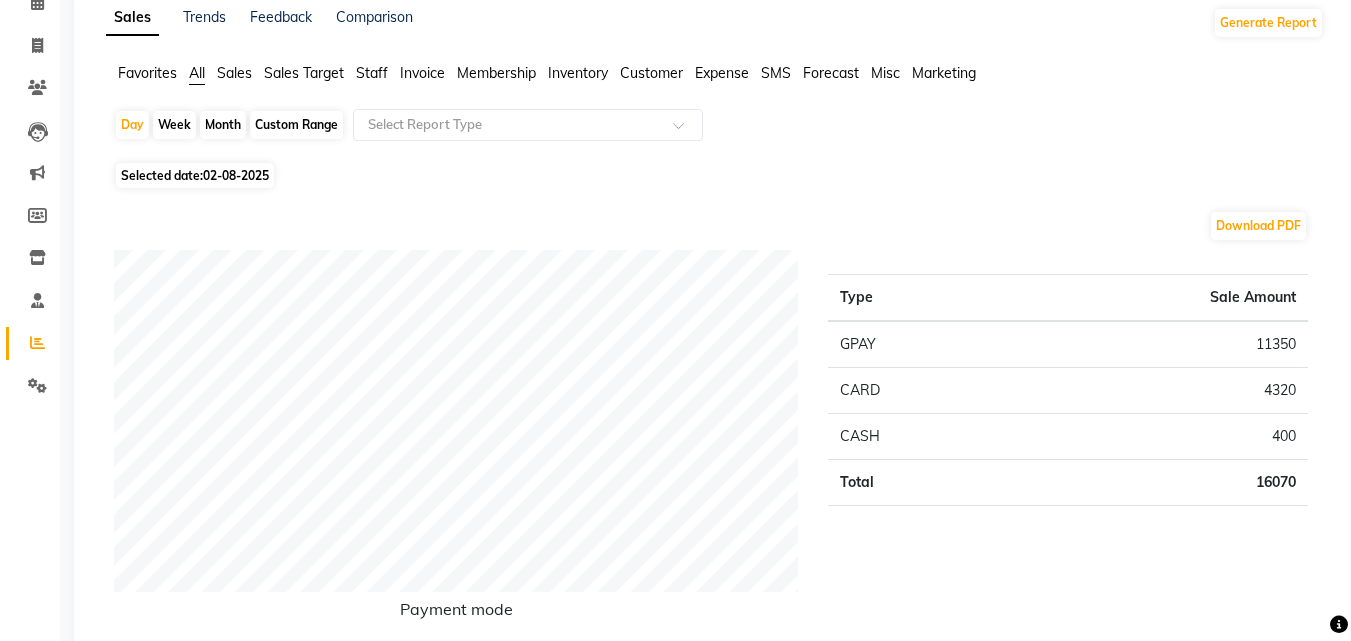 scroll, scrollTop: 0, scrollLeft: 0, axis: both 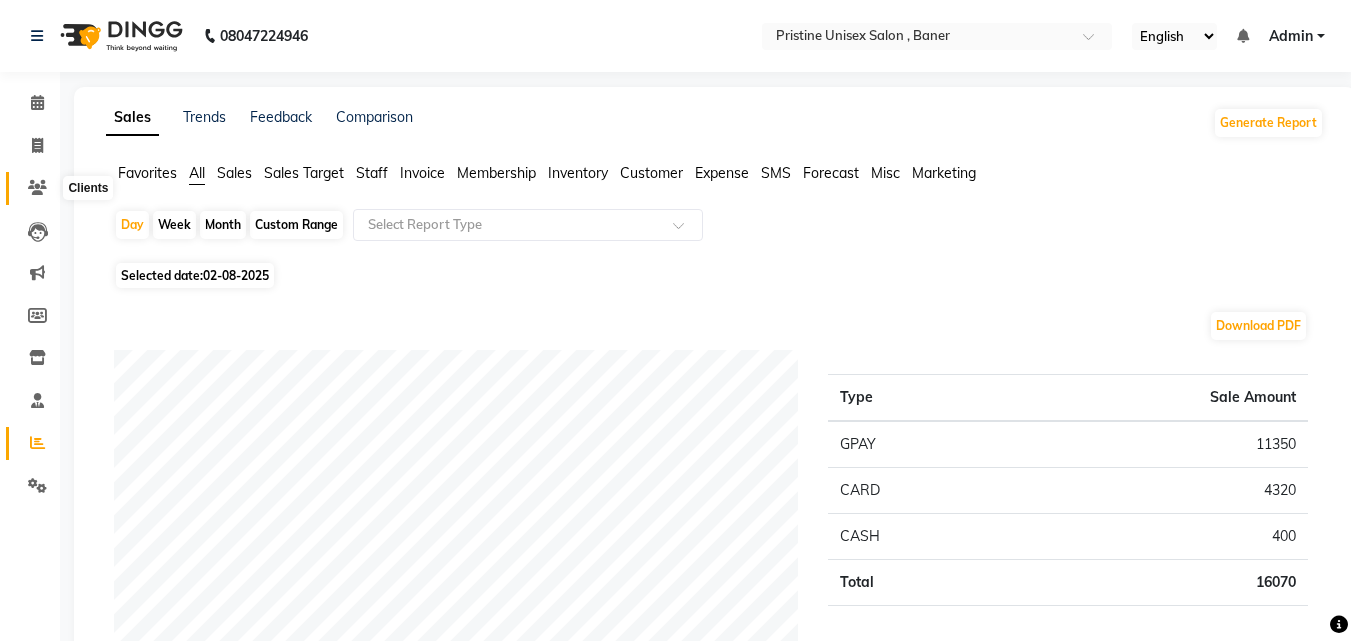 click 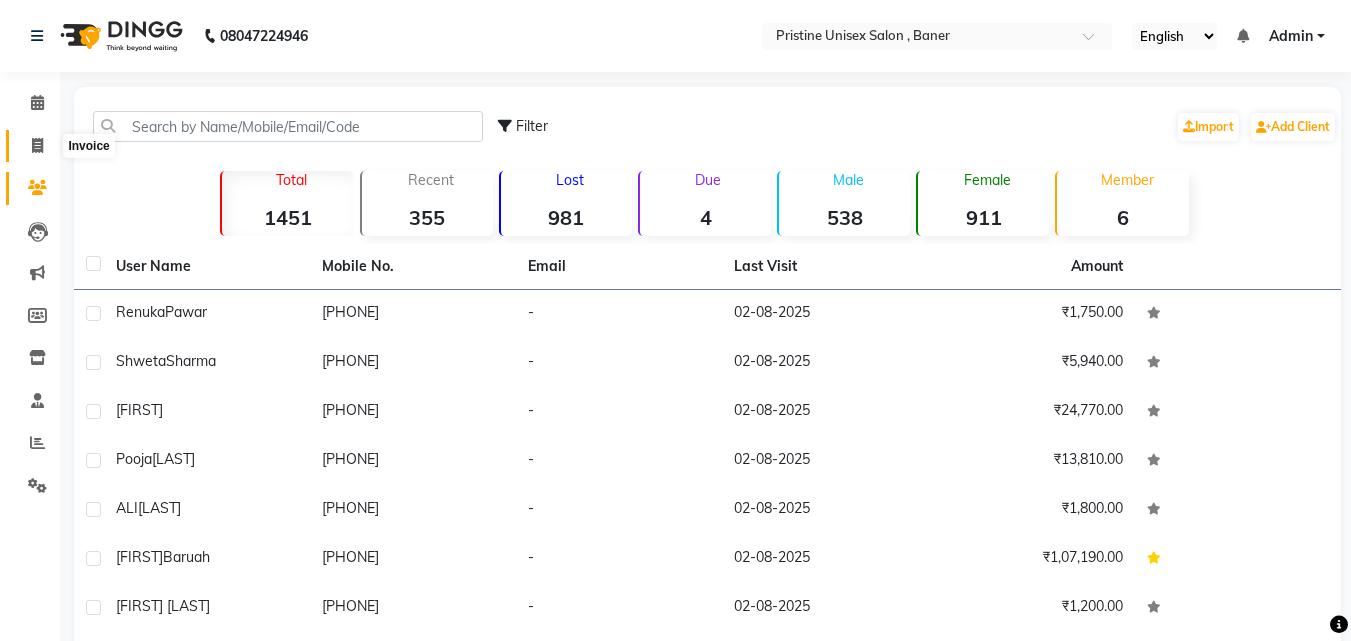 click 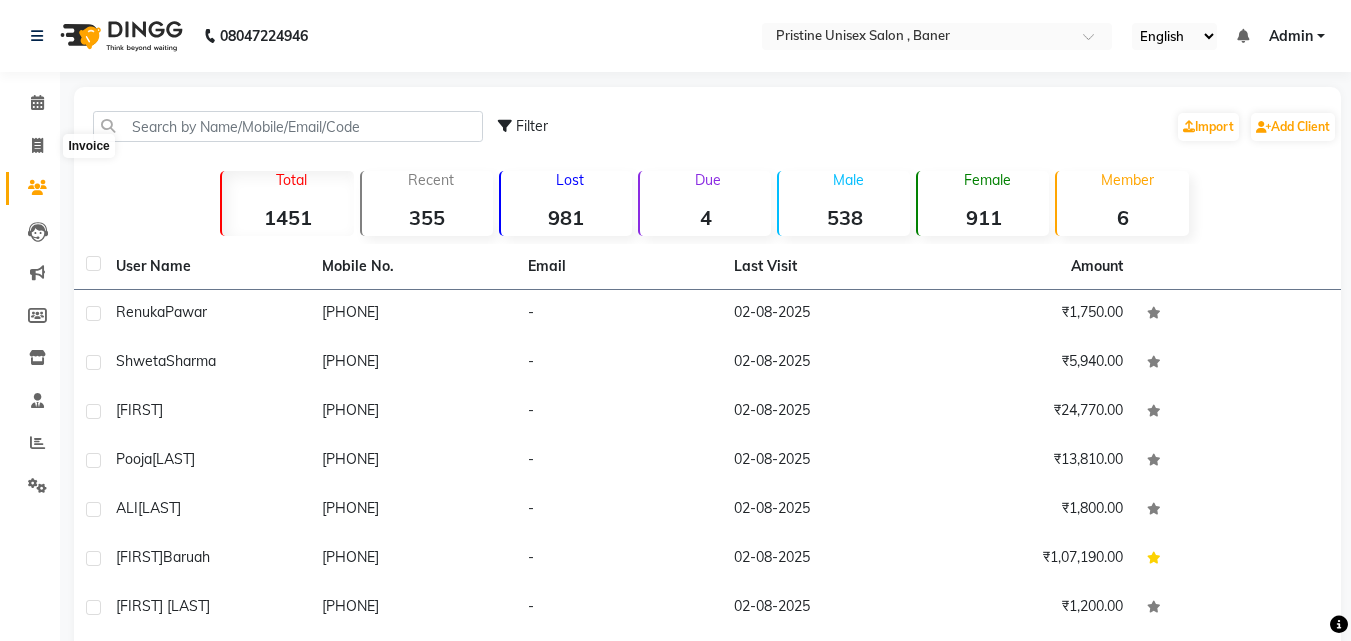 select on "service" 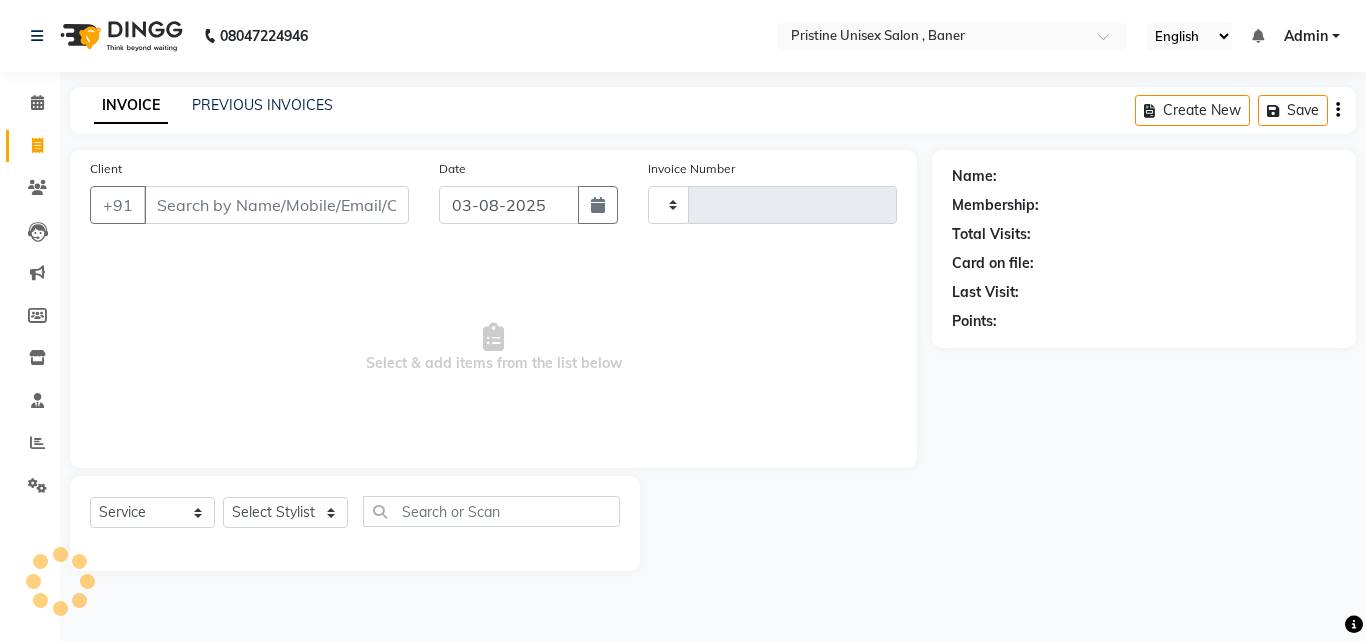 type on "0777" 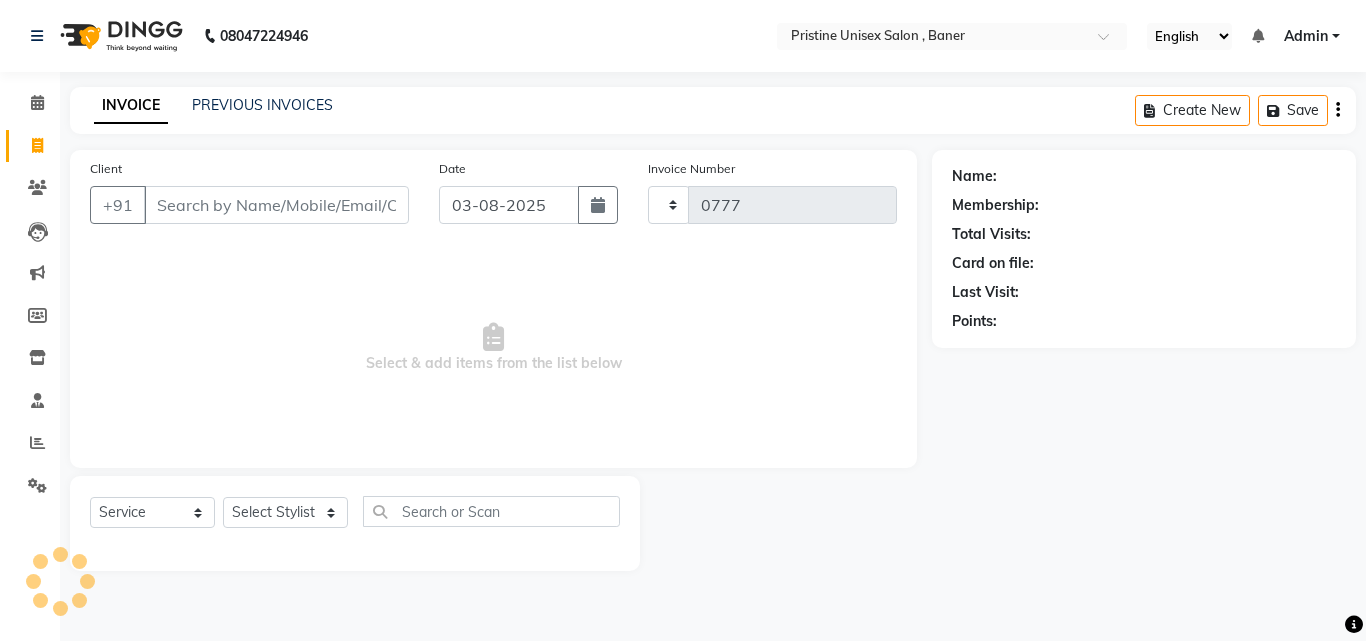 select on "6610" 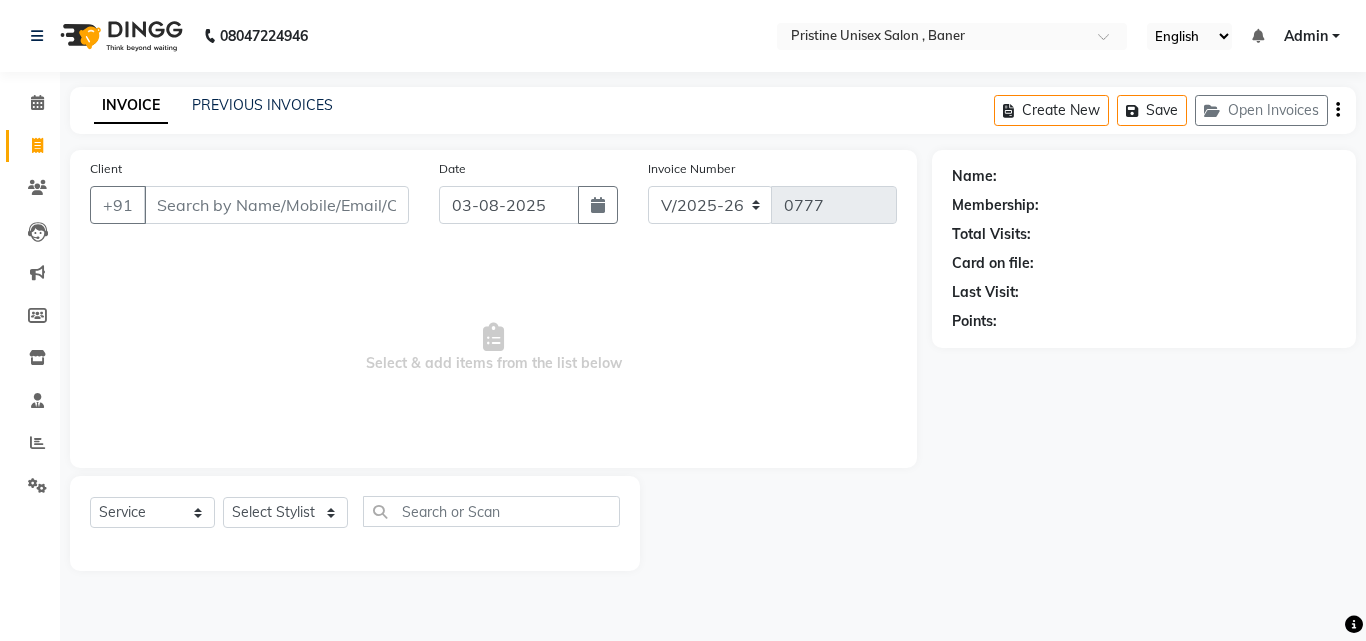 click on "Create New   Save   Open Invoices" 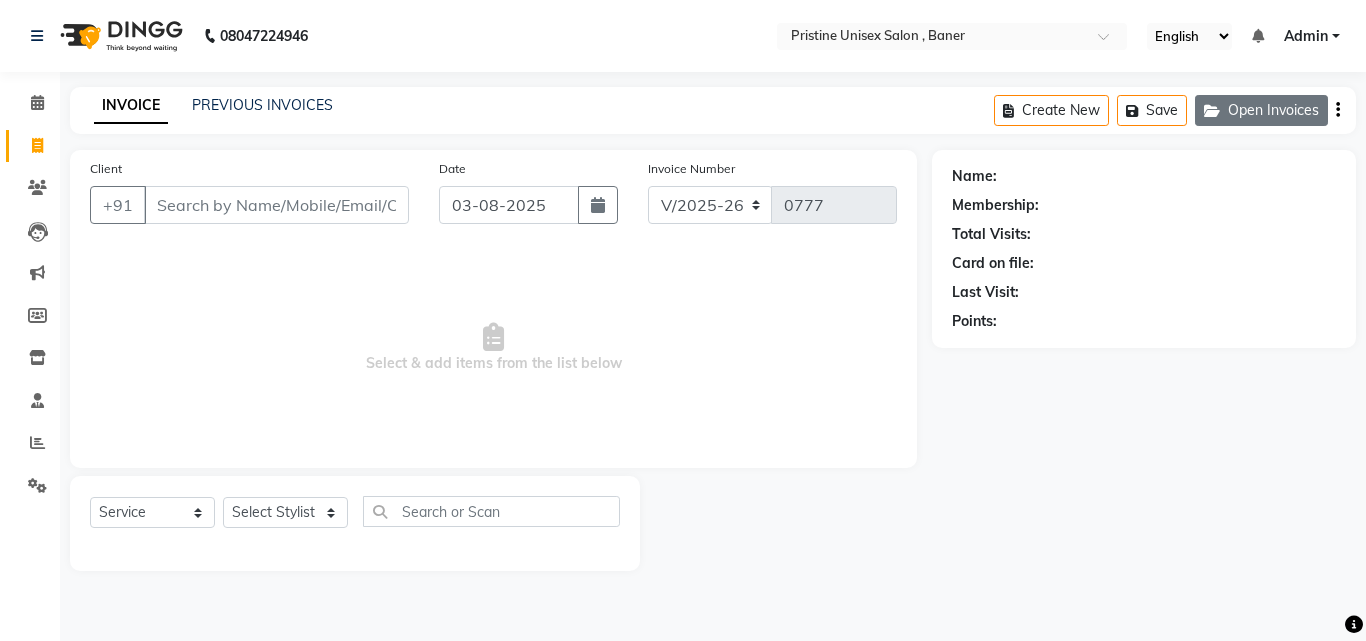 click on "Open Invoices" 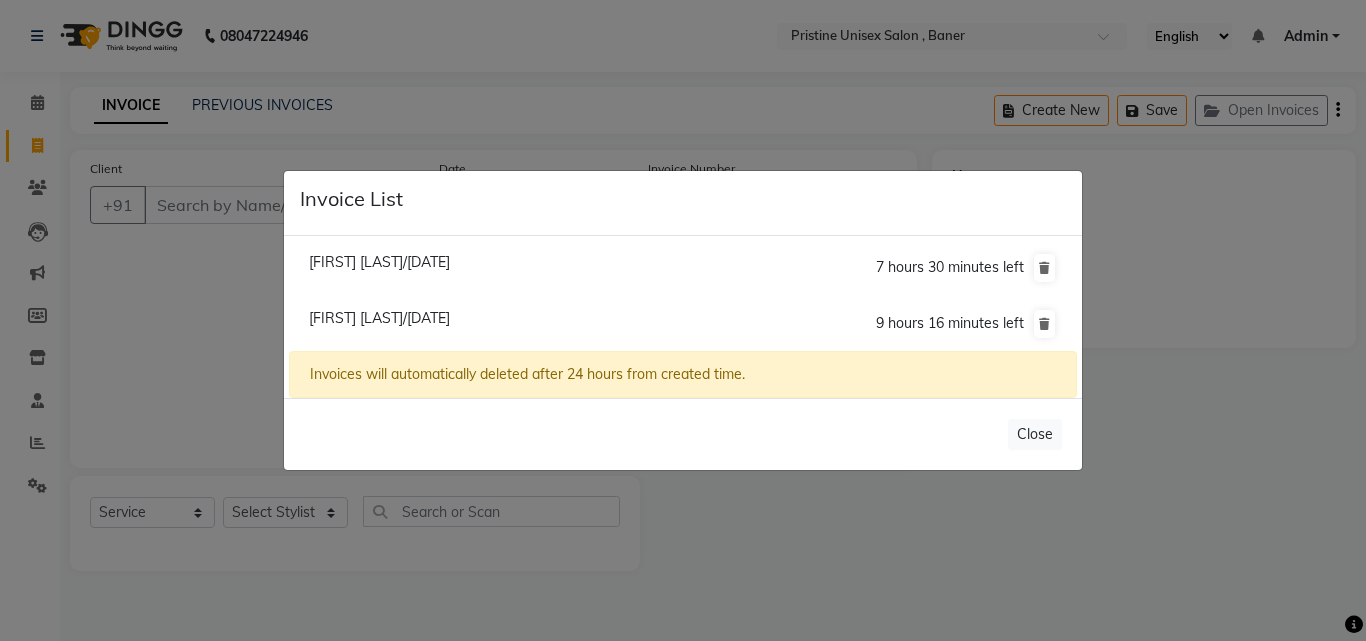 click on "Pratiksha Mahalle/02 August 2025" 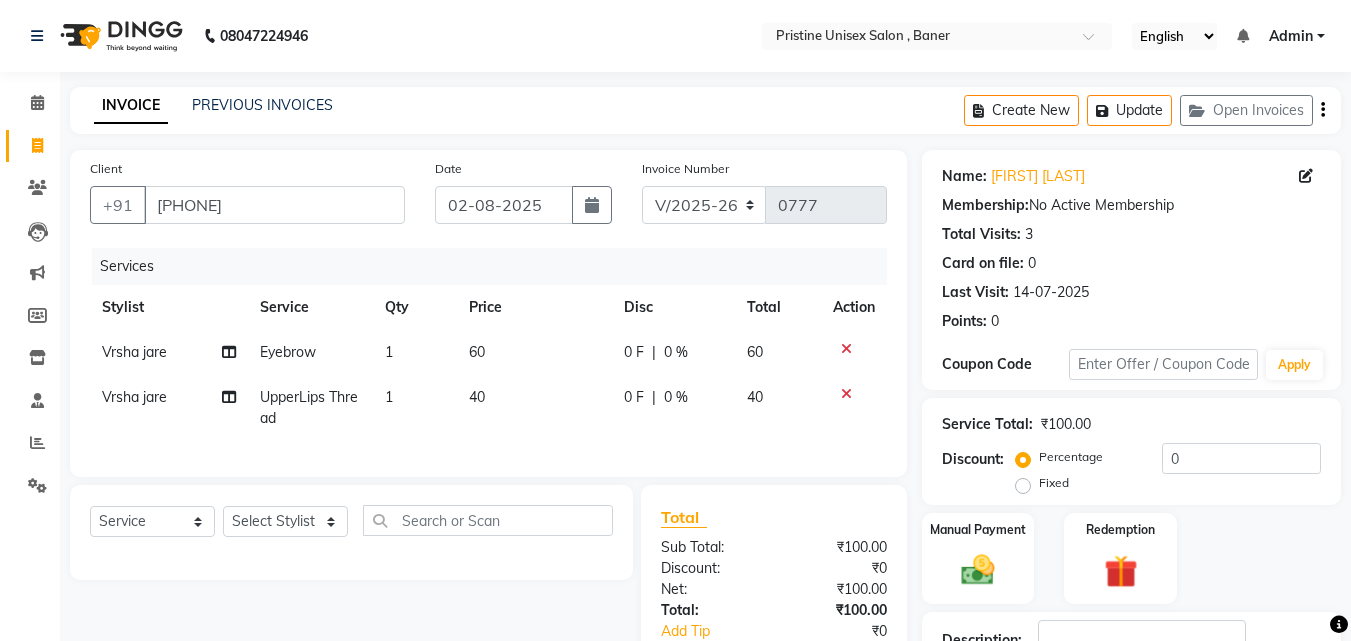scroll, scrollTop: 183, scrollLeft: 0, axis: vertical 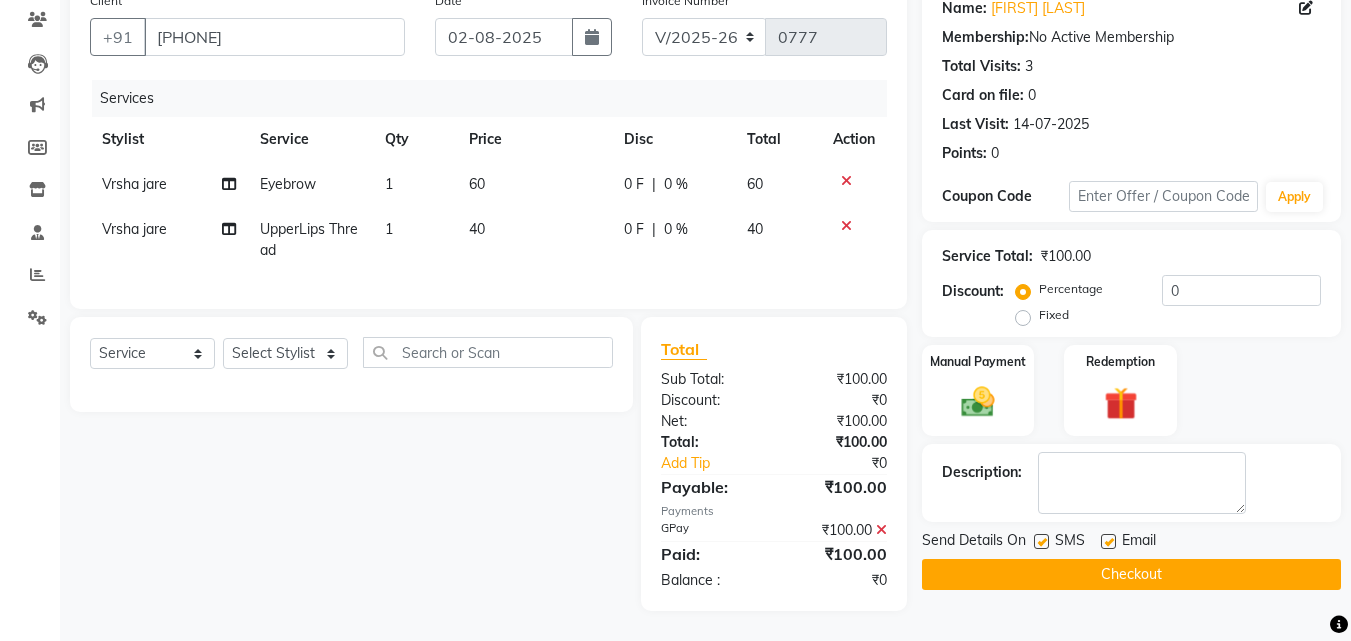 click on "Checkout" 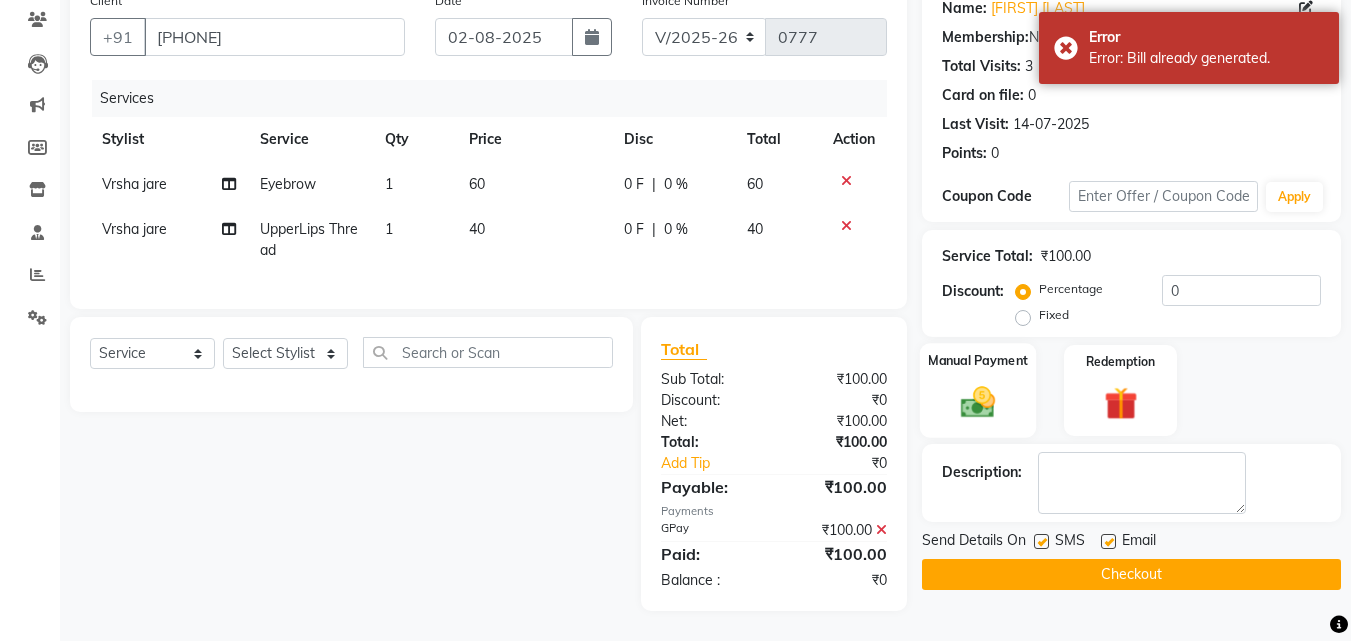 click 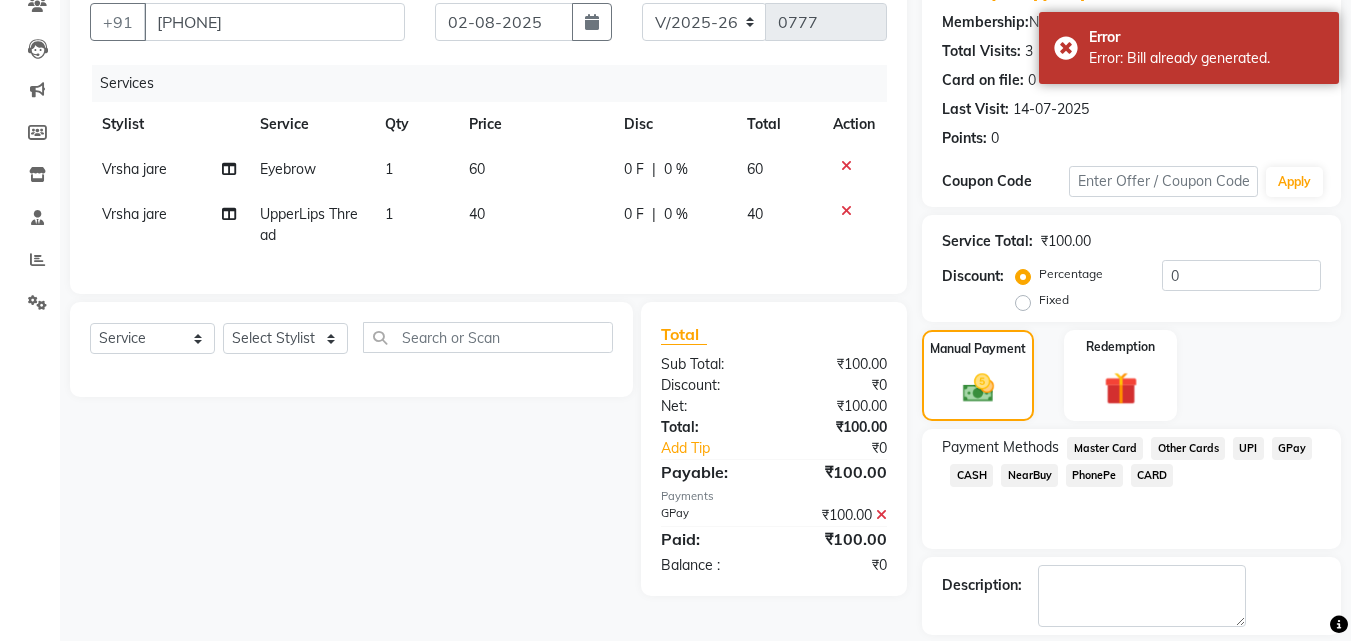 click on "GPay" 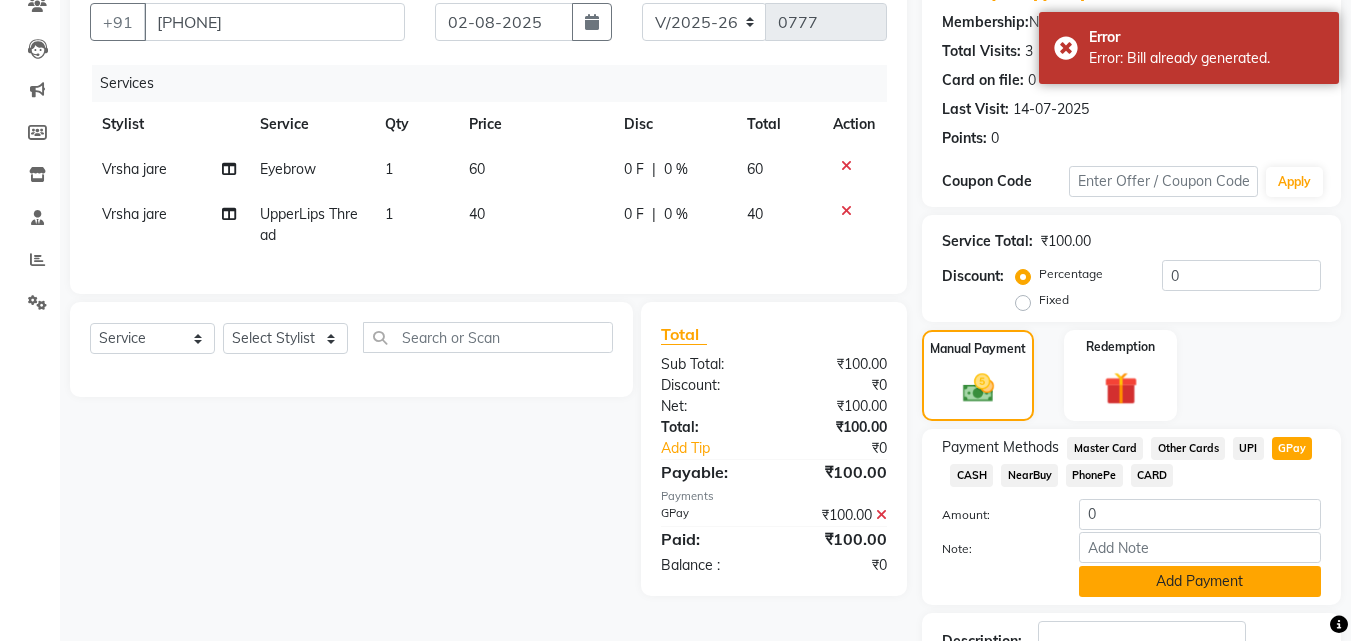 click on "Add Payment" 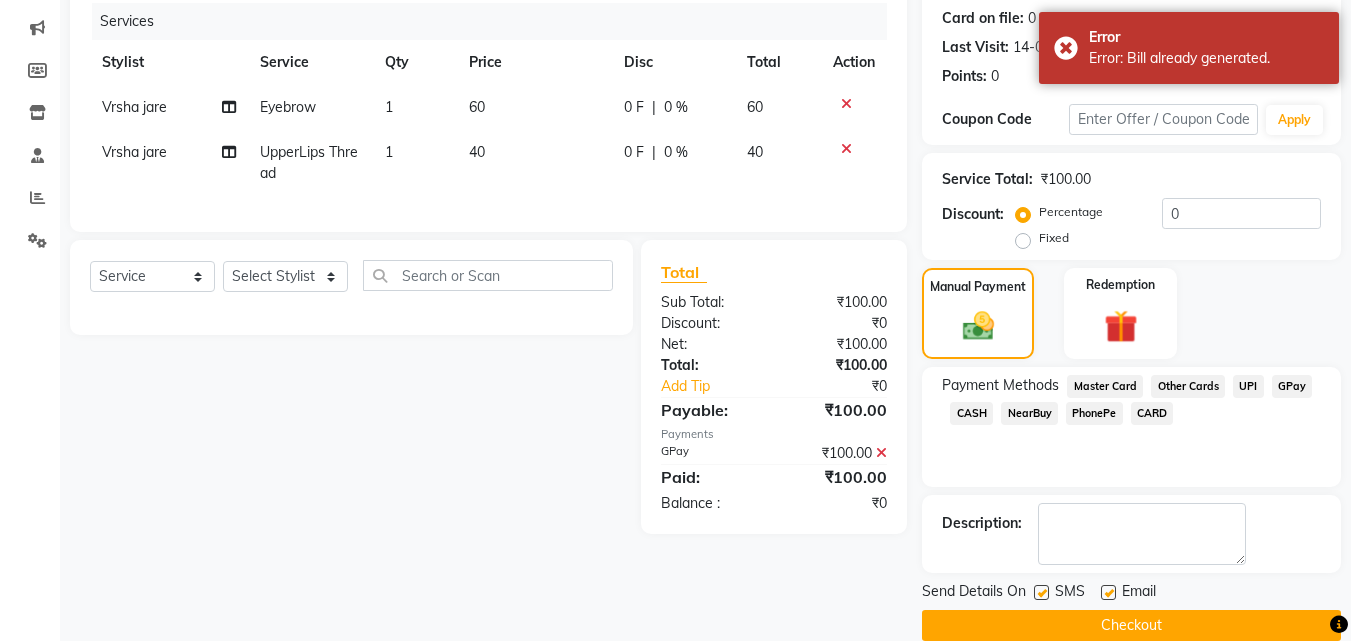 scroll, scrollTop: 275, scrollLeft: 0, axis: vertical 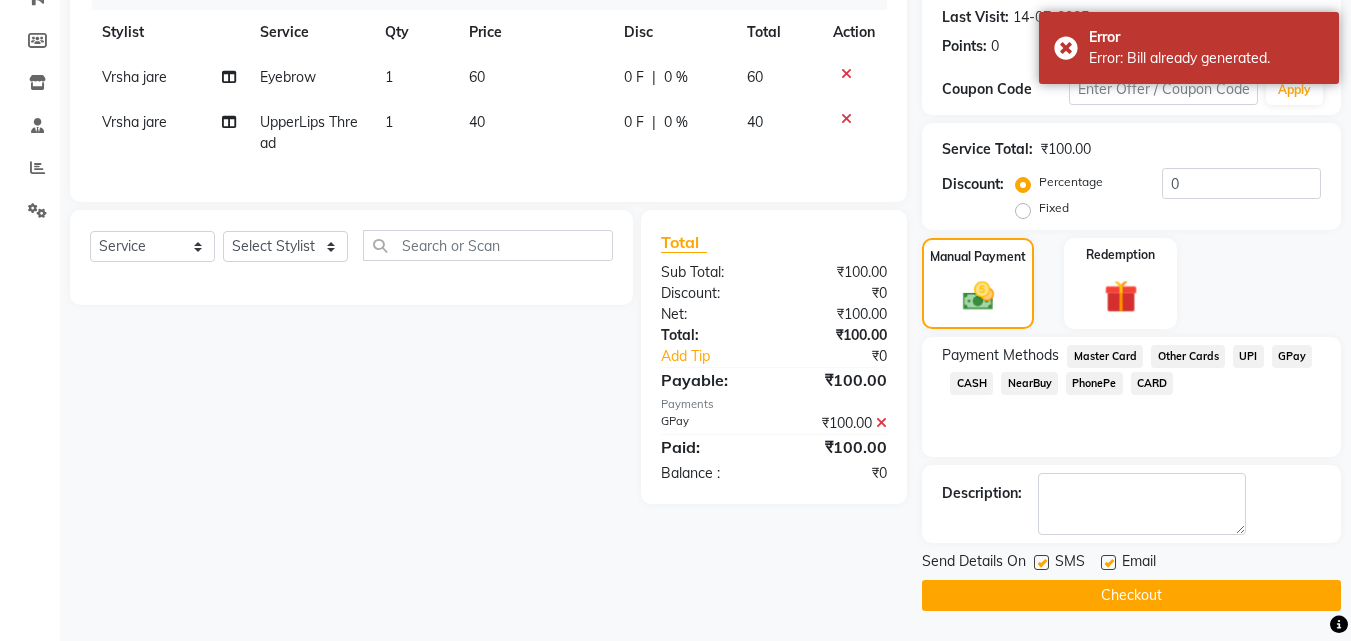 click on "Checkout" 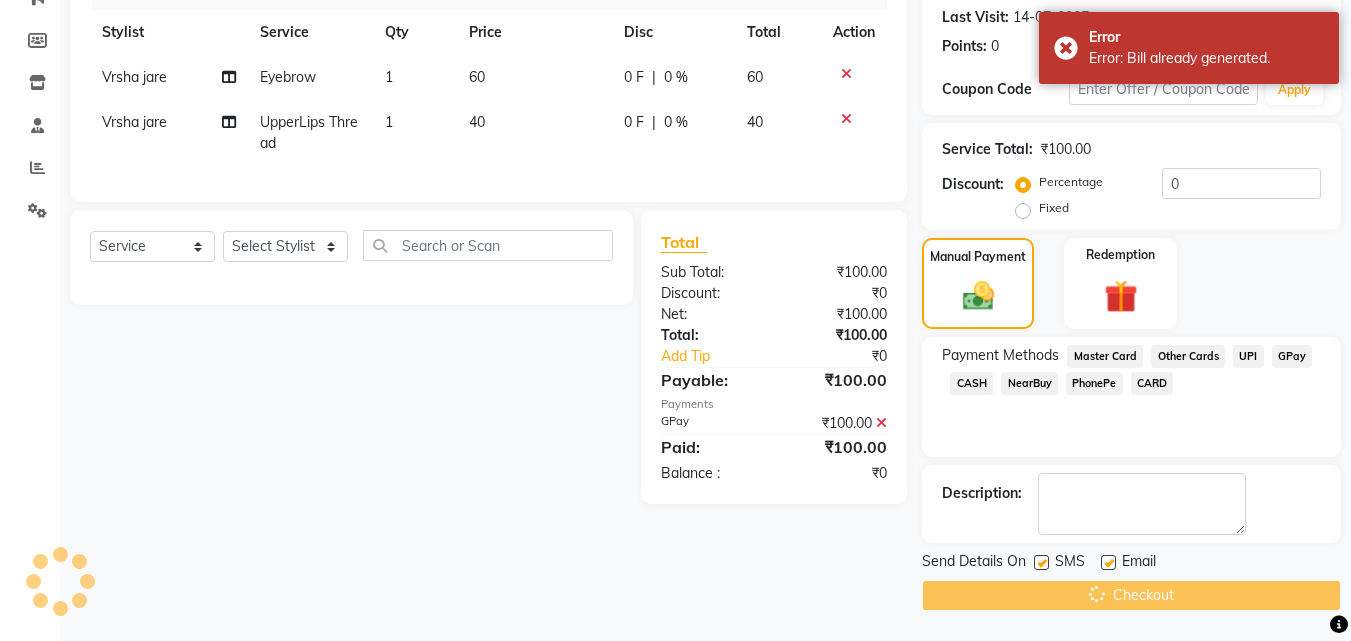 click on "Checkout" 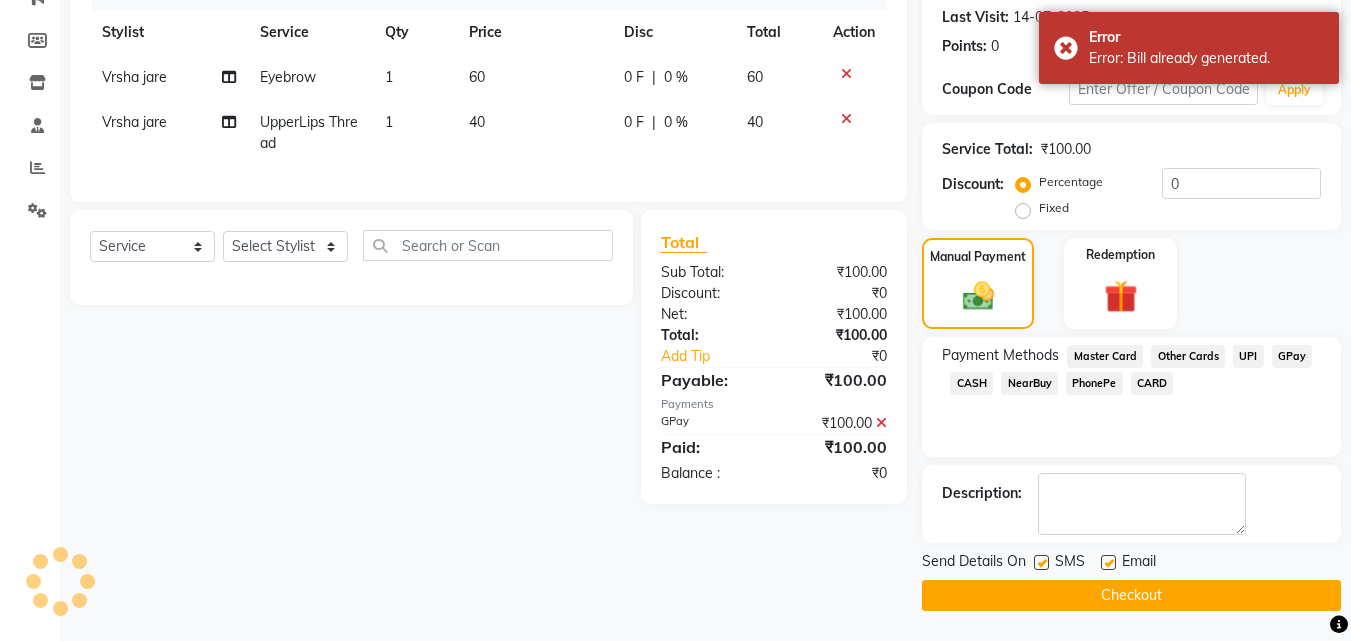 click on "Checkout" 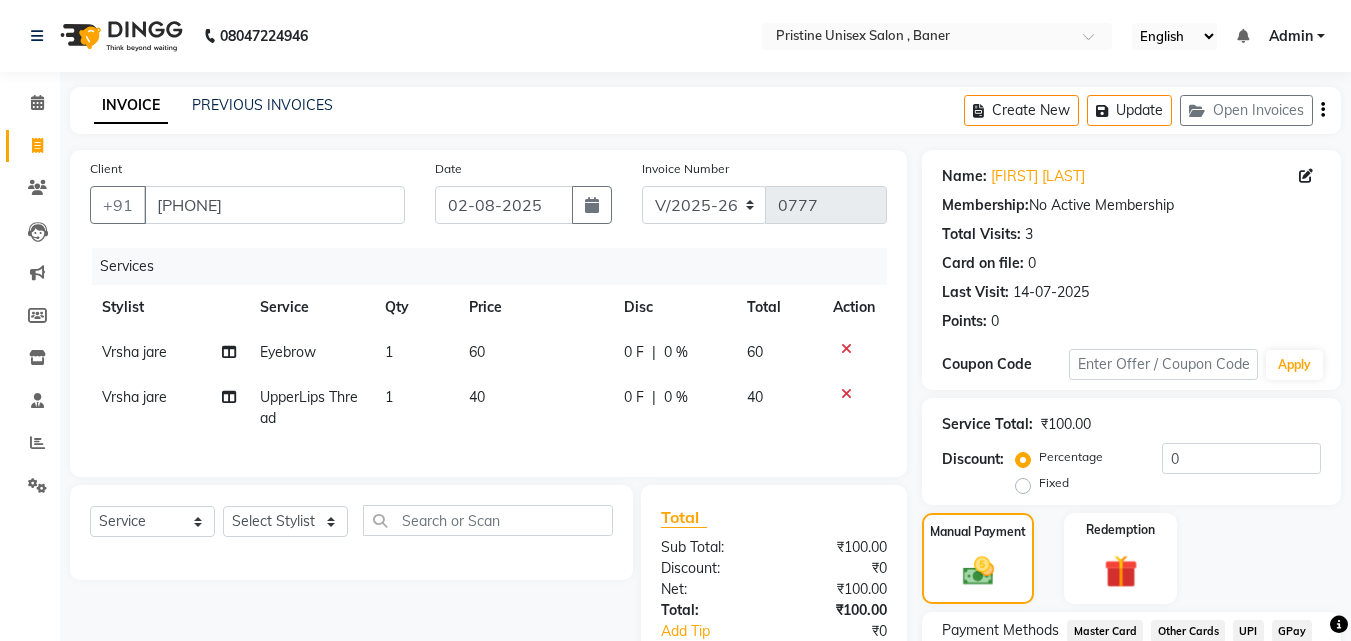 scroll, scrollTop: 275, scrollLeft: 0, axis: vertical 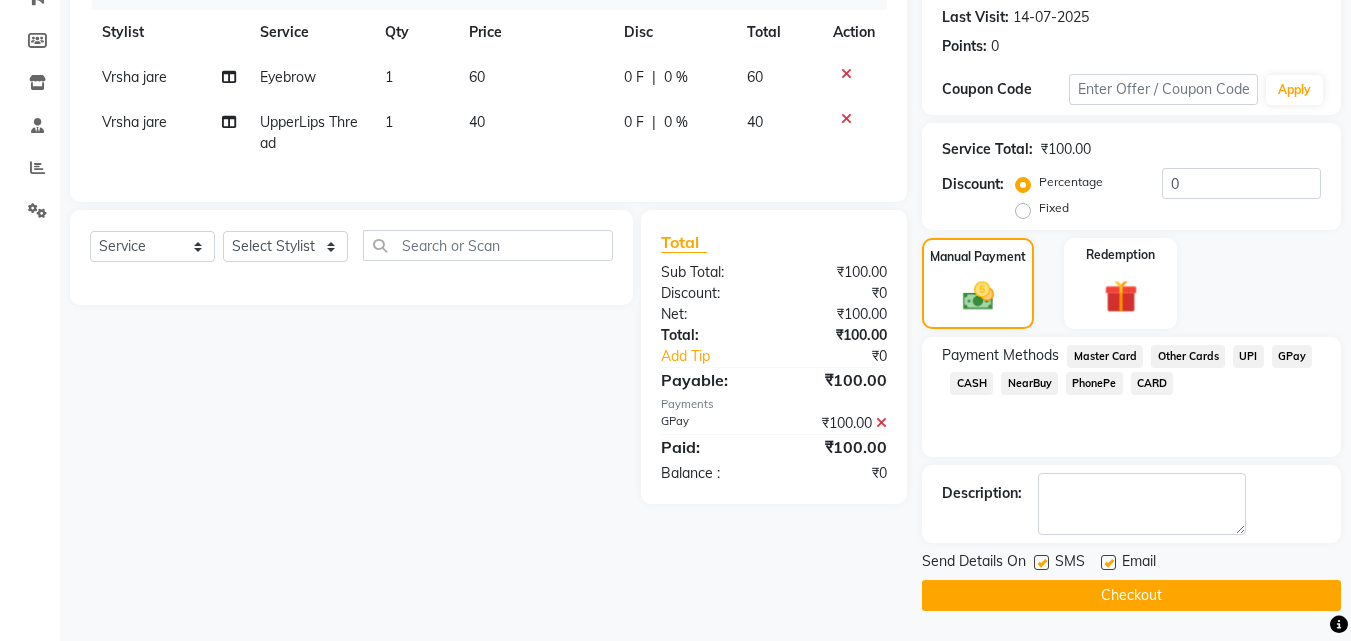 click 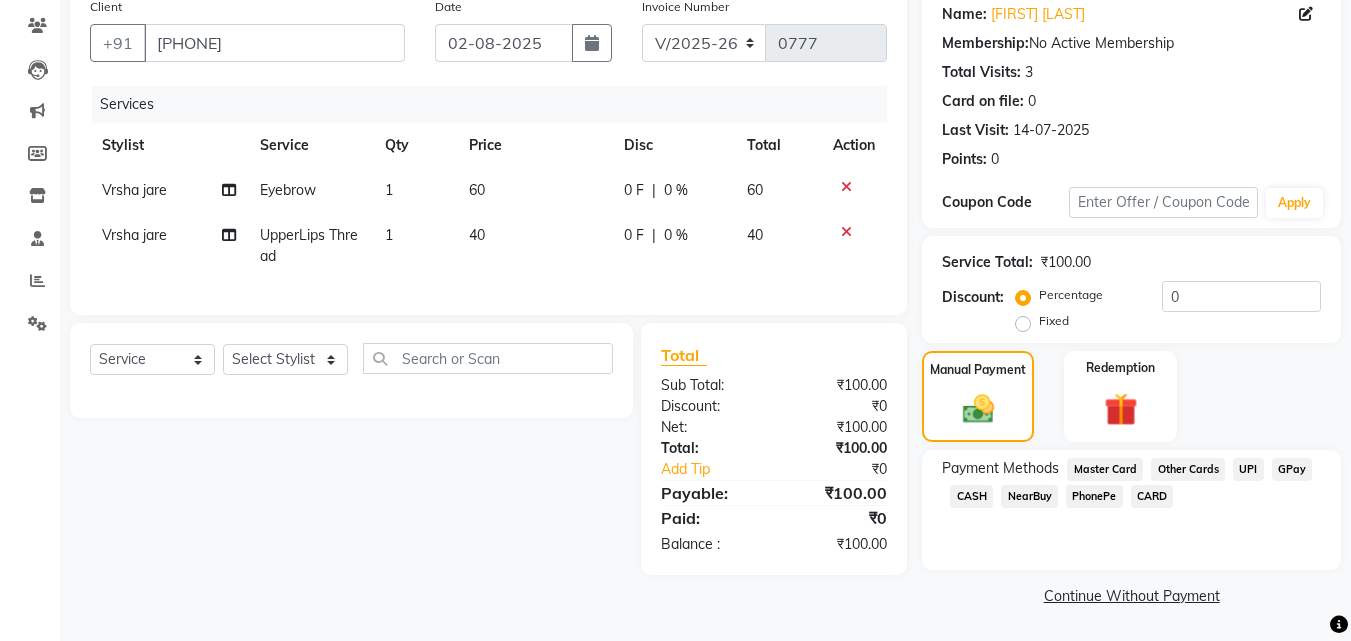 click on "GPay" 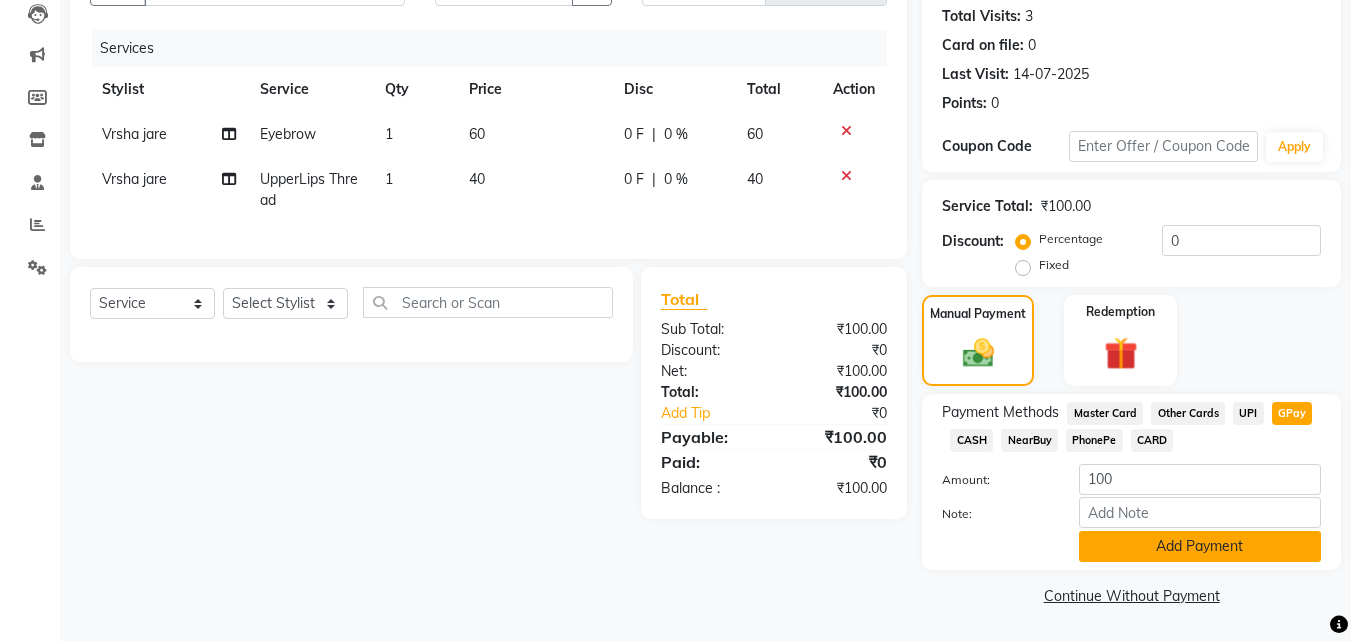 click on "Add Payment" 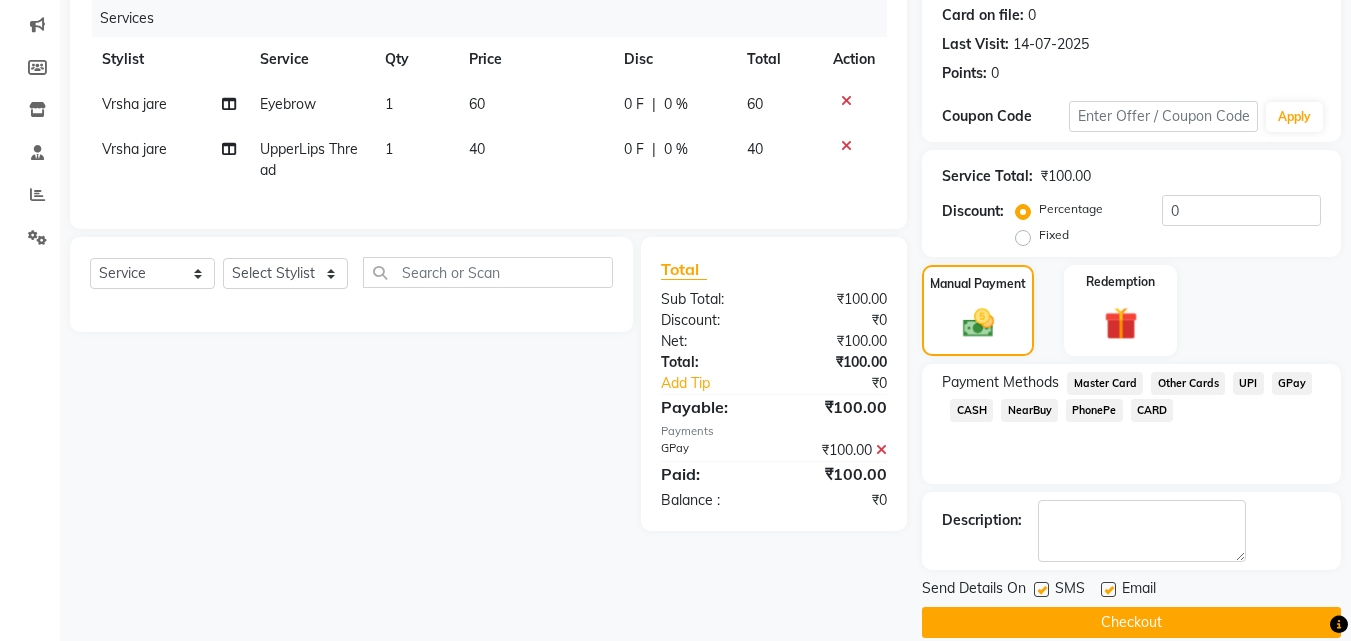 scroll, scrollTop: 275, scrollLeft: 0, axis: vertical 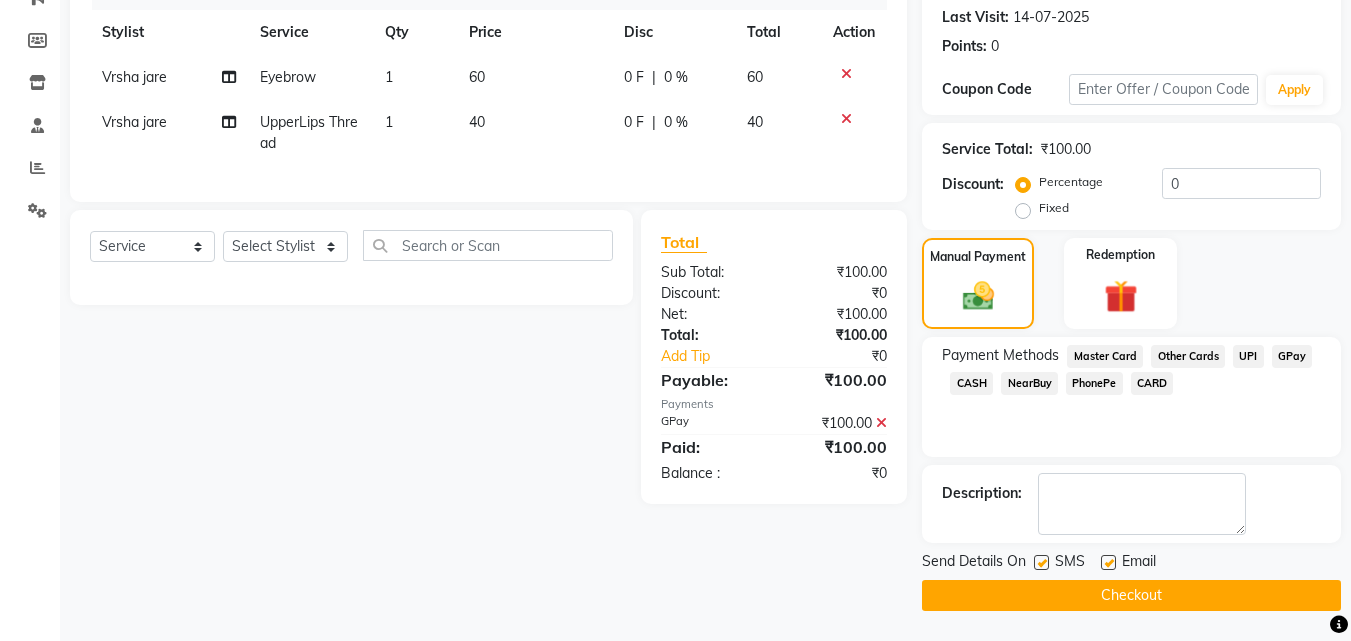 click on "Checkout" 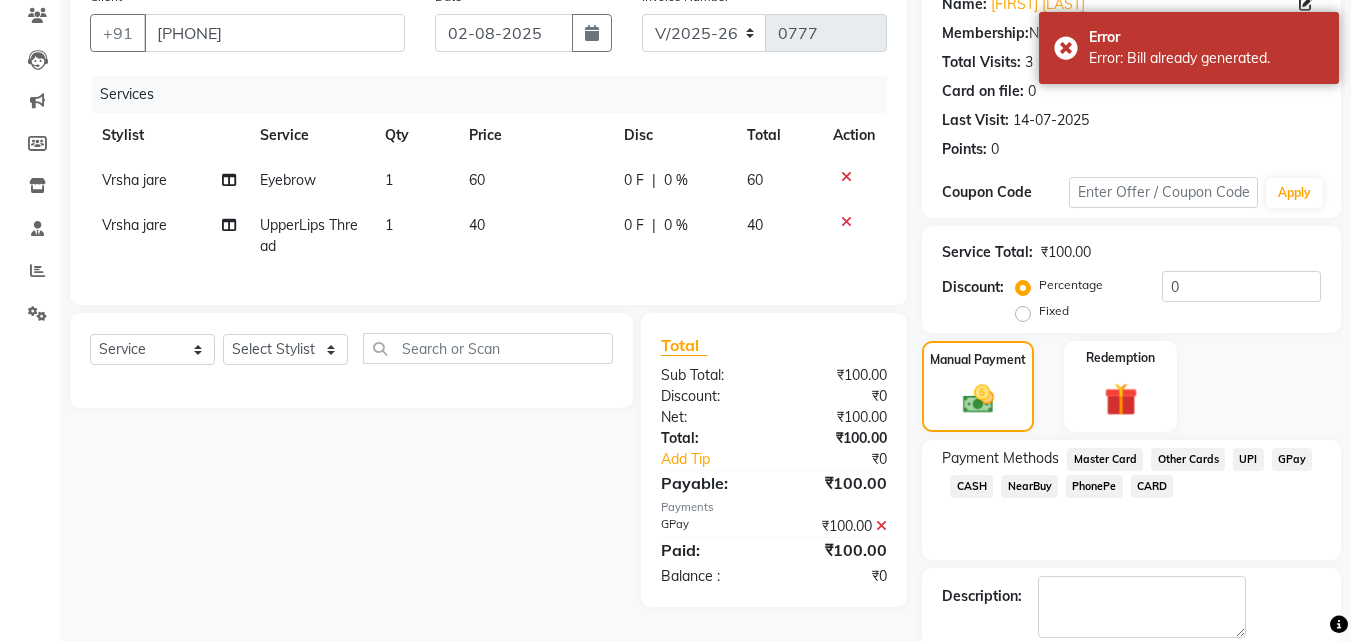 scroll, scrollTop: 75, scrollLeft: 0, axis: vertical 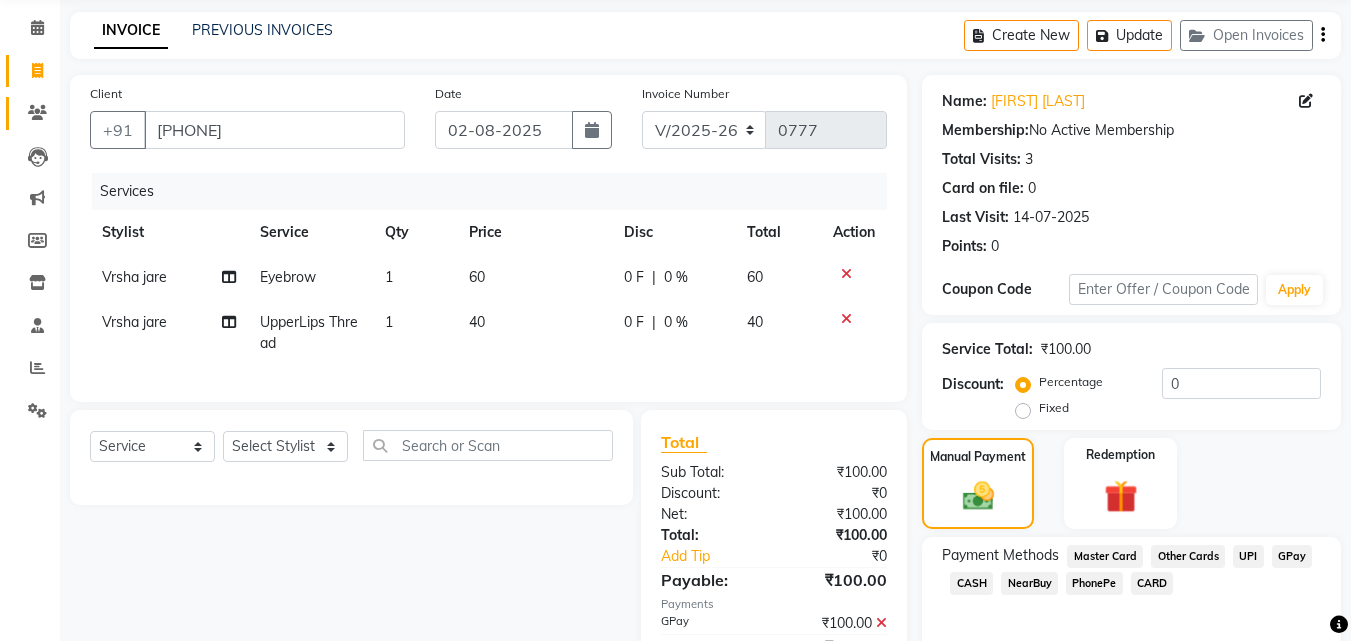 click on "Clients" 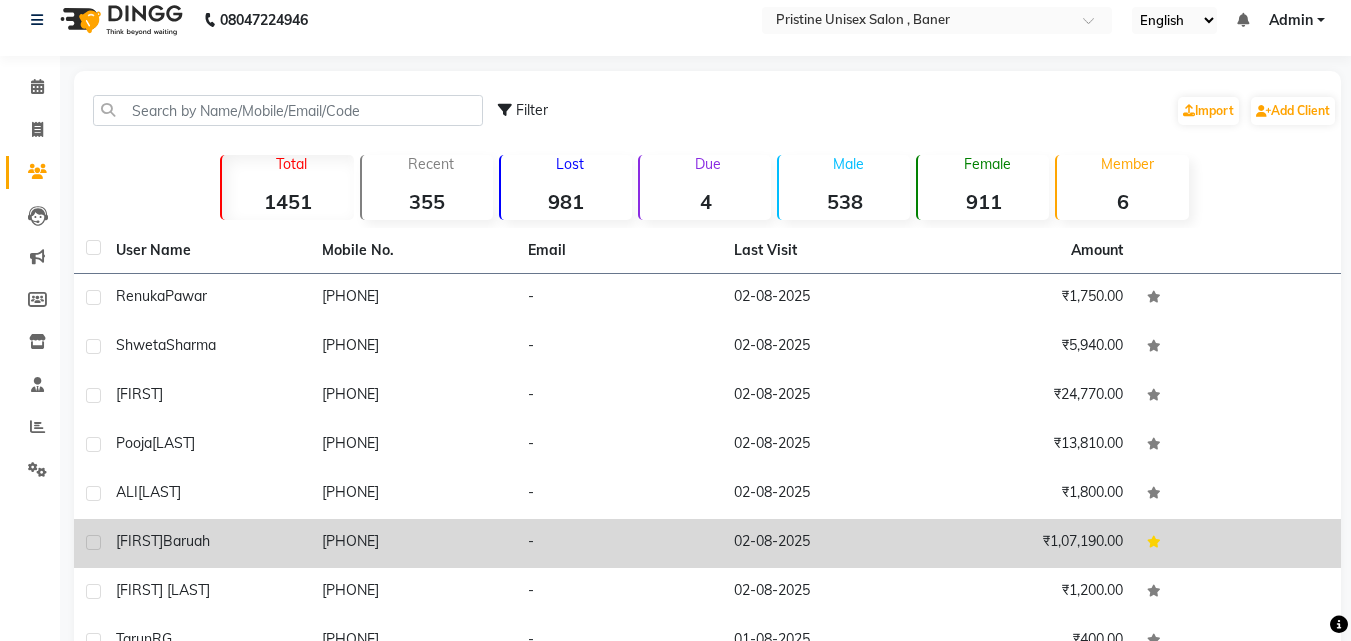 scroll, scrollTop: 0, scrollLeft: 0, axis: both 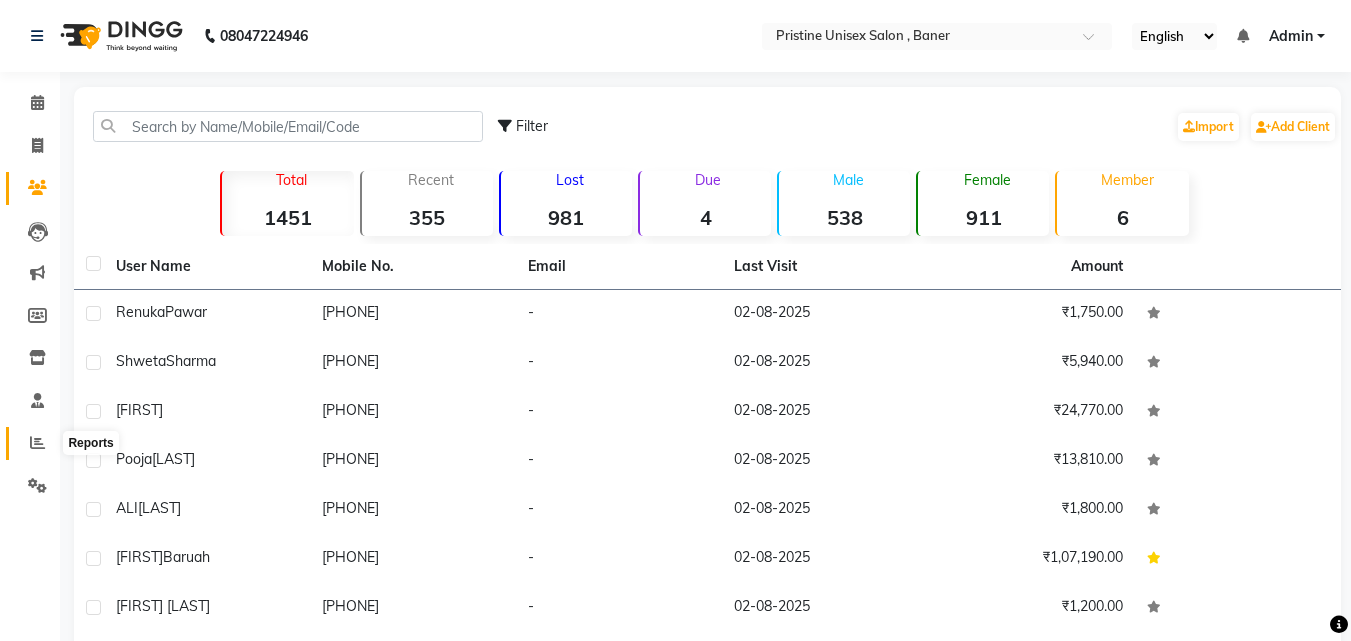 click 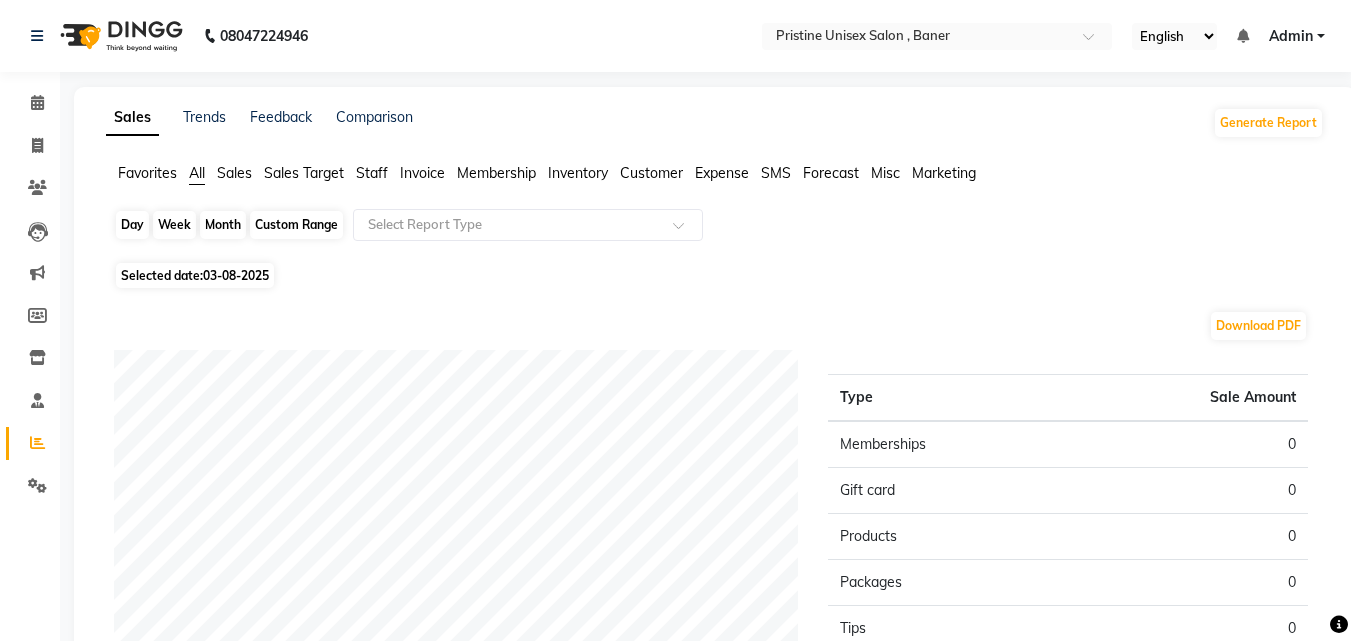 click on "Day" 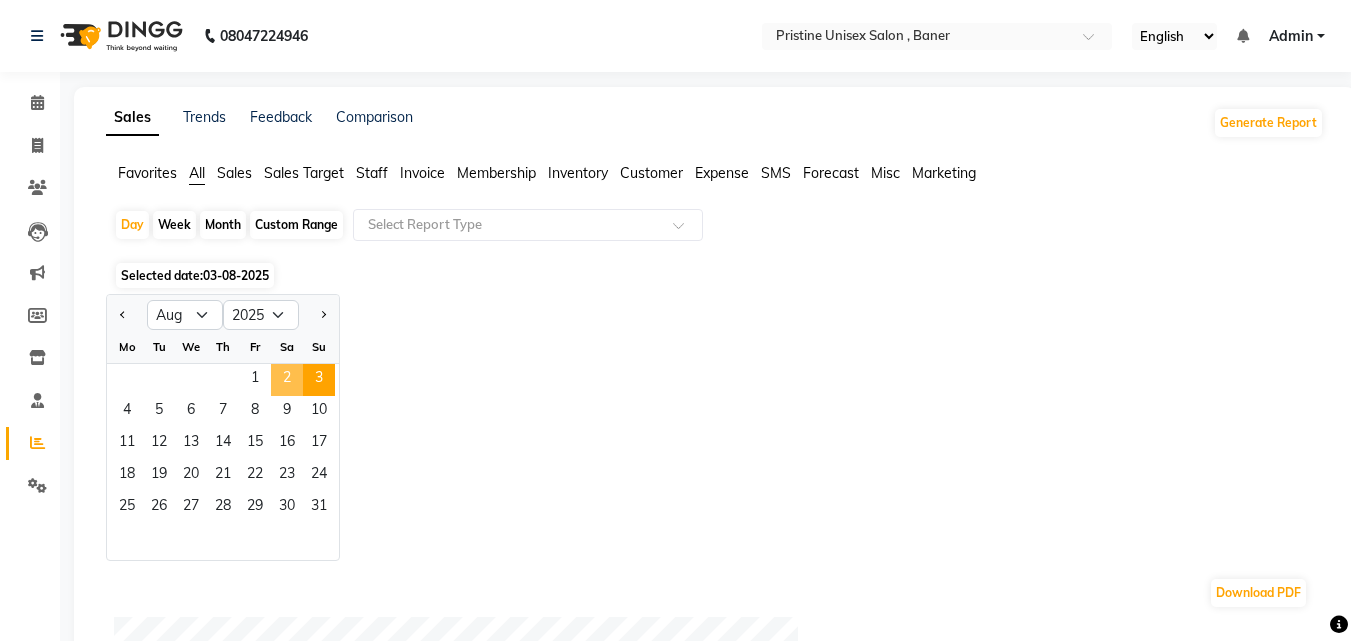 click on "2" 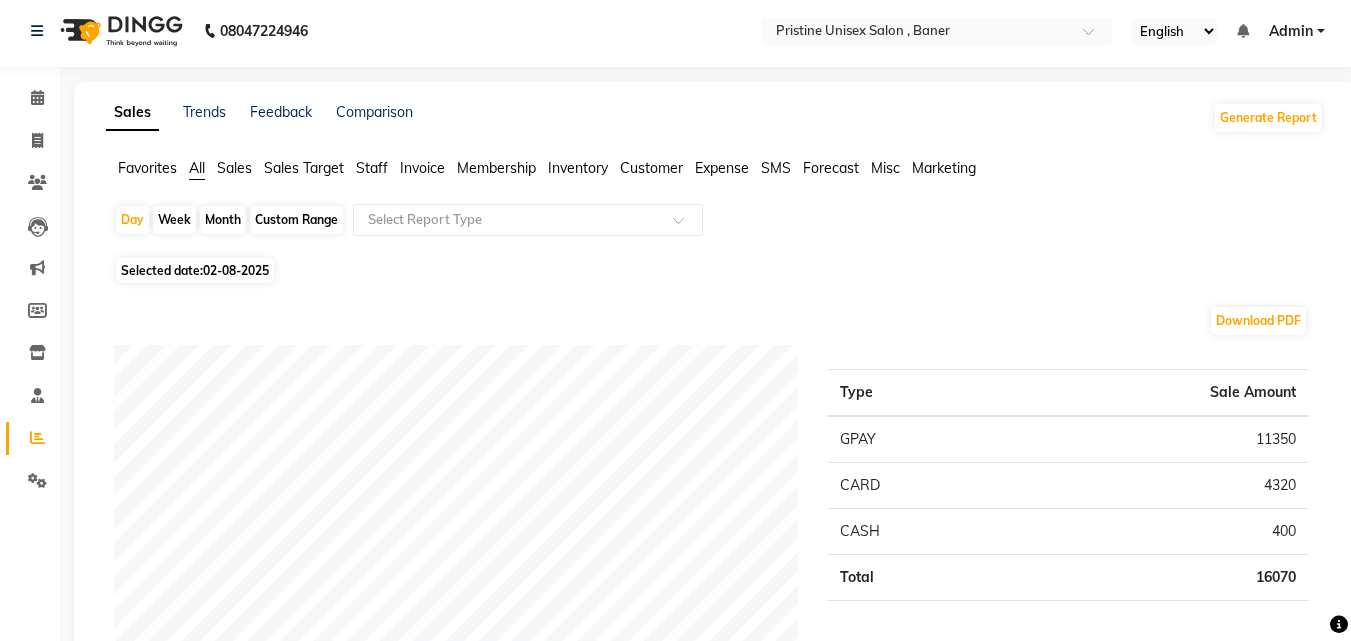 scroll, scrollTop: 0, scrollLeft: 0, axis: both 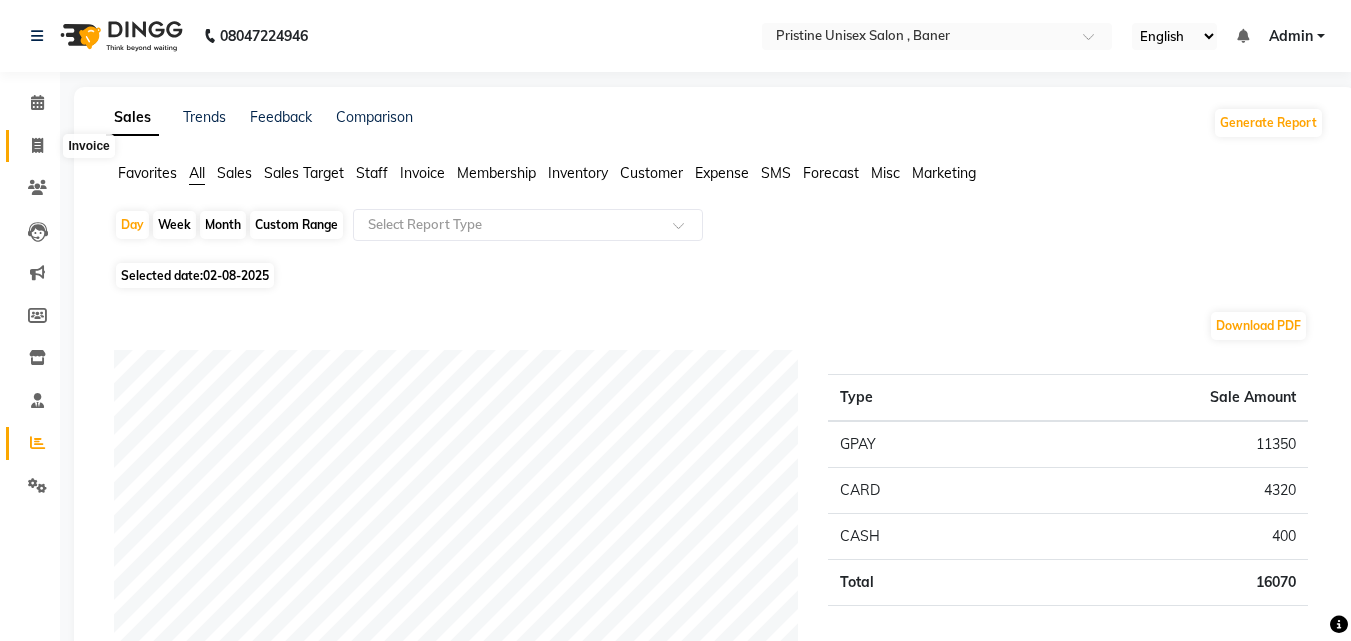 click 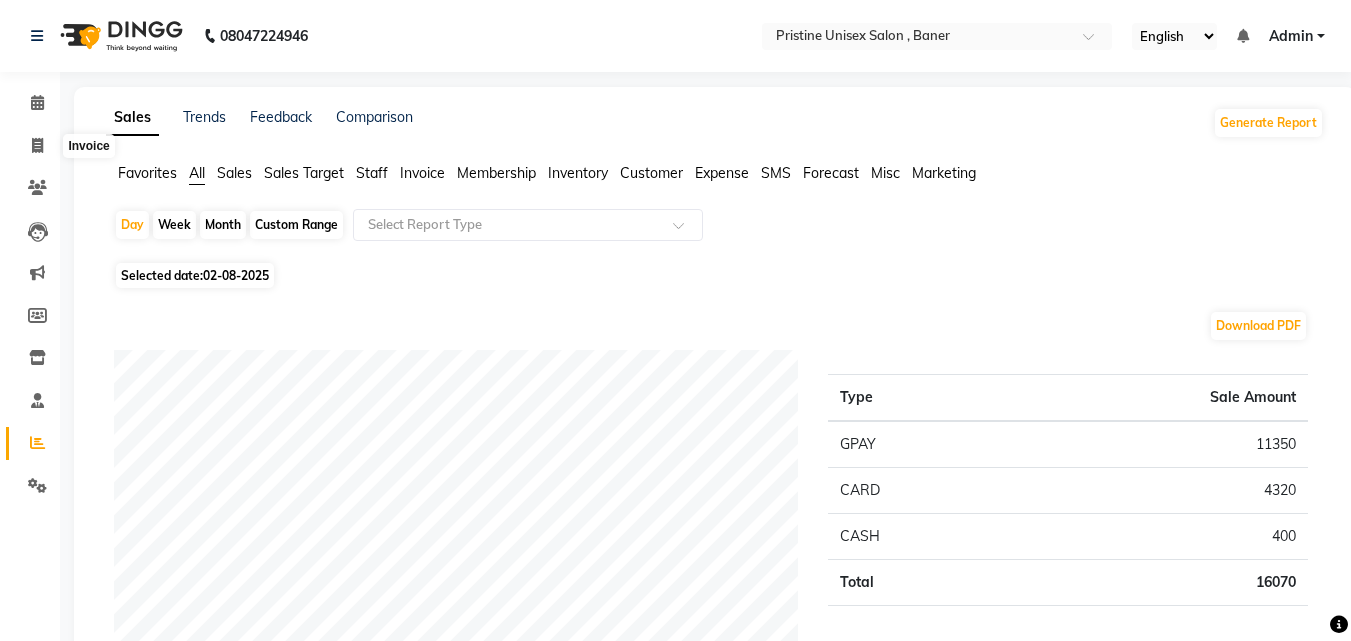 select on "6610" 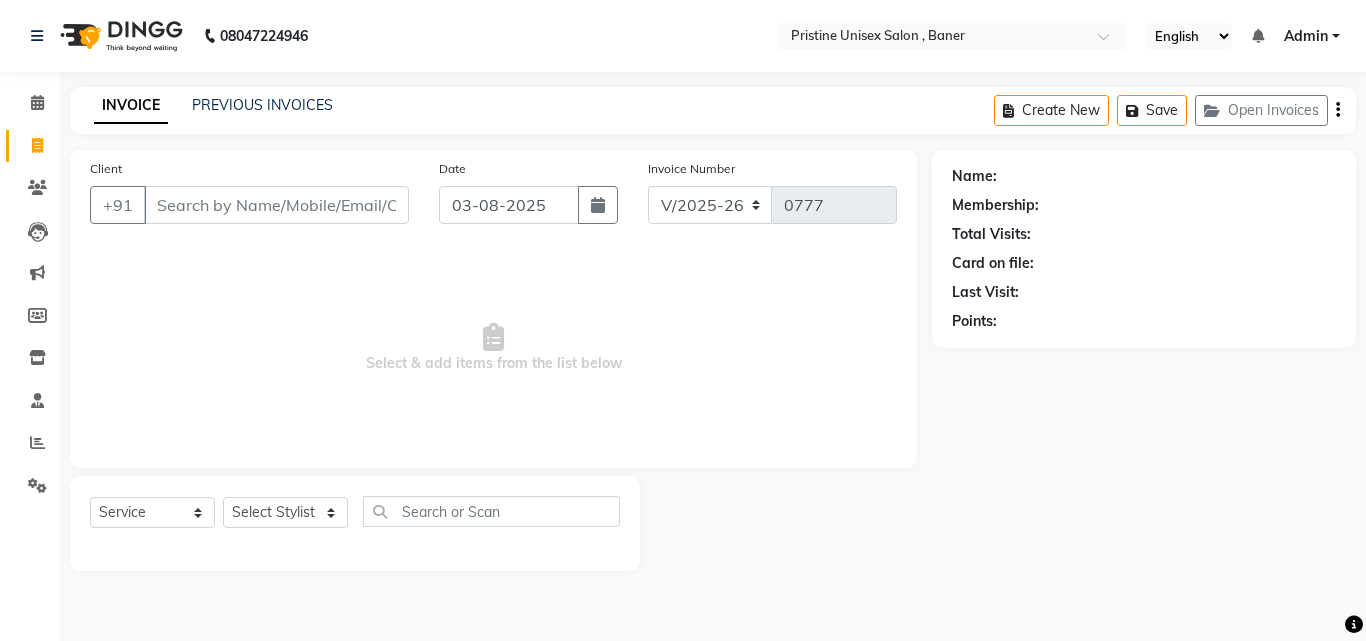 click on "Client" at bounding box center (276, 205) 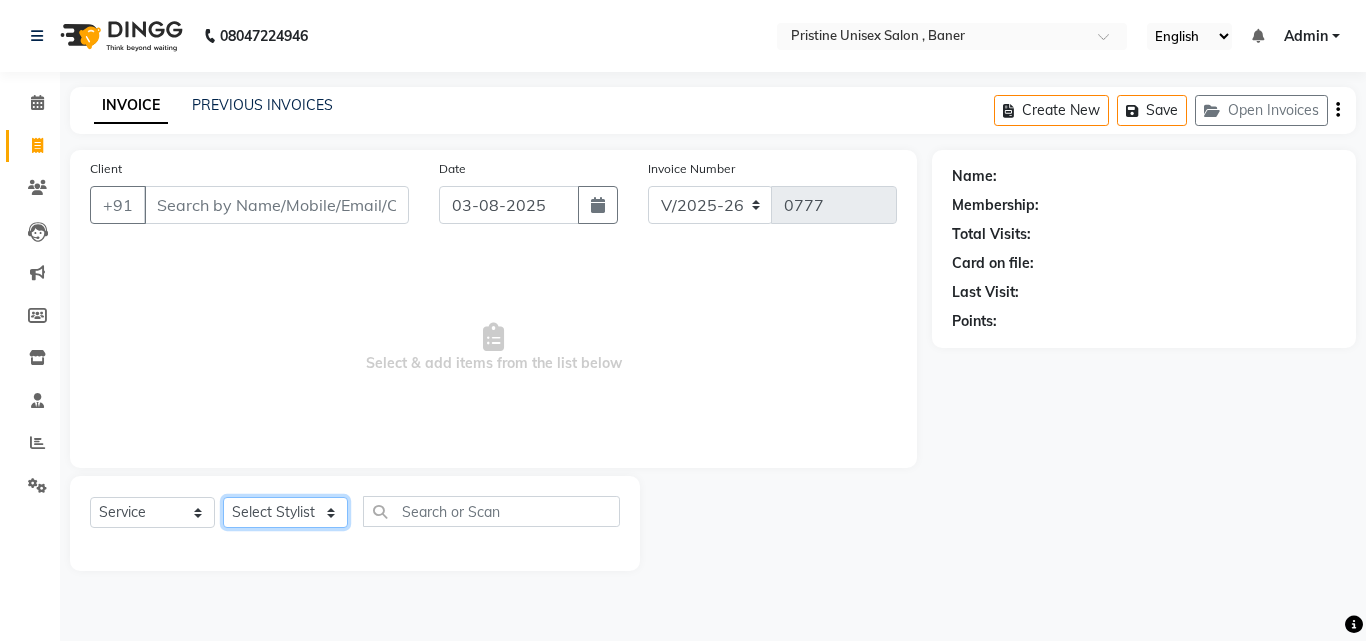 click on "Select Stylist ABHISHEKH Jaya Shinde Karan  Mahesh Rasal Mohd Monish Ahmed monika  NAAZ NIlesh pooja jaison Pooja Mam purva Sanket Sujata  Surekha Vandana  Chavan Vrsha jare" 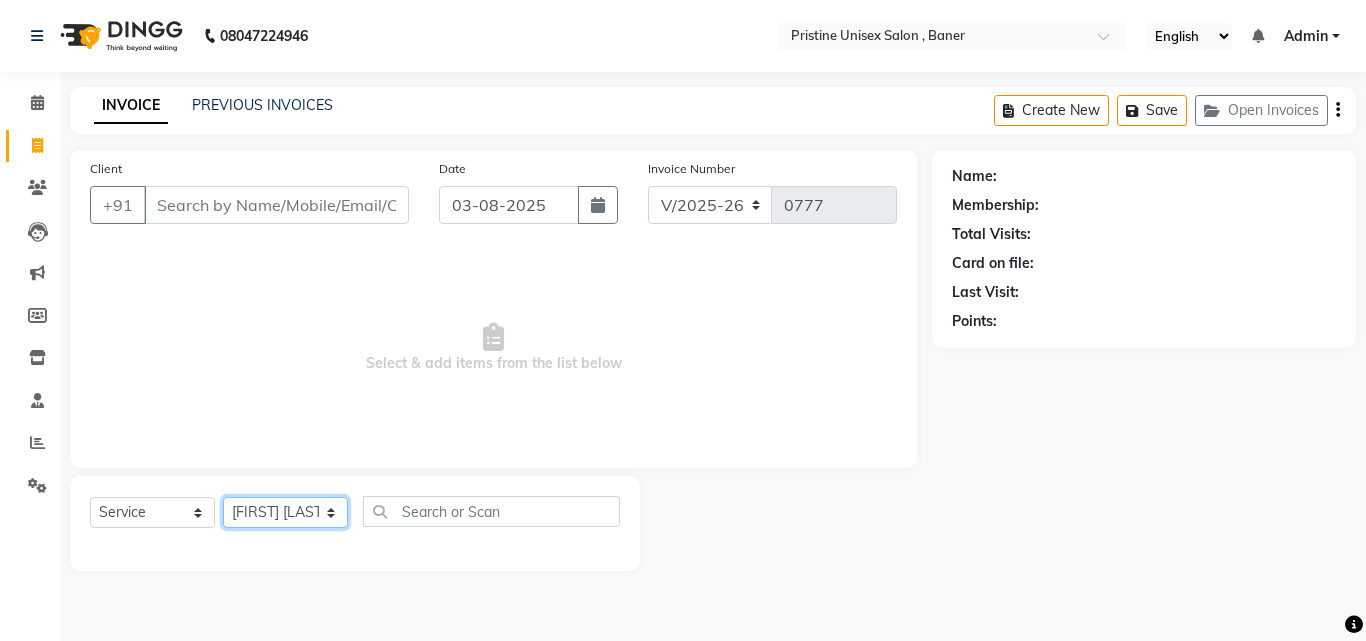 click on "Select Stylist ABHISHEKH Jaya Shinde Karan  Mahesh Rasal Mohd Monish Ahmed monika  NAAZ NIlesh pooja jaison Pooja Mam purva Sanket Sujata  Surekha Vandana  Chavan Vrsha jare" 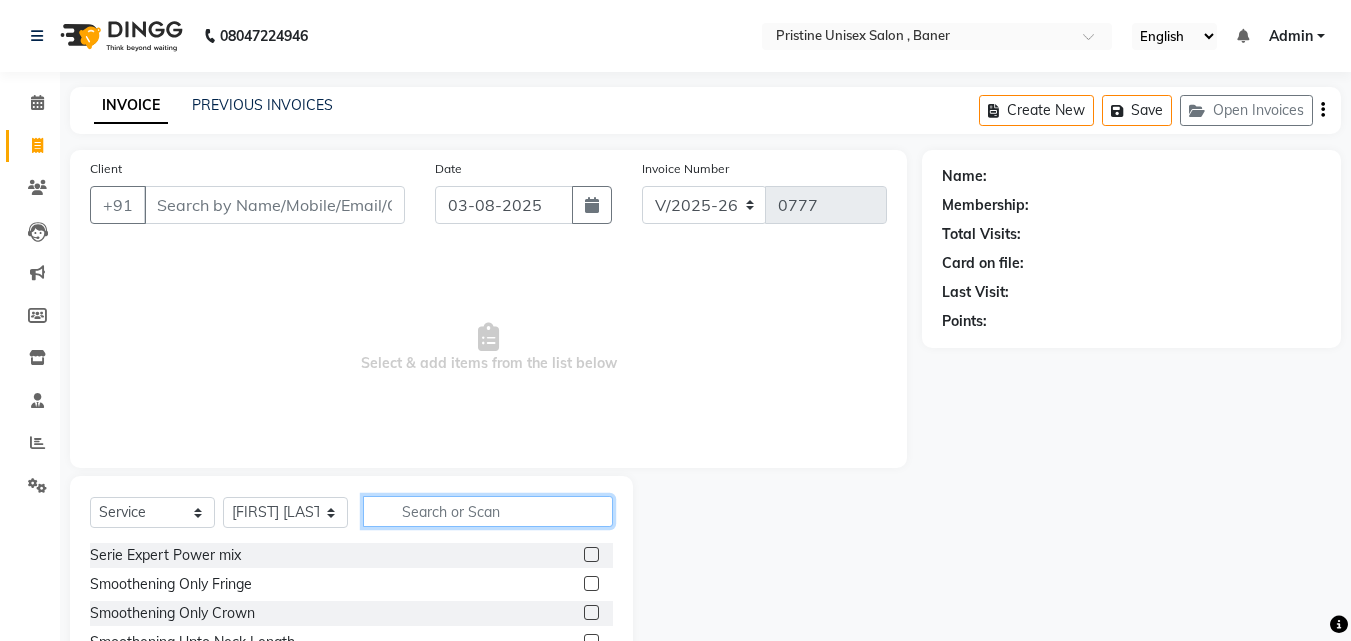 click 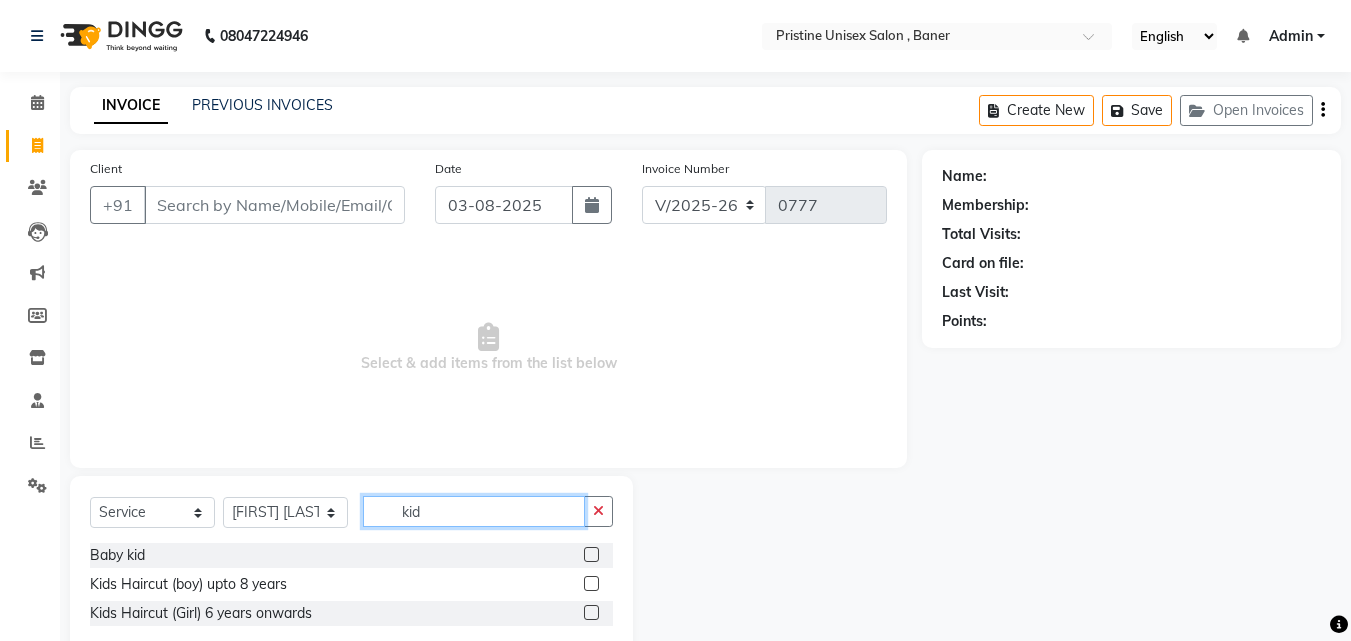 type on "kid" 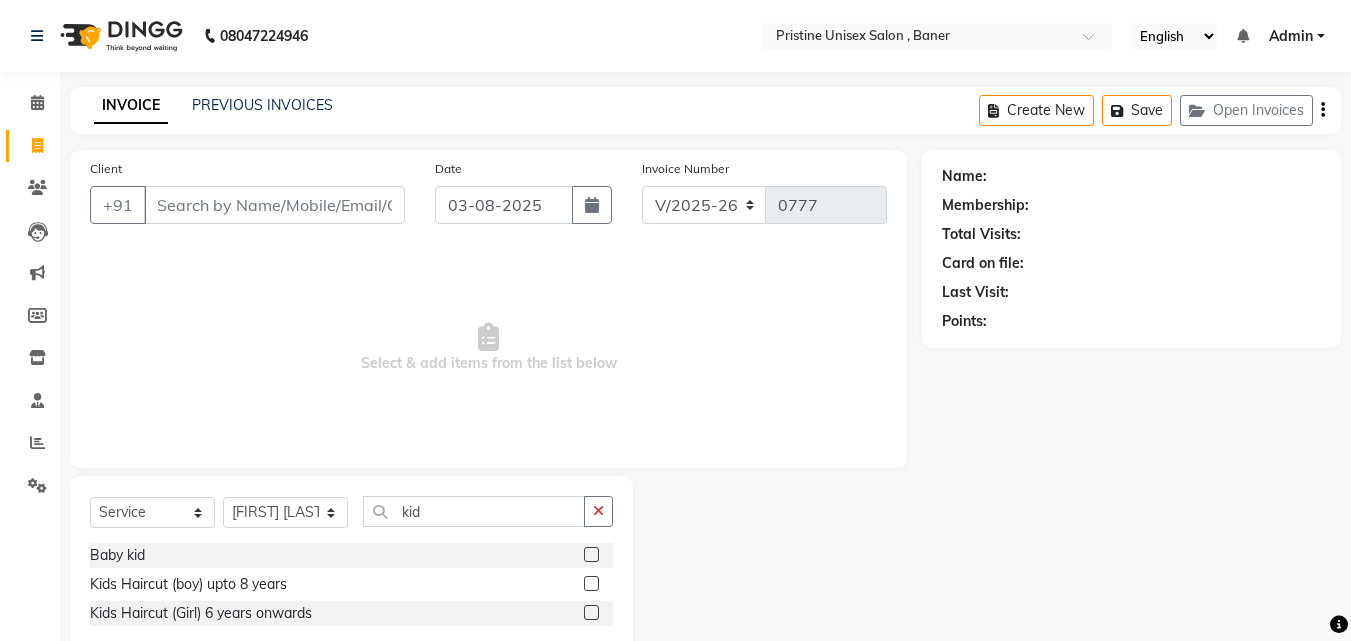 click 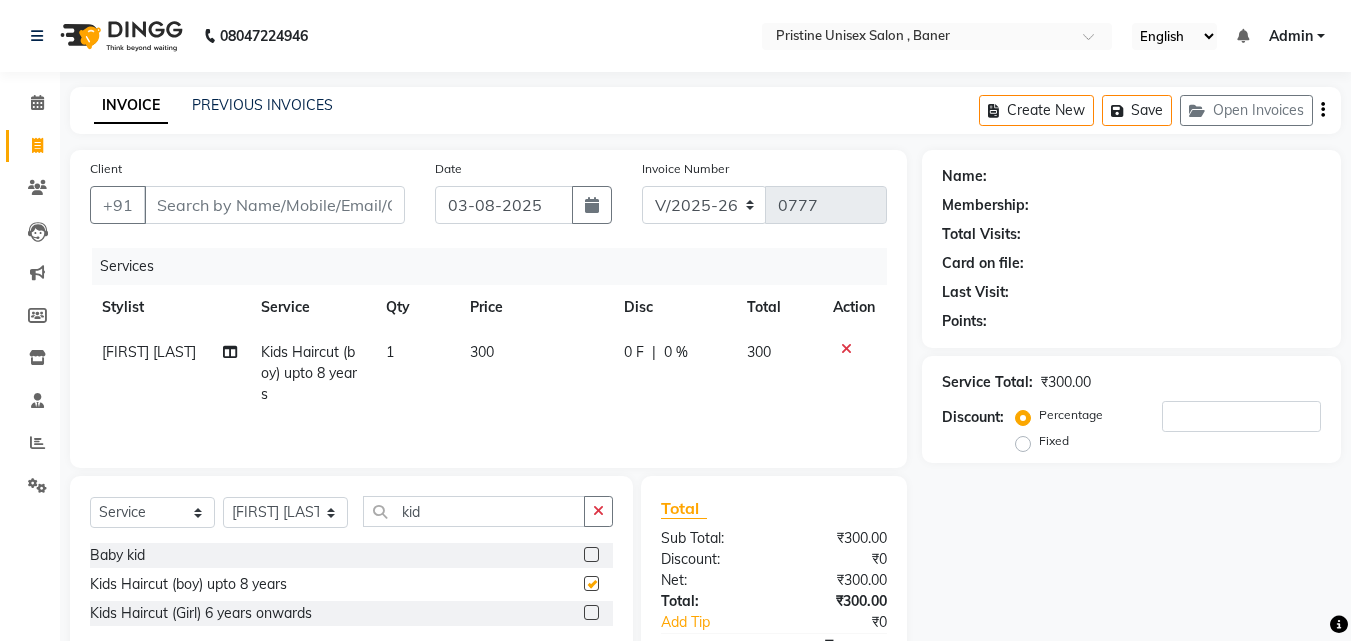 checkbox on "false" 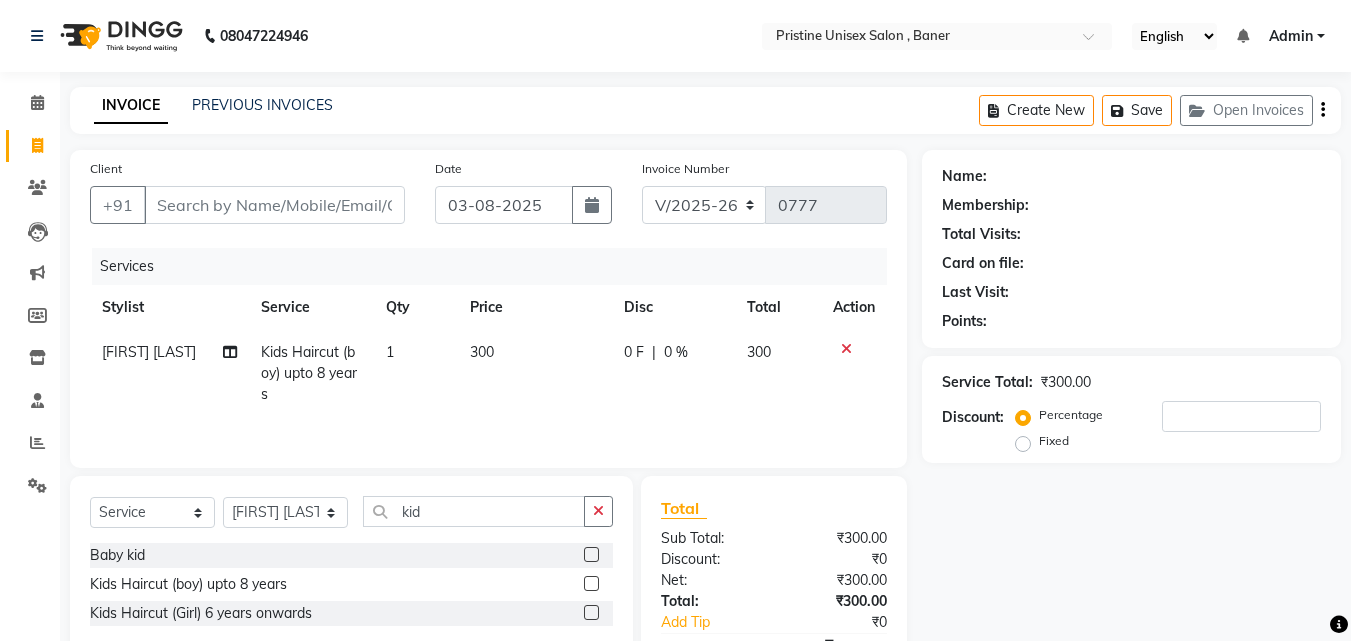 click on "Name: Membership: Total Visits: Card on file: Last Visit:  Points:  Service Total:  ₹300.00  Discount:  Percentage   Fixed" 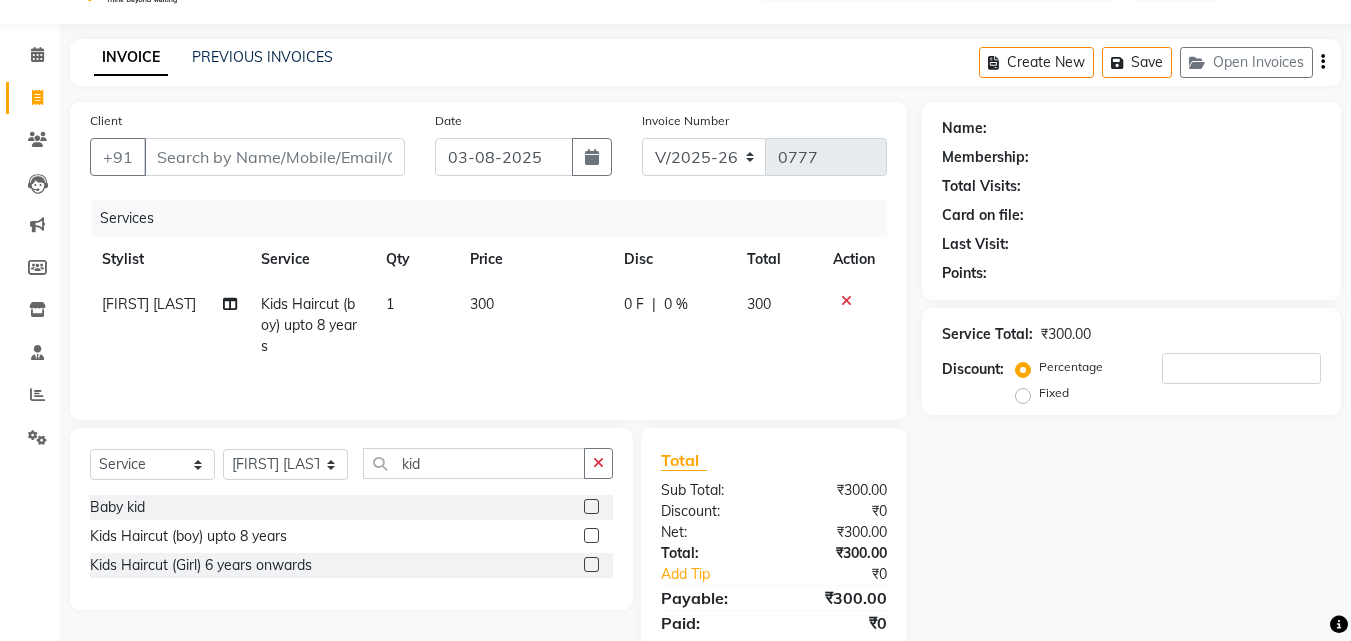 scroll, scrollTop: 0, scrollLeft: 0, axis: both 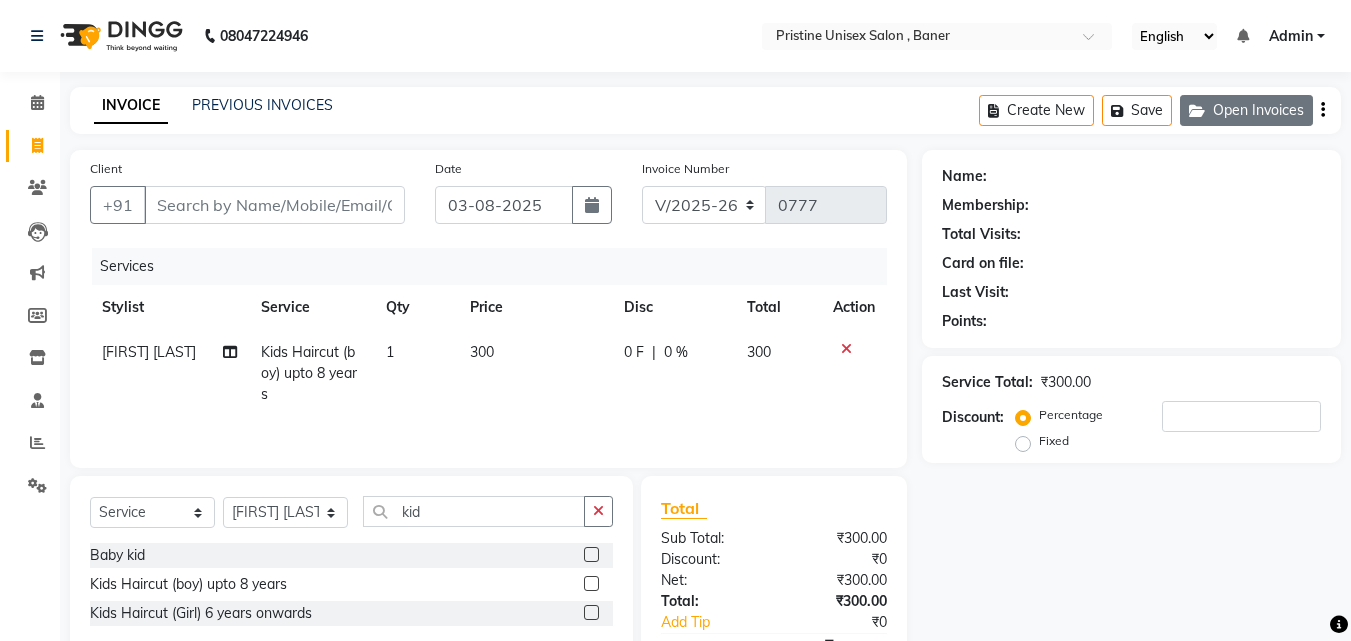 click on "Open Invoices" 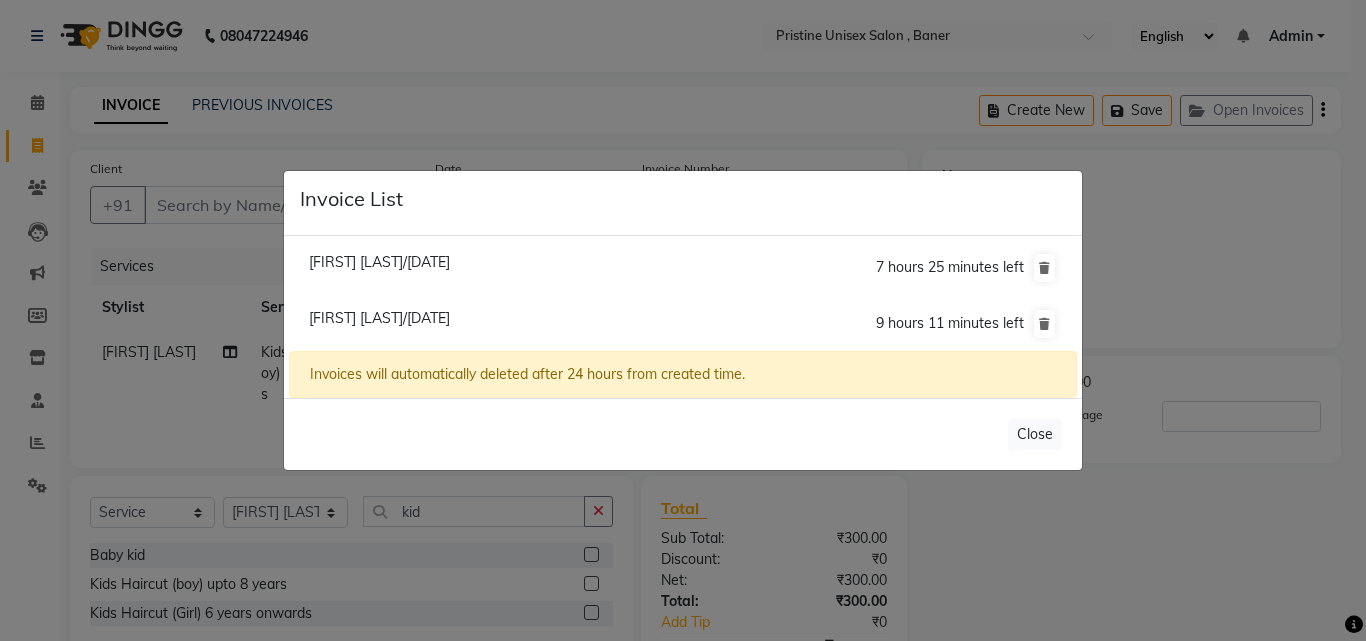 click on "Pratiksha Mahalle/02 August 2025  9 hours 11 minutes left" 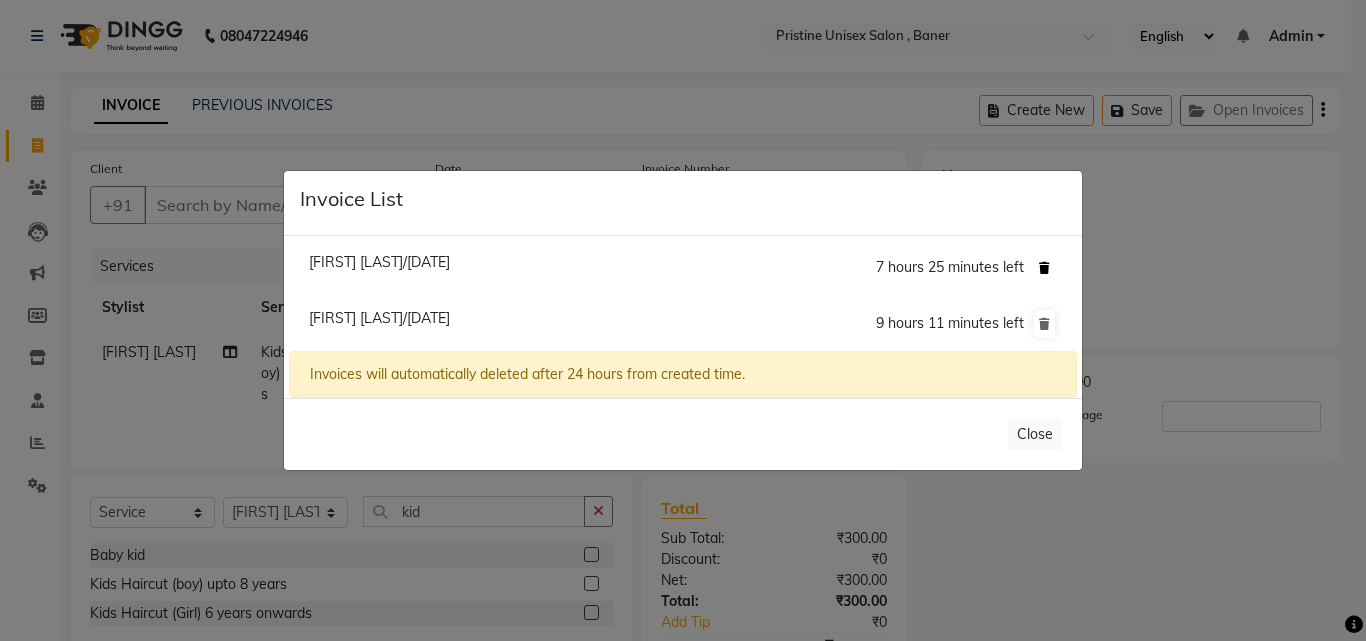click 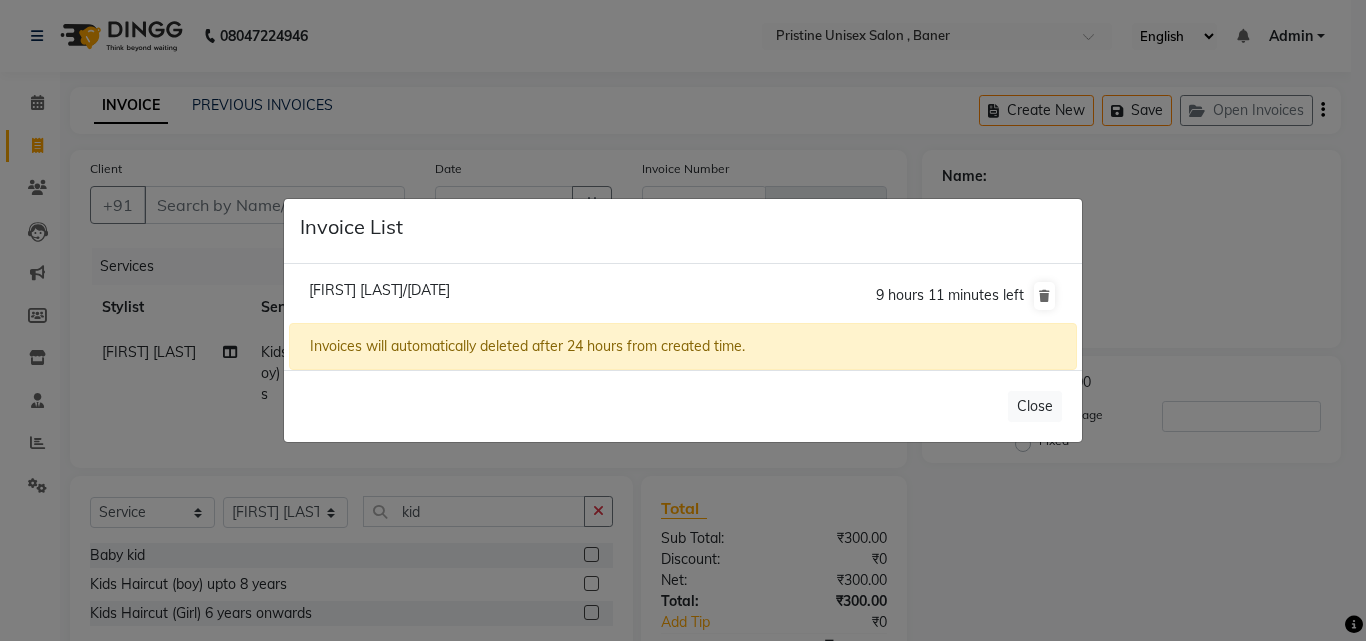 click on "Pratiksha Mahalle/02 August 2025  9 hours 11 minutes left" 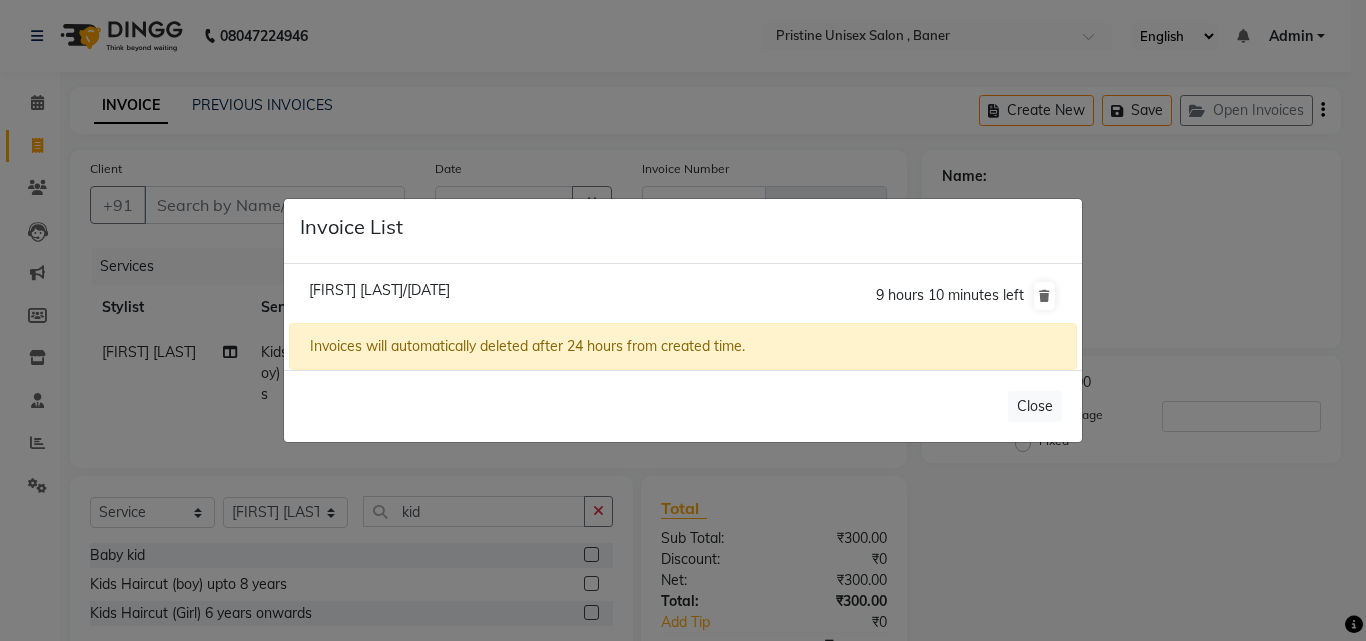 click on "Pratiksha Mahalle/02 August 2025" 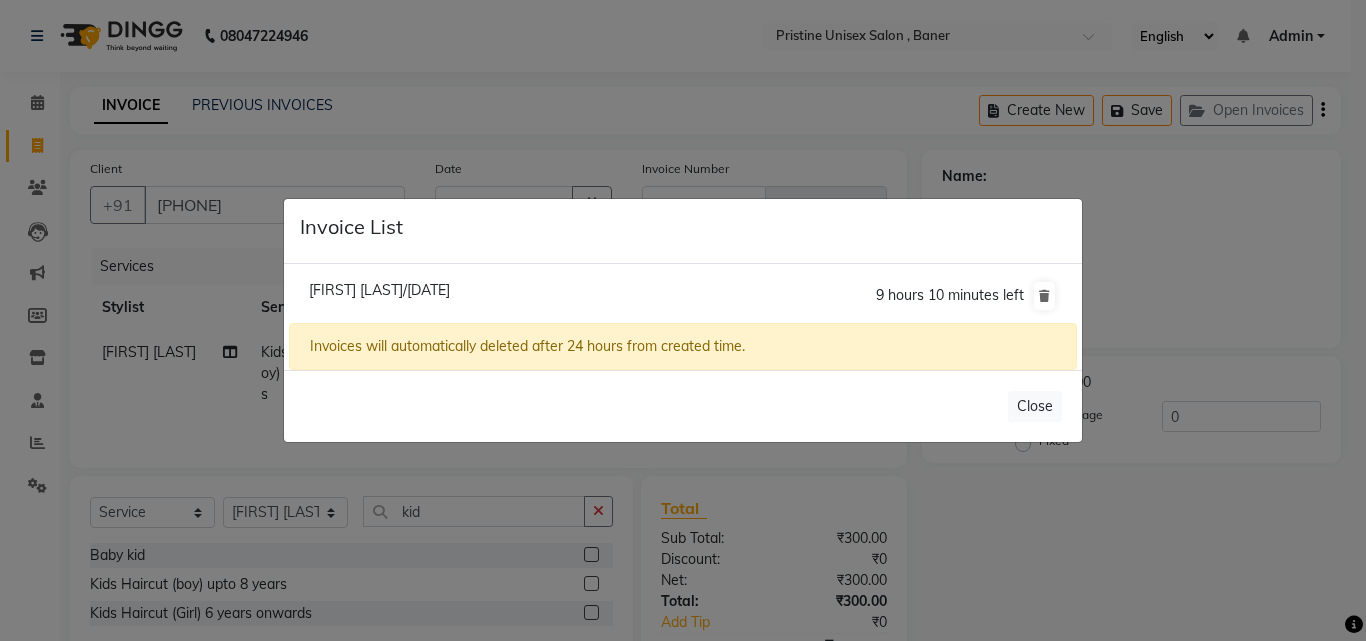 click on "Pratiksha Mahalle/02 August 2025  9 hours 10 minutes left  Invoices will automatically deleted after 24 hours from created time." 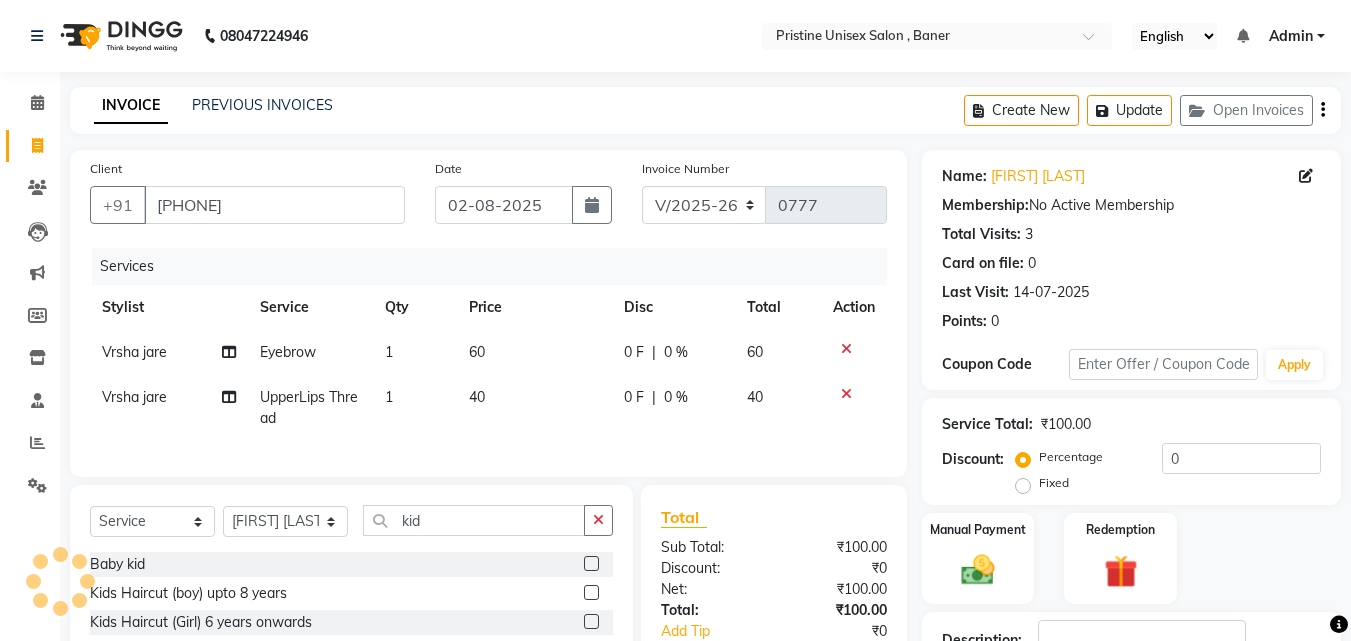 select 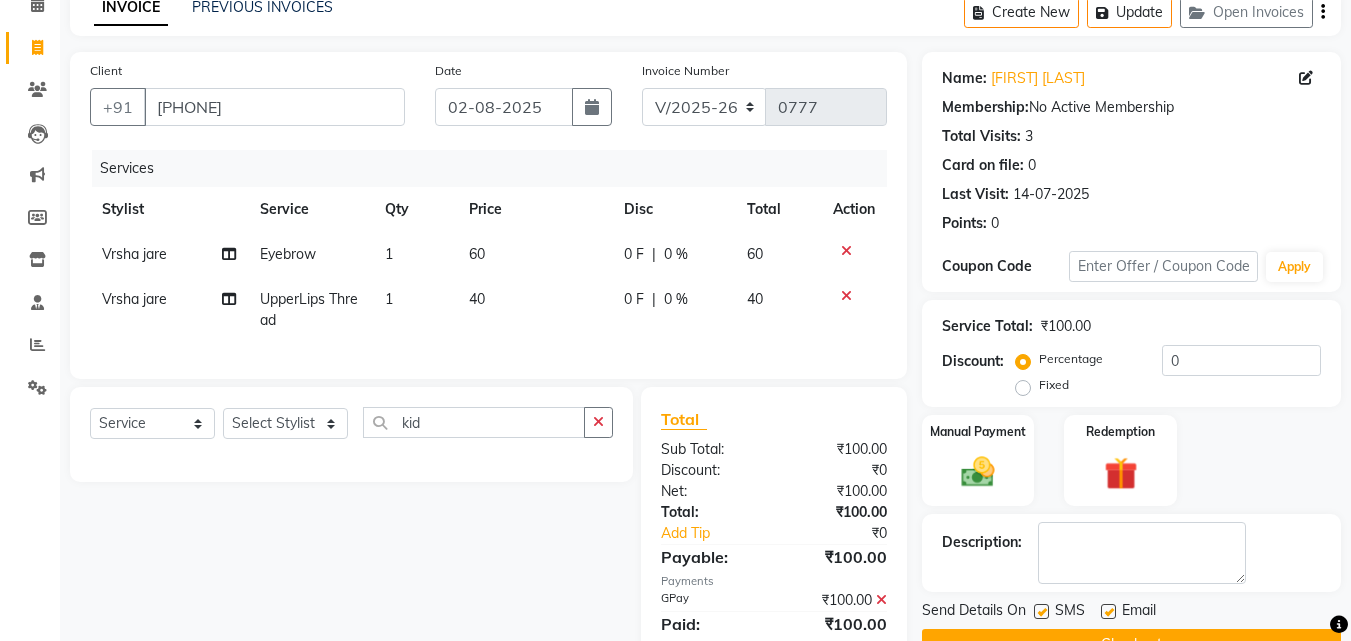 scroll, scrollTop: 183, scrollLeft: 0, axis: vertical 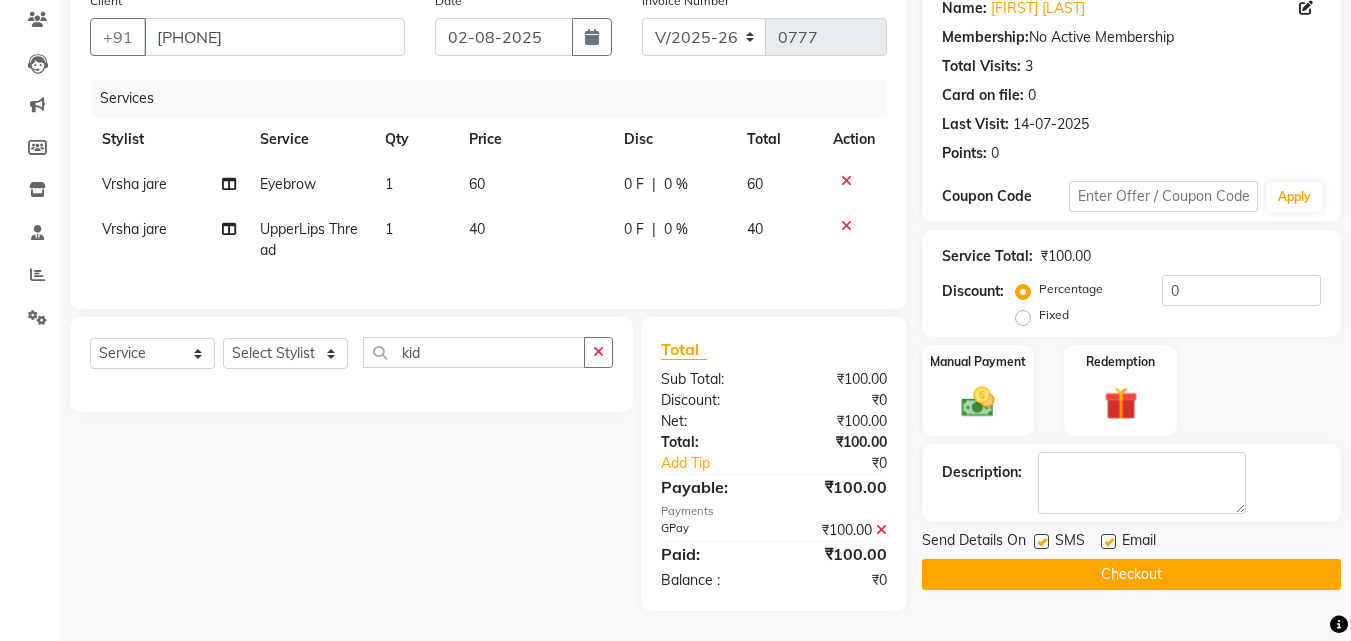 click on "Checkout" 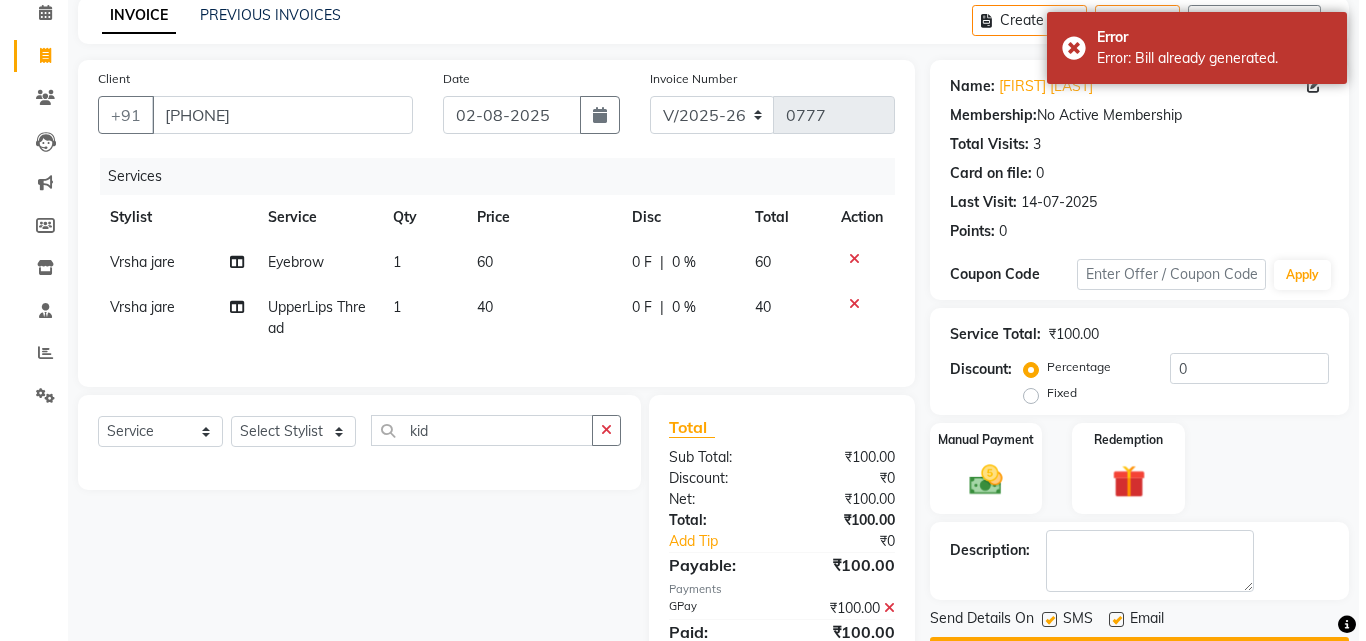 scroll, scrollTop: 0, scrollLeft: 0, axis: both 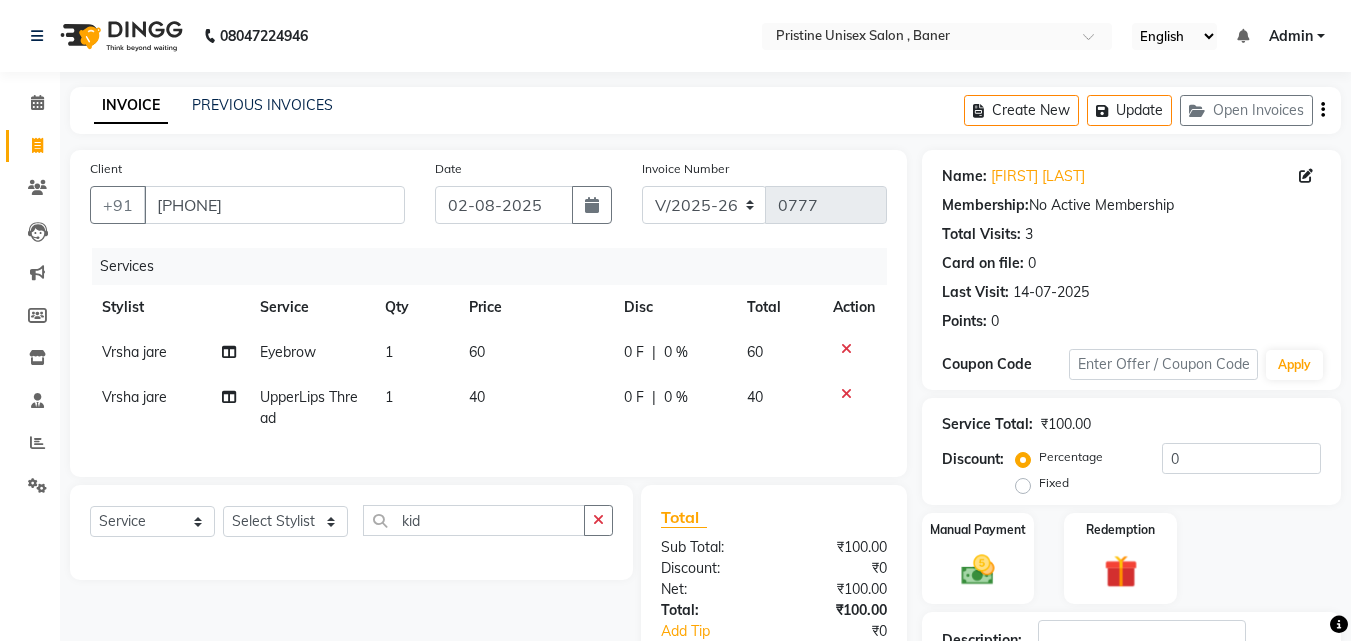 click 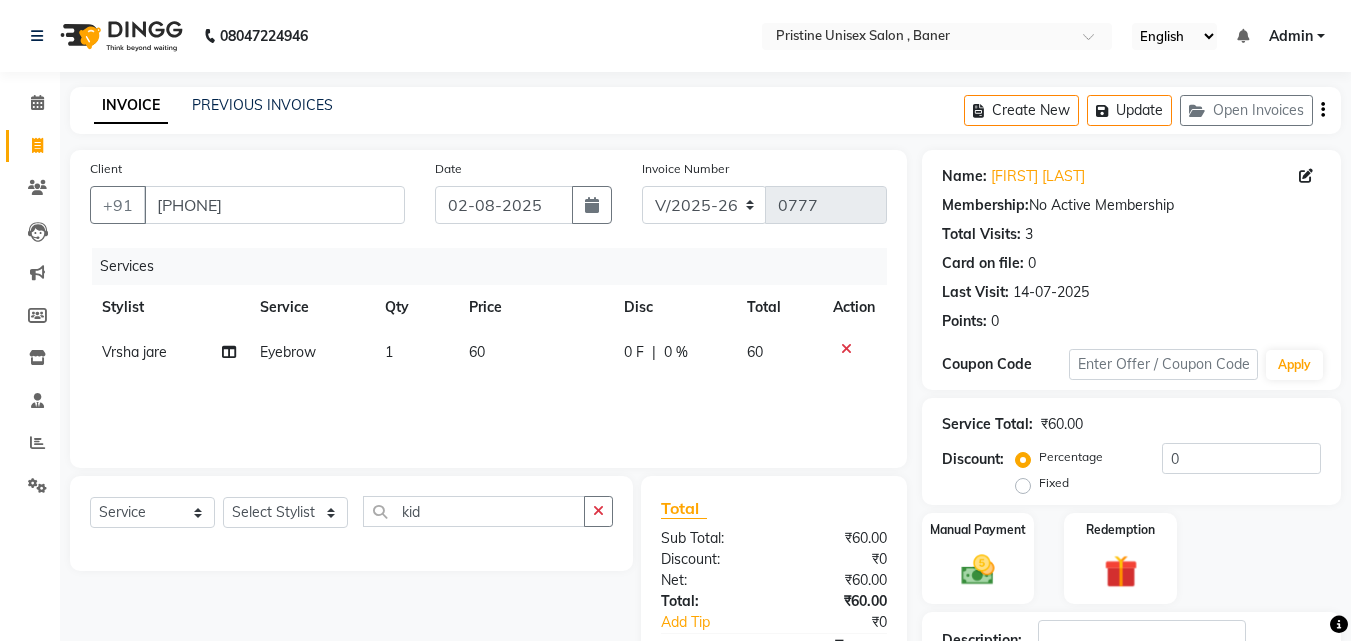 click 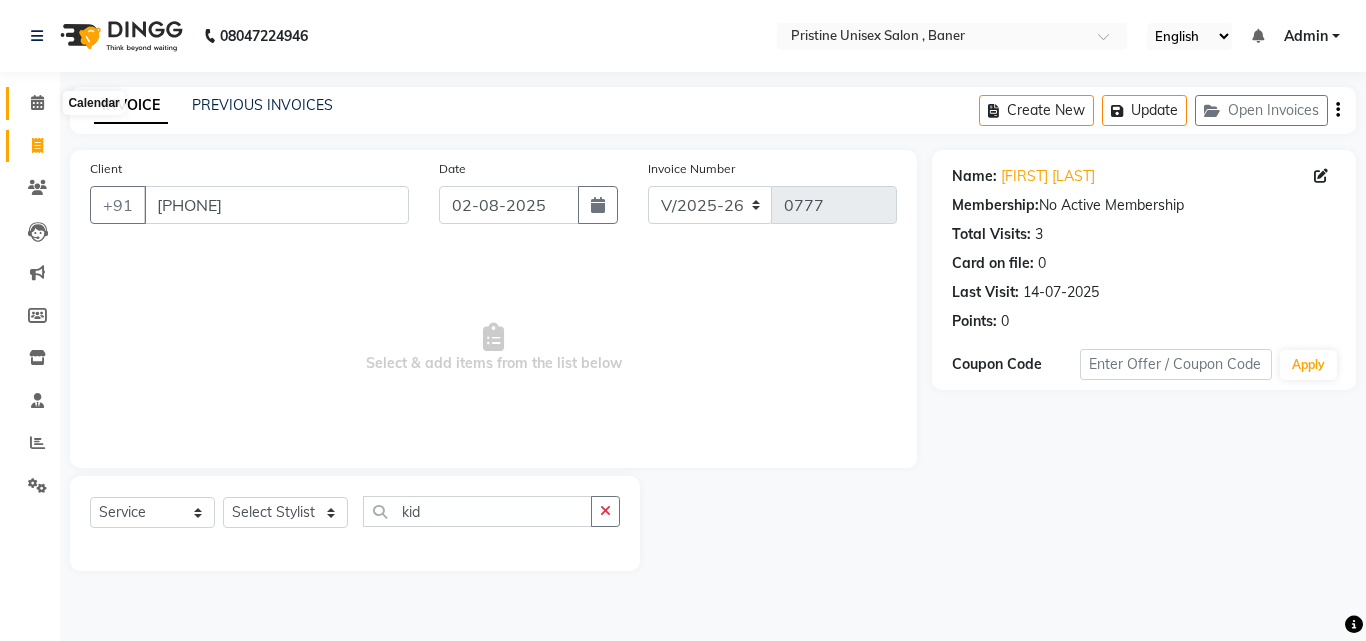 click 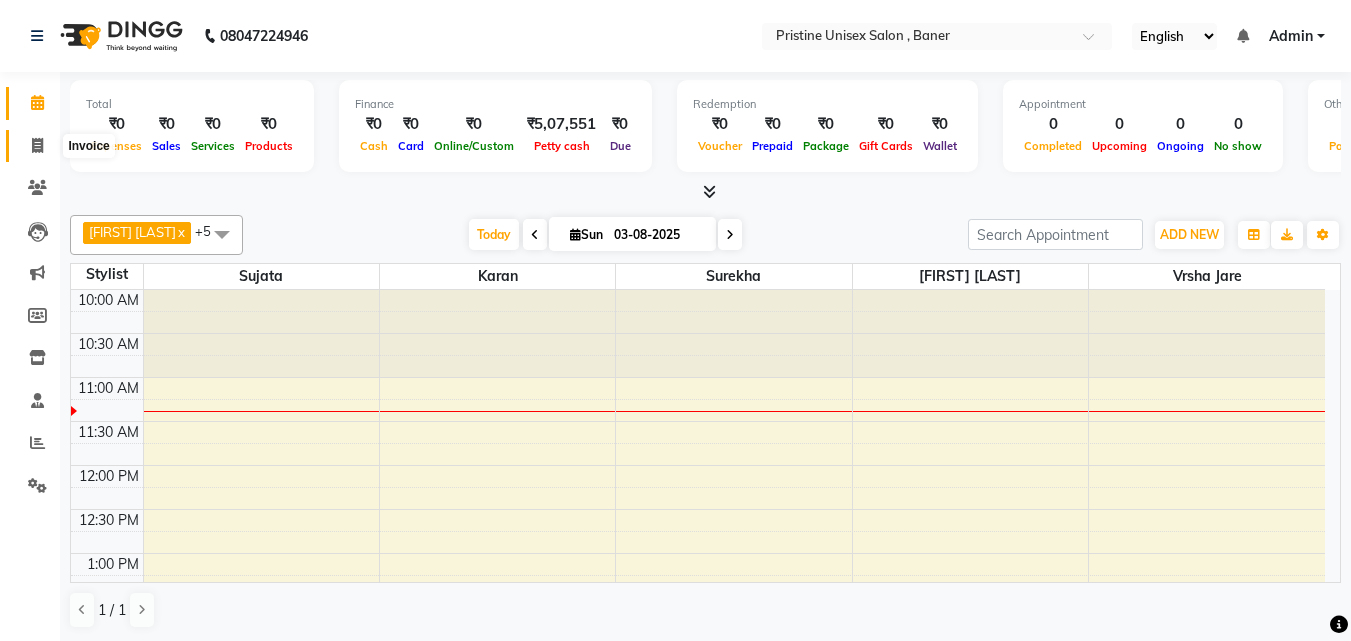 click 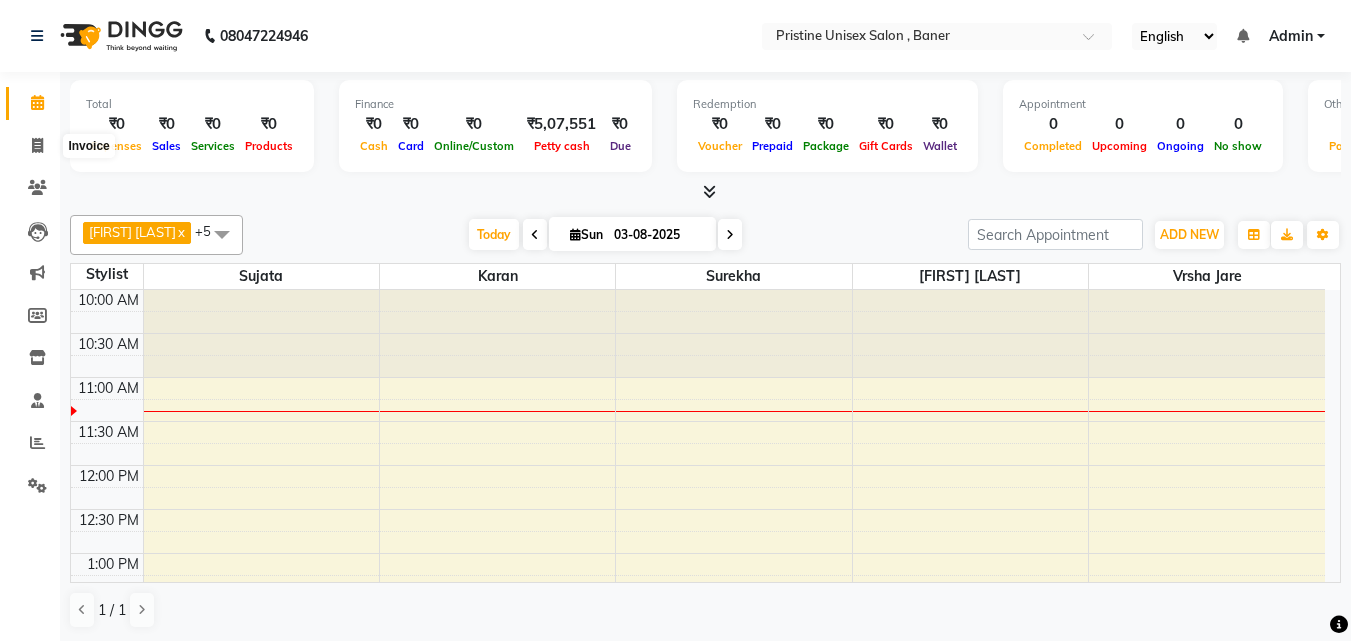 select on "6610" 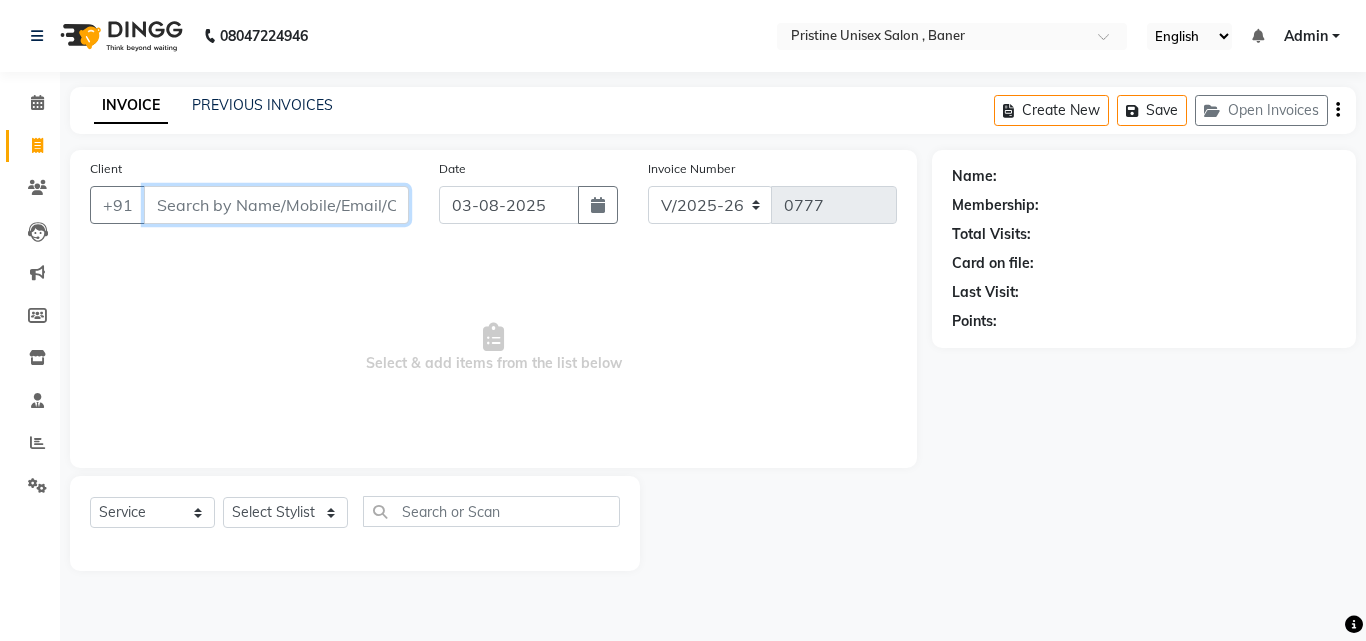 click on "Client" at bounding box center (276, 205) 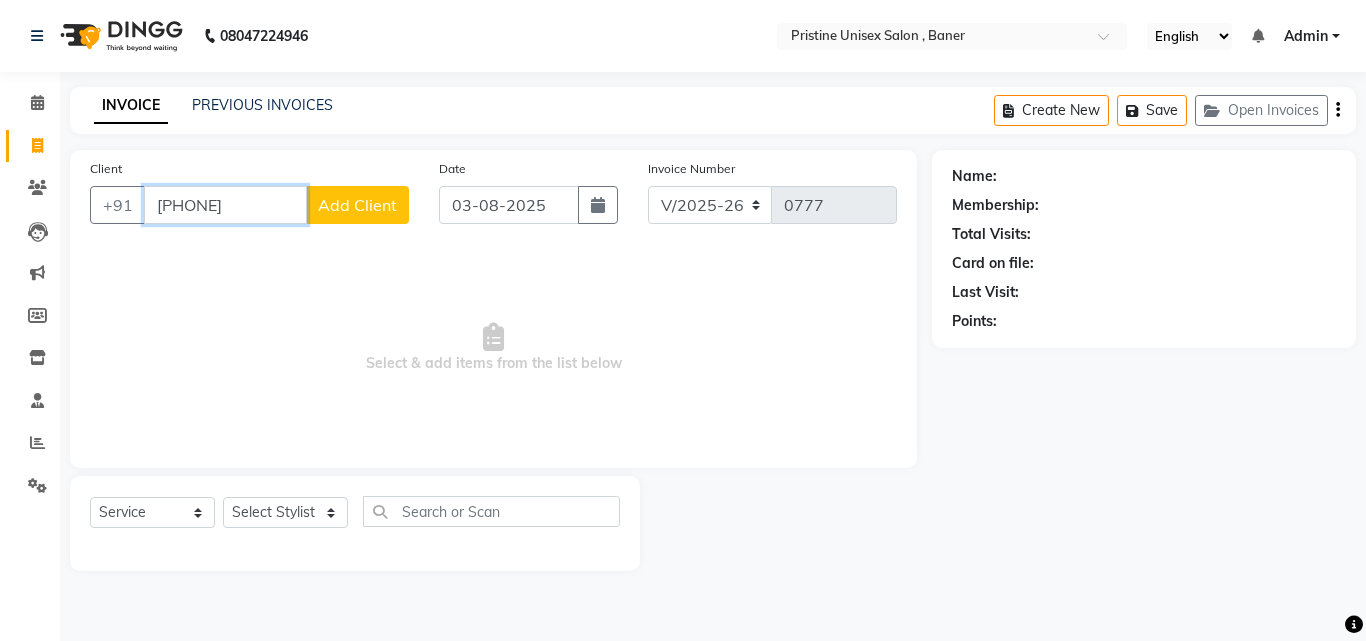type on "9324038498" 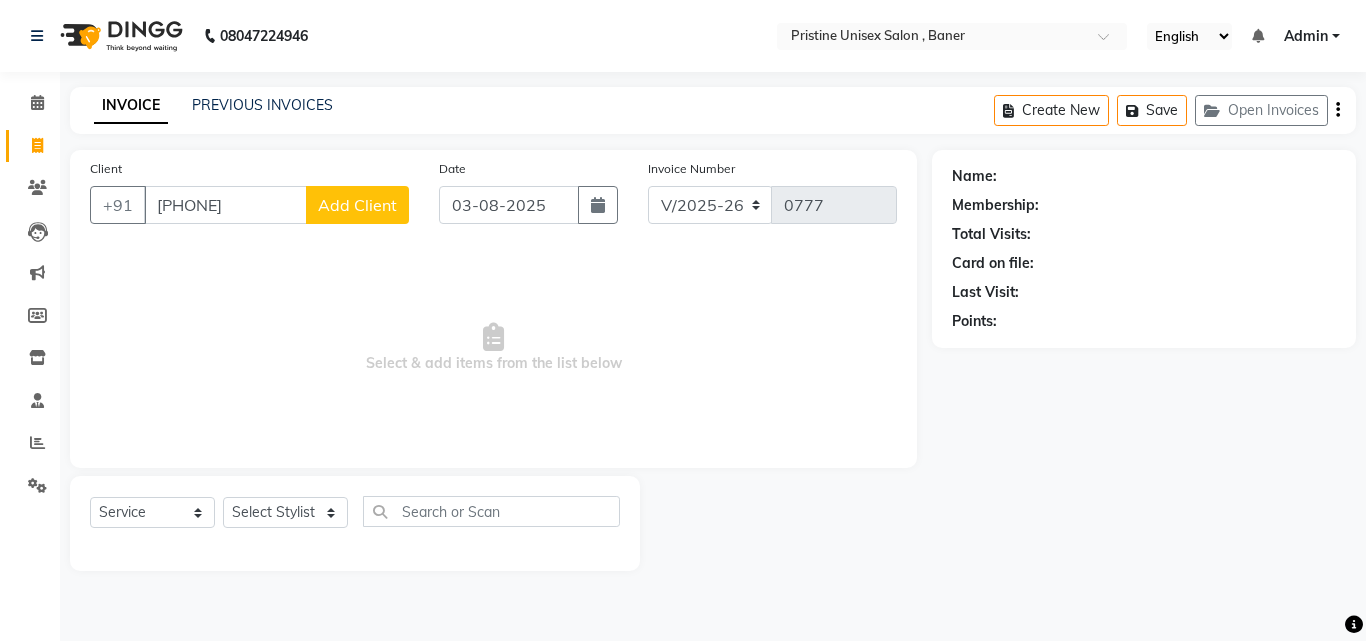 click on "Add Client" 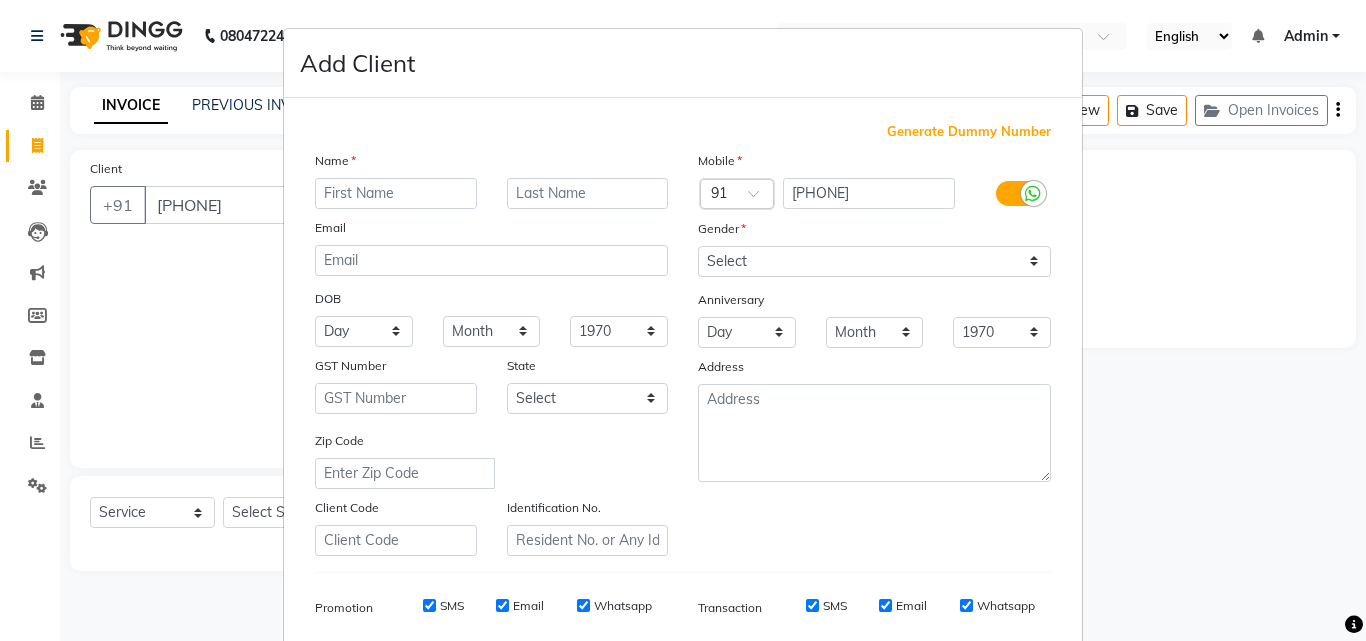 click at bounding box center (396, 193) 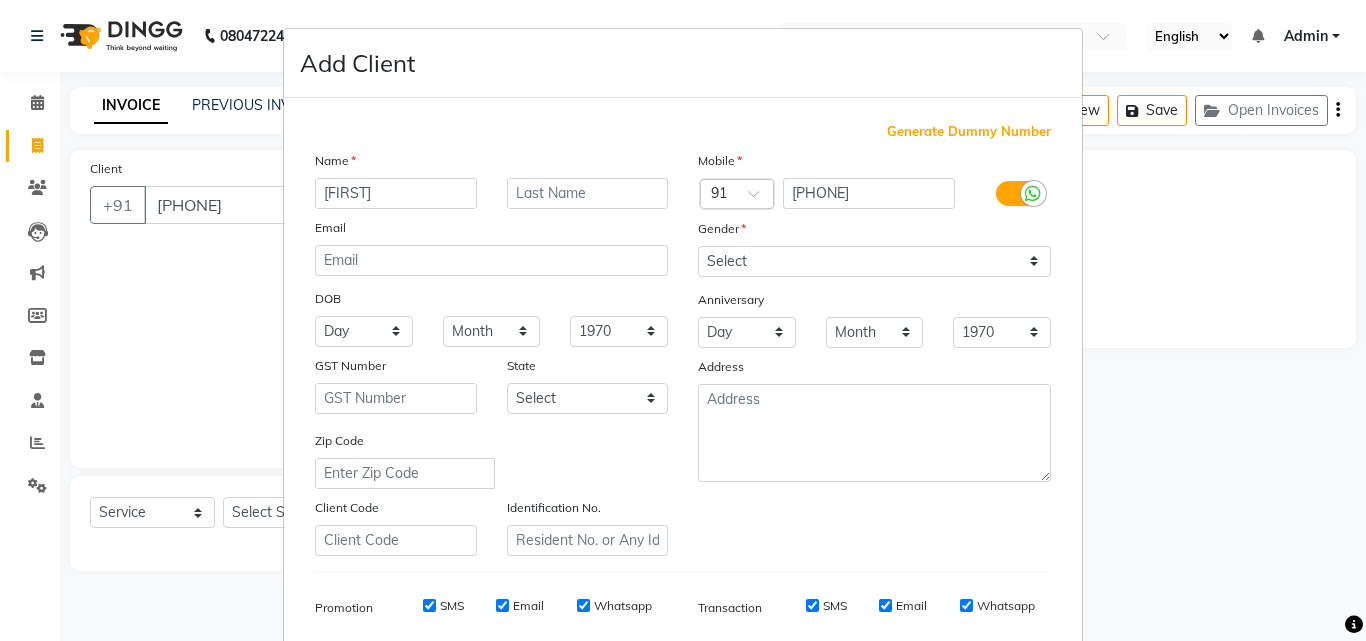 type on "kartik" 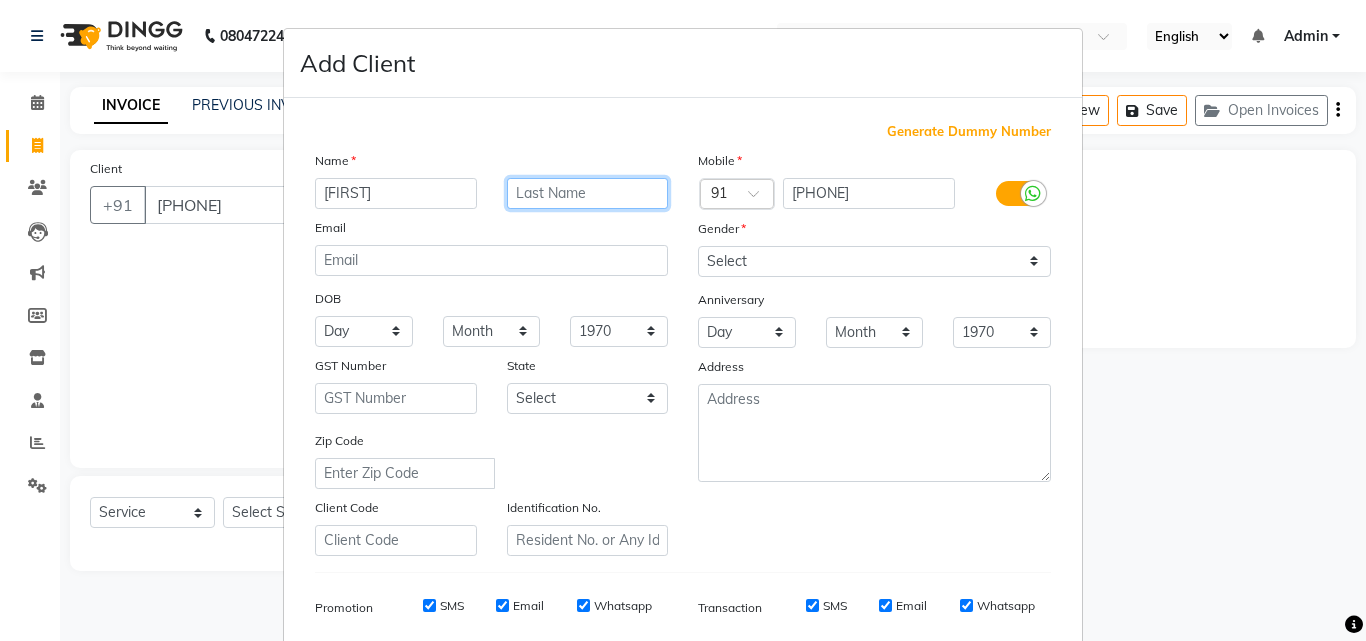 click at bounding box center [588, 193] 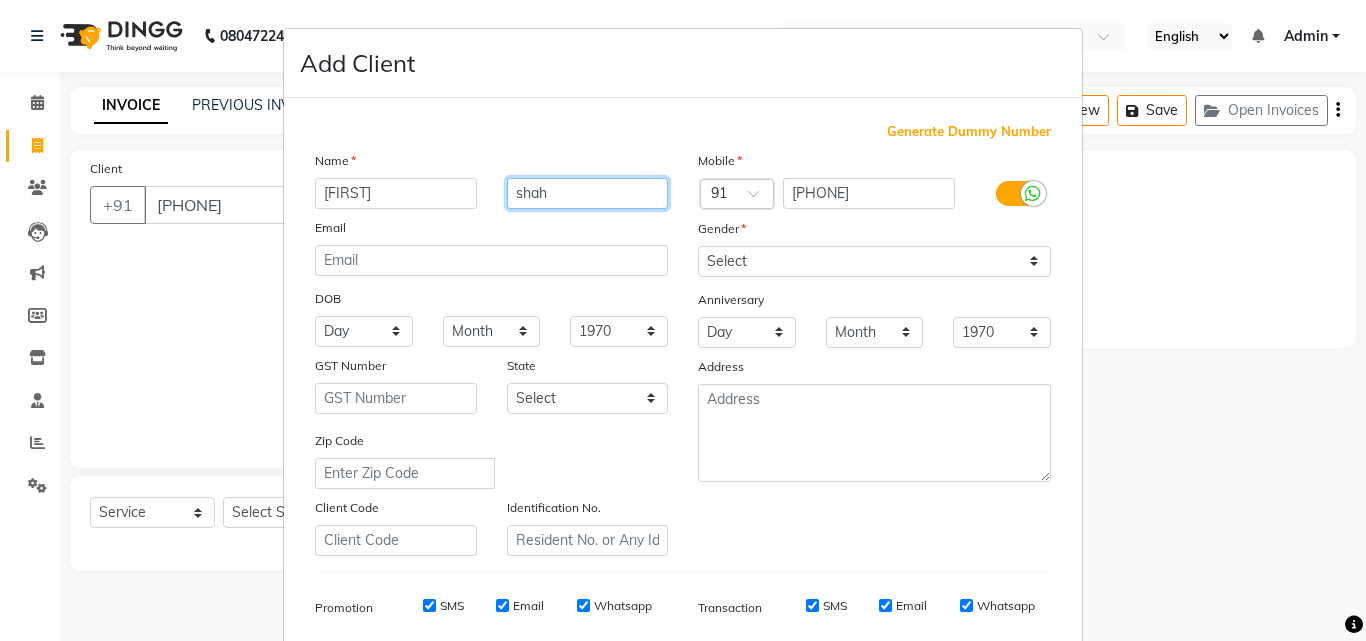 type on "shah" 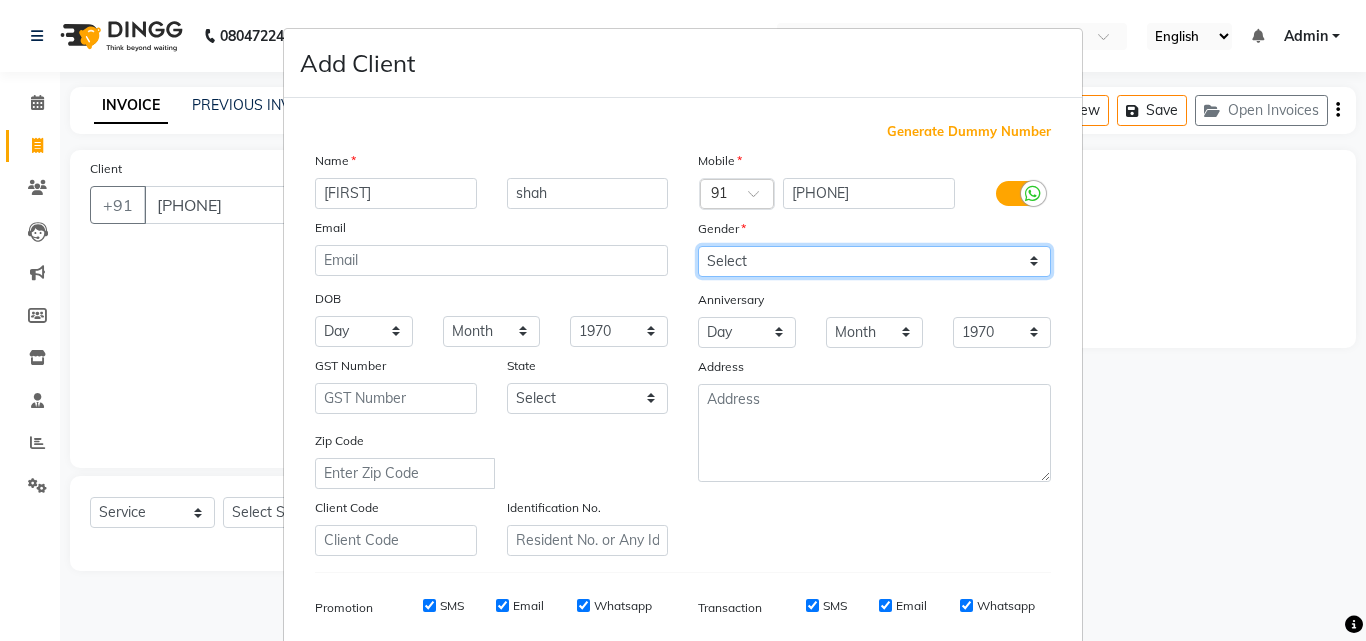 click on "Select Male Female Other Prefer Not To Say" at bounding box center (874, 261) 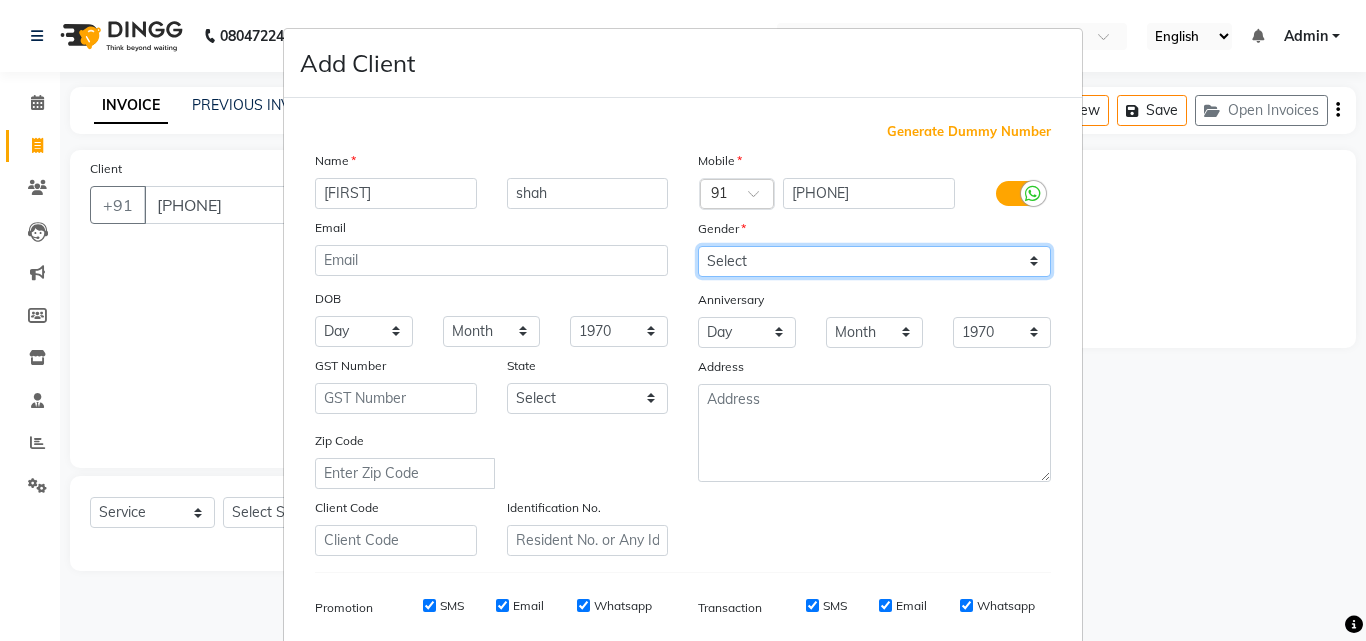 select on "male" 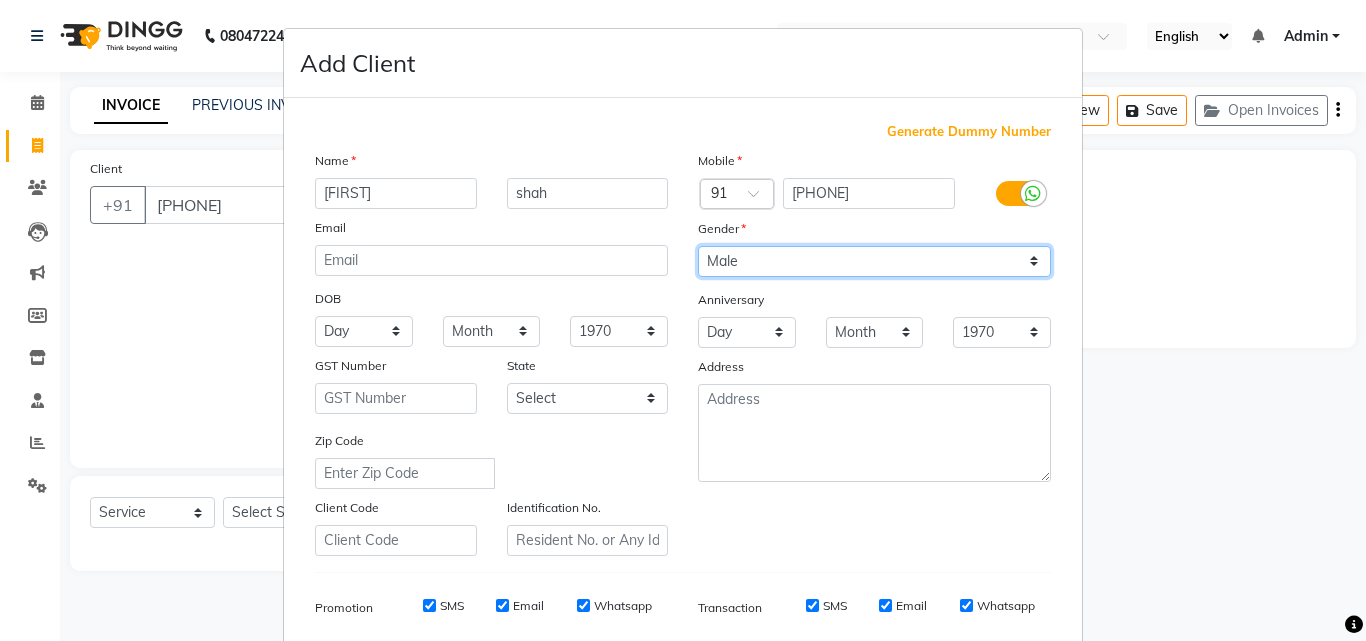 click on "Select Male Female Other Prefer Not To Say" at bounding box center [874, 261] 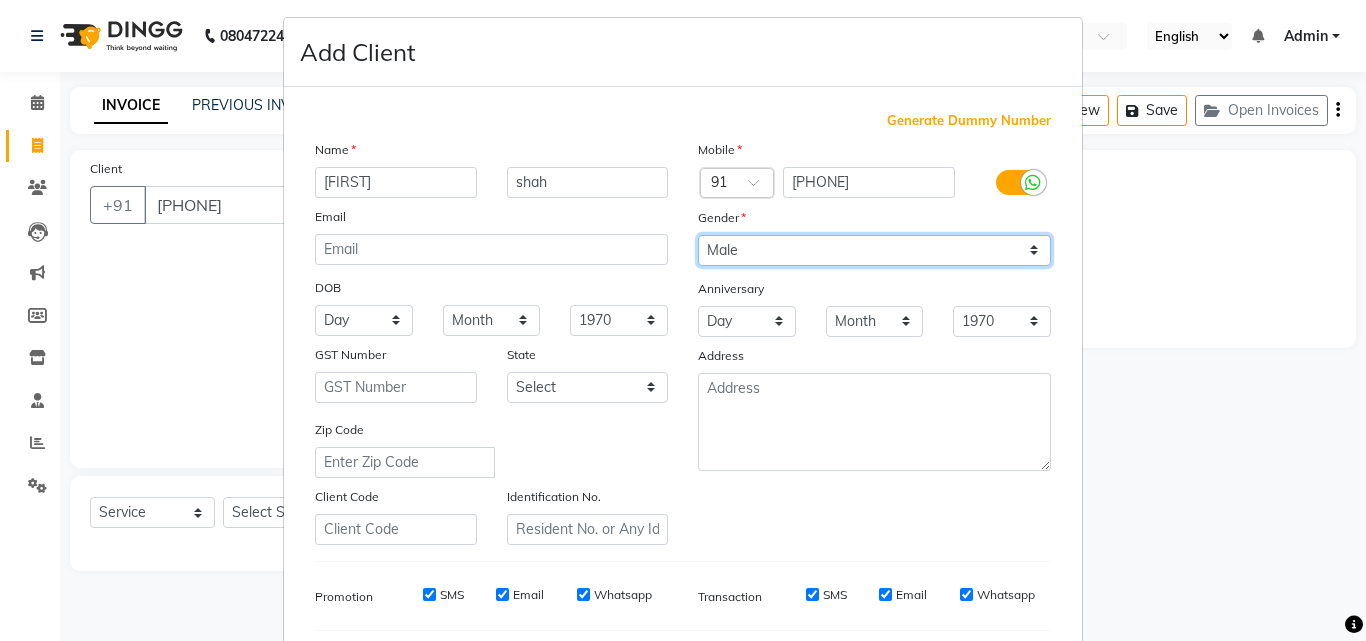 scroll, scrollTop: 0, scrollLeft: 0, axis: both 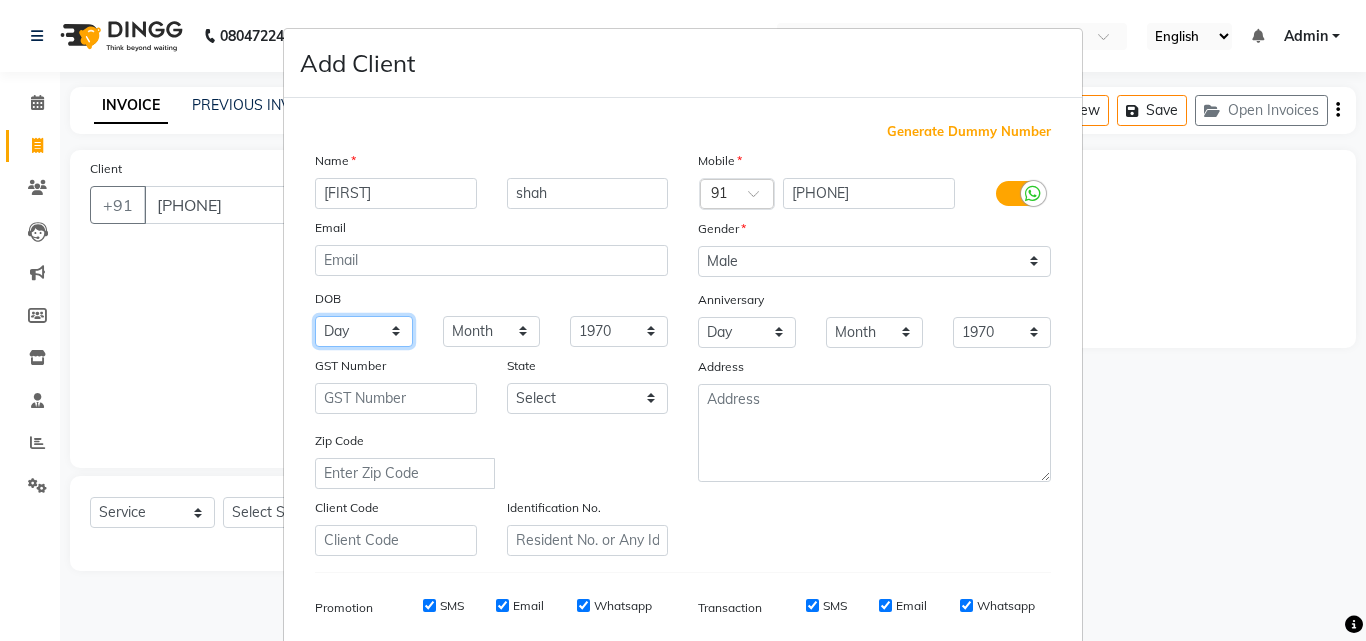 click on "Day 01 02 03 04 05 06 07 08 09 10 11 12 13 14 15 16 17 18 19 20 21 22 23 24 25 26 27 28 29 30 31" at bounding box center [364, 331] 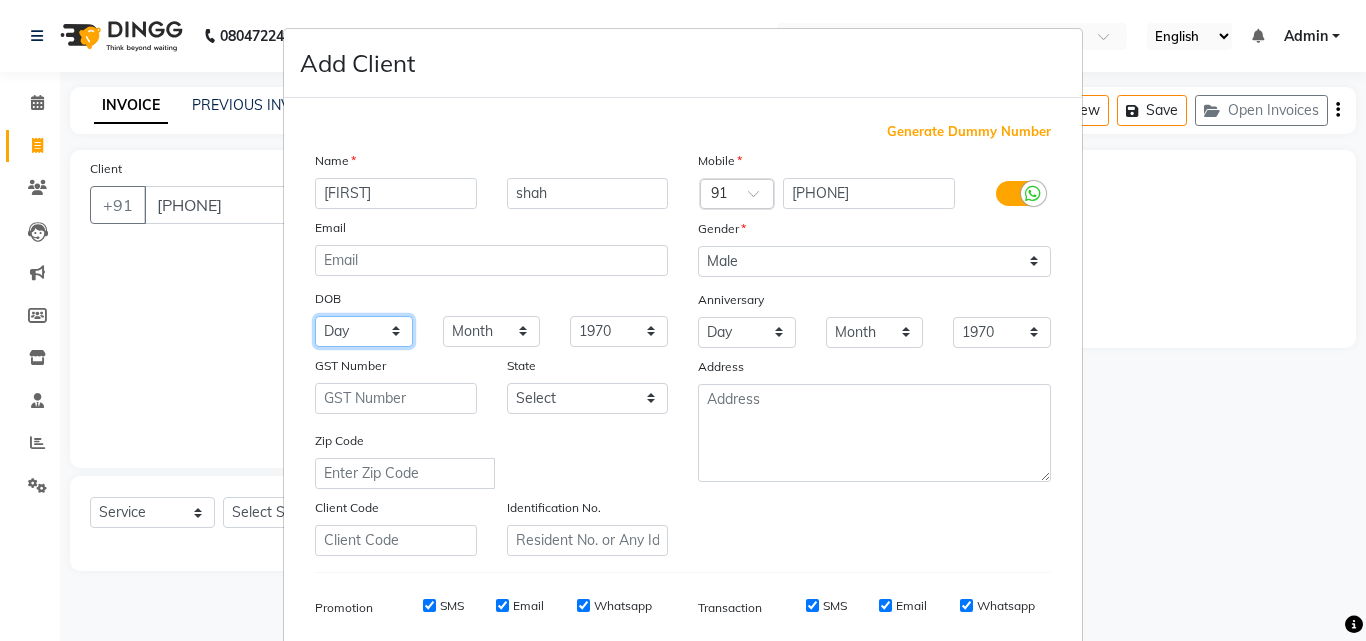 select on "15" 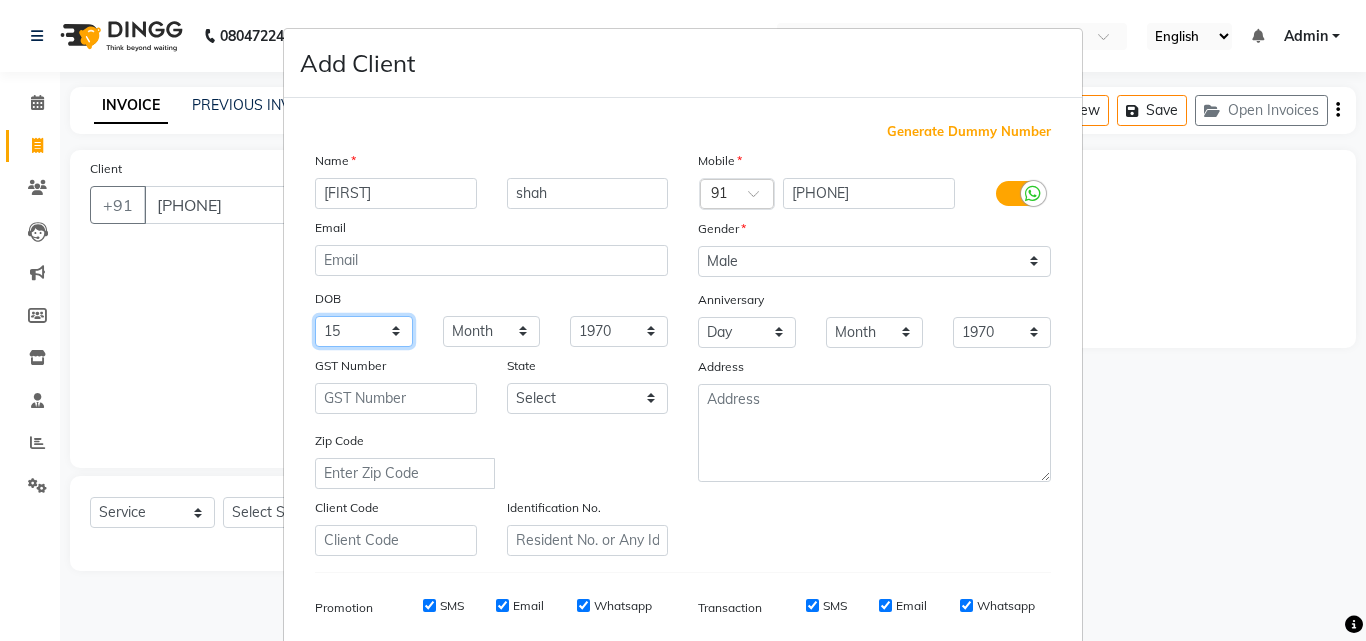 click on "Day 01 02 03 04 05 06 07 08 09 10 11 12 13 14 15 16 17 18 19 20 21 22 23 24 25 26 27 28 29 30 31" at bounding box center (364, 331) 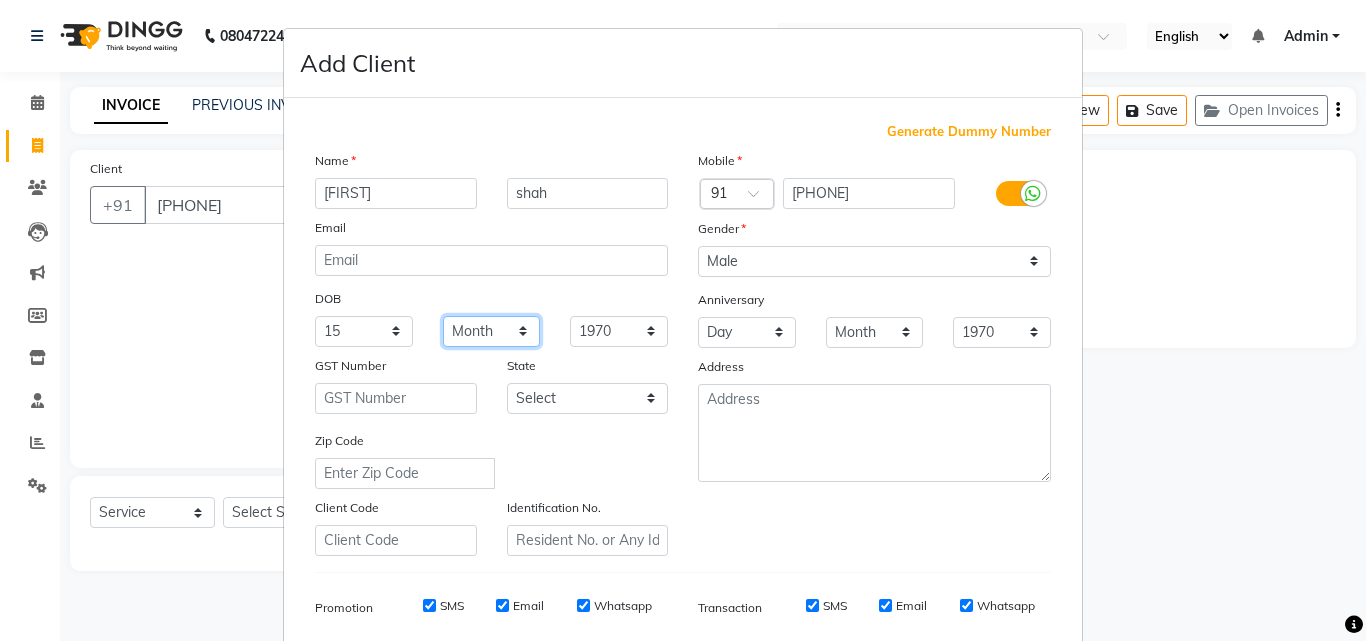 click on "Month January February March April May June July August September October November December" at bounding box center [492, 331] 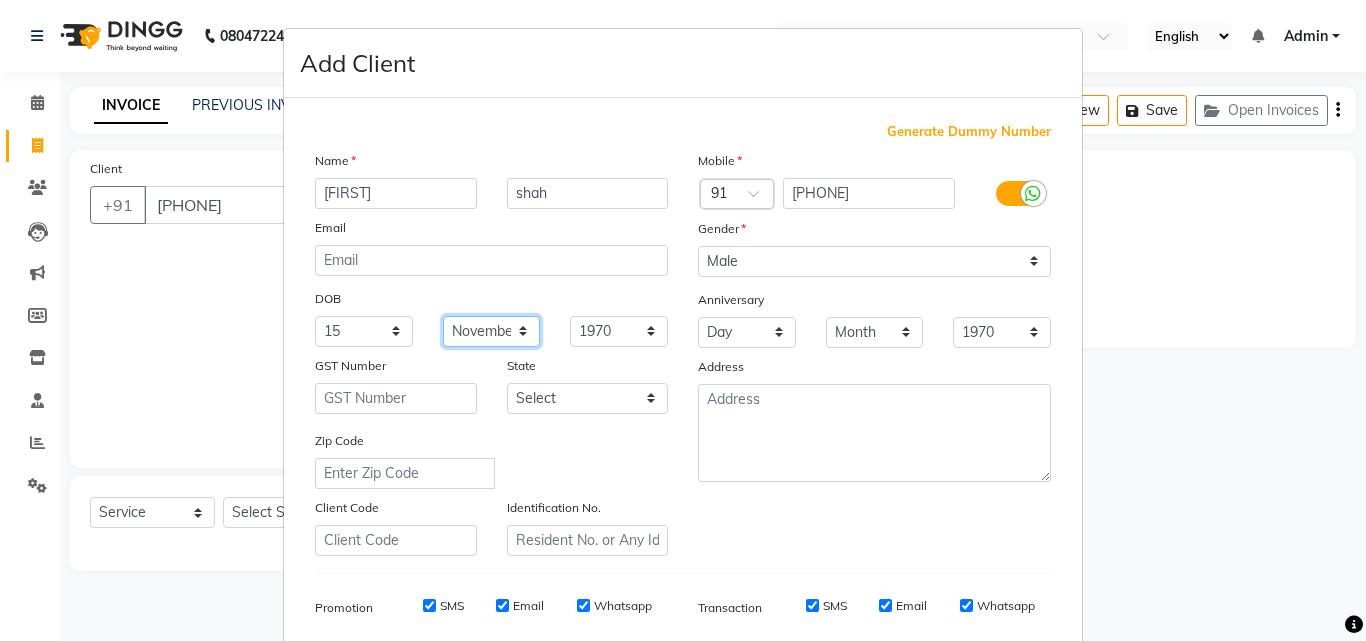 click on "Month January February March April May June July August September October November December" at bounding box center (492, 331) 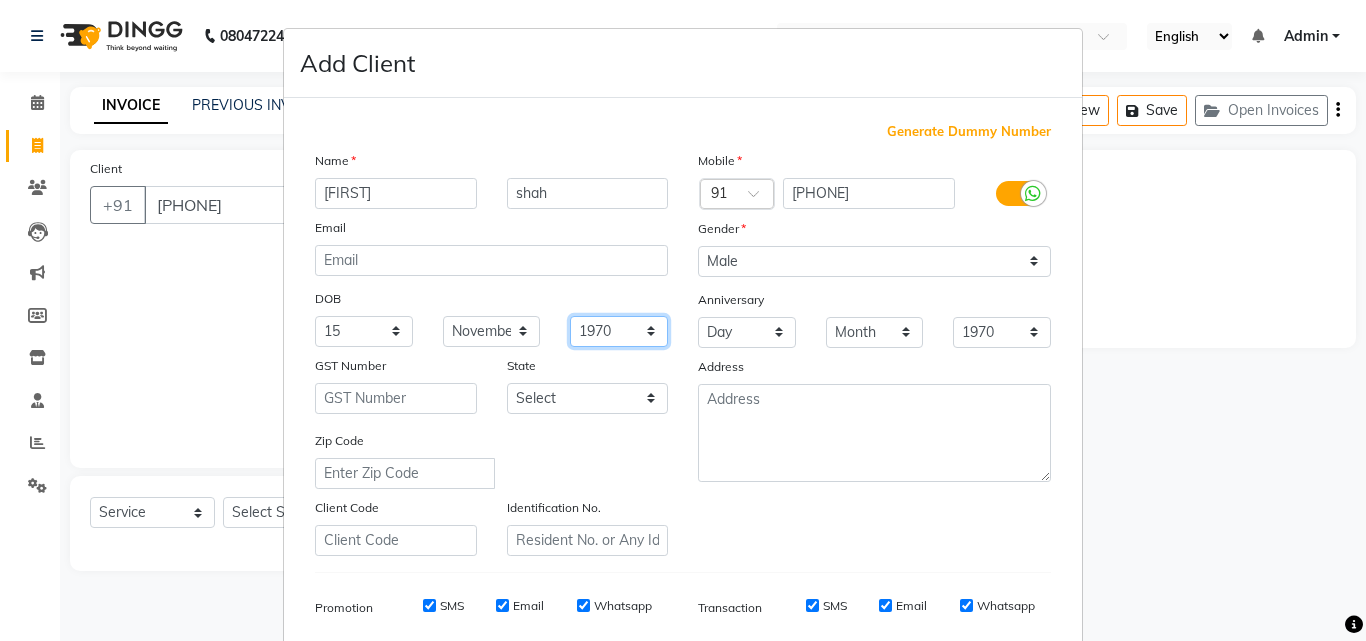 click on "1940 1941 1942 1943 1944 1945 1946 1947 1948 1949 1950 1951 1952 1953 1954 1955 1956 1957 1958 1959 1960 1961 1962 1963 1964 1965 1966 1967 1968 1969 1970 1971 1972 1973 1974 1975 1976 1977 1978 1979 1980 1981 1982 1983 1984 1985 1986 1987 1988 1989 1990 1991 1992 1993 1994 1995 1996 1997 1998 1999 2000 2001 2002 2003 2004 2005 2006 2007 2008 2009 2010 2011 2012 2013 2014 2015 2016 2017 2018 2019 2020 2021 2022 2023 2024" at bounding box center (619, 331) 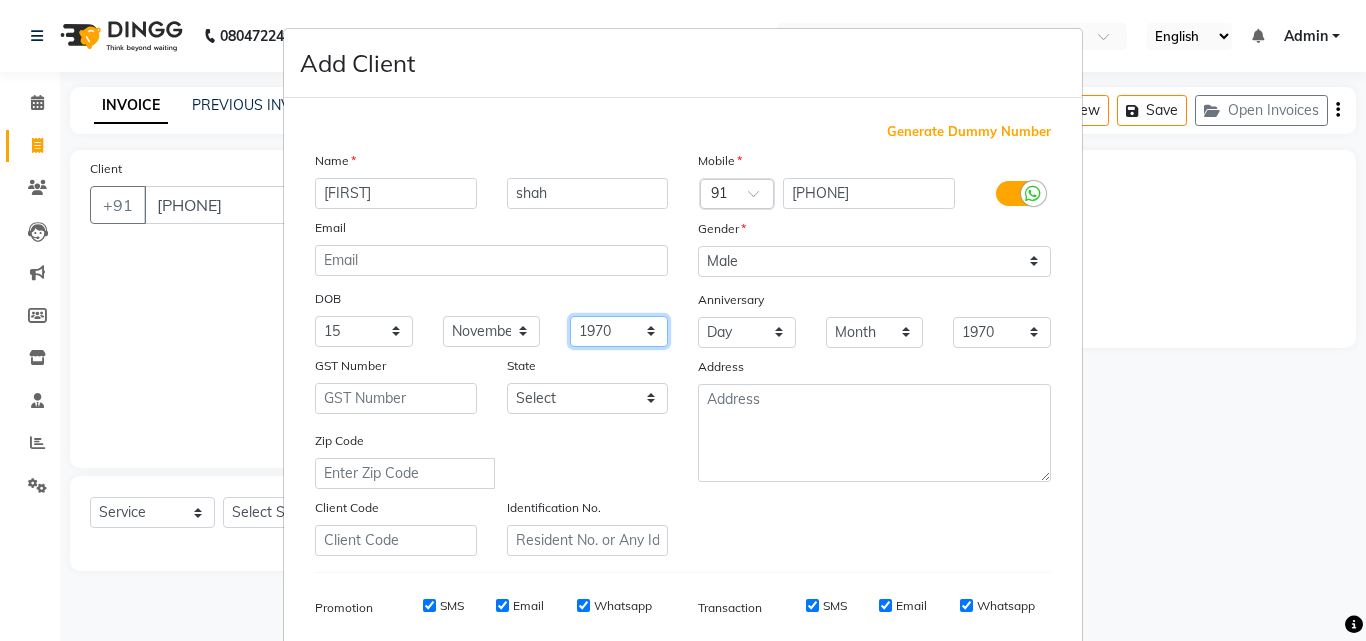 select on "1981" 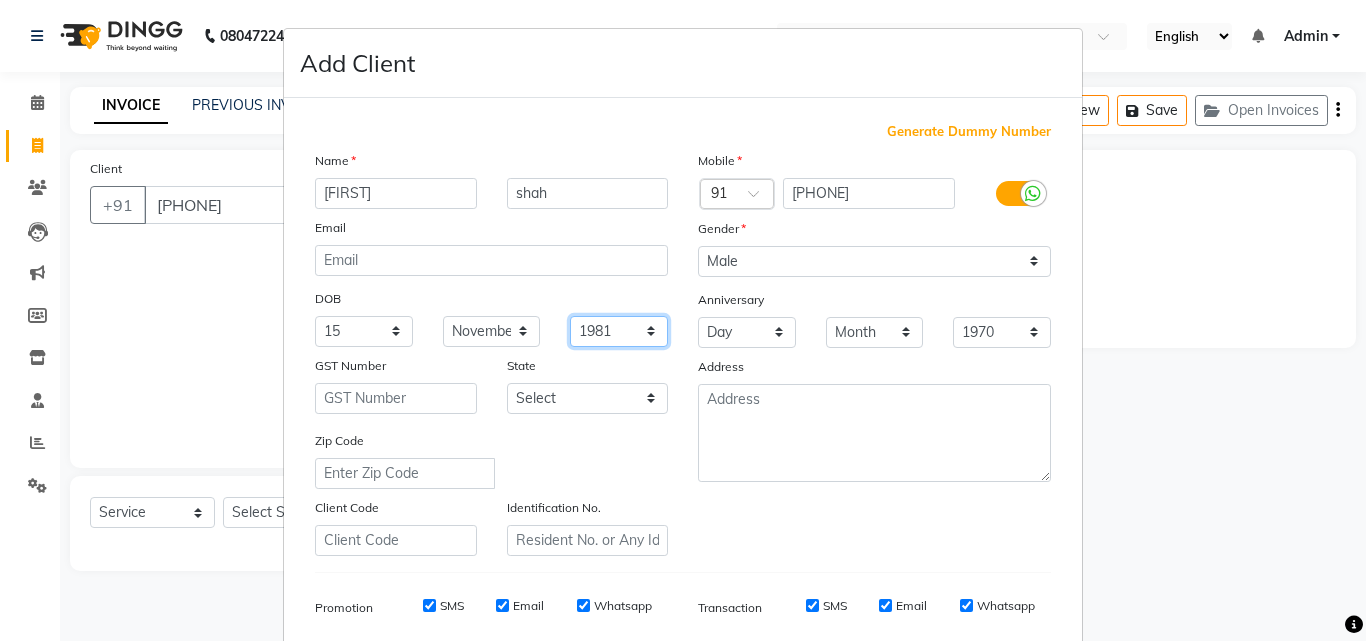 click on "1940 1941 1942 1943 1944 1945 1946 1947 1948 1949 1950 1951 1952 1953 1954 1955 1956 1957 1958 1959 1960 1961 1962 1963 1964 1965 1966 1967 1968 1969 1970 1971 1972 1973 1974 1975 1976 1977 1978 1979 1980 1981 1982 1983 1984 1985 1986 1987 1988 1989 1990 1991 1992 1993 1994 1995 1996 1997 1998 1999 2000 2001 2002 2003 2004 2005 2006 2007 2008 2009 2010 2011 2012 2013 2014 2015 2016 2017 2018 2019 2020 2021 2022 2023 2024" at bounding box center (619, 331) 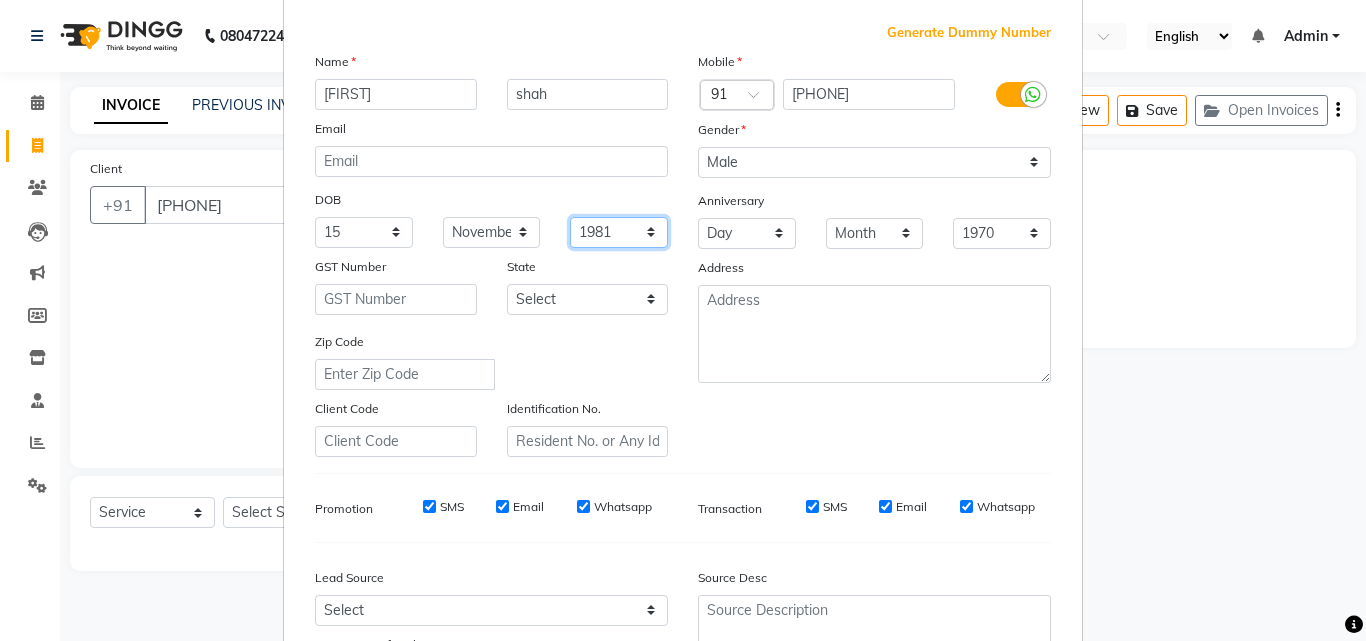 scroll, scrollTop: 100, scrollLeft: 0, axis: vertical 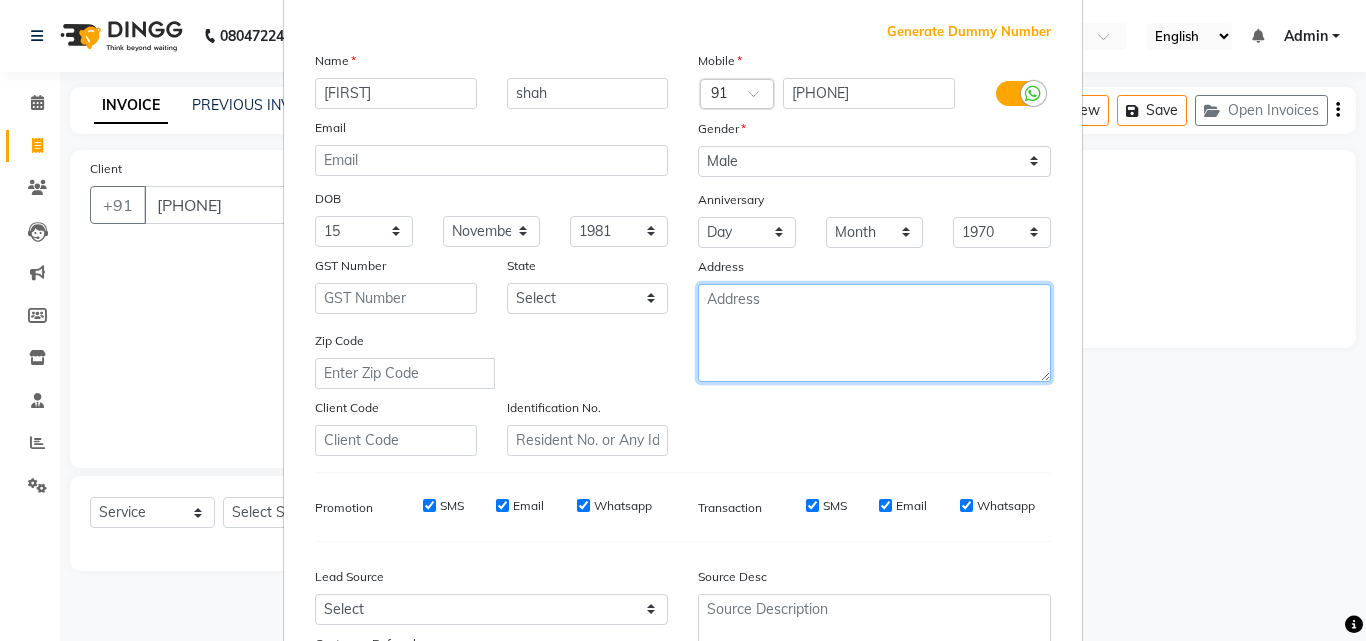 click at bounding box center (874, 333) 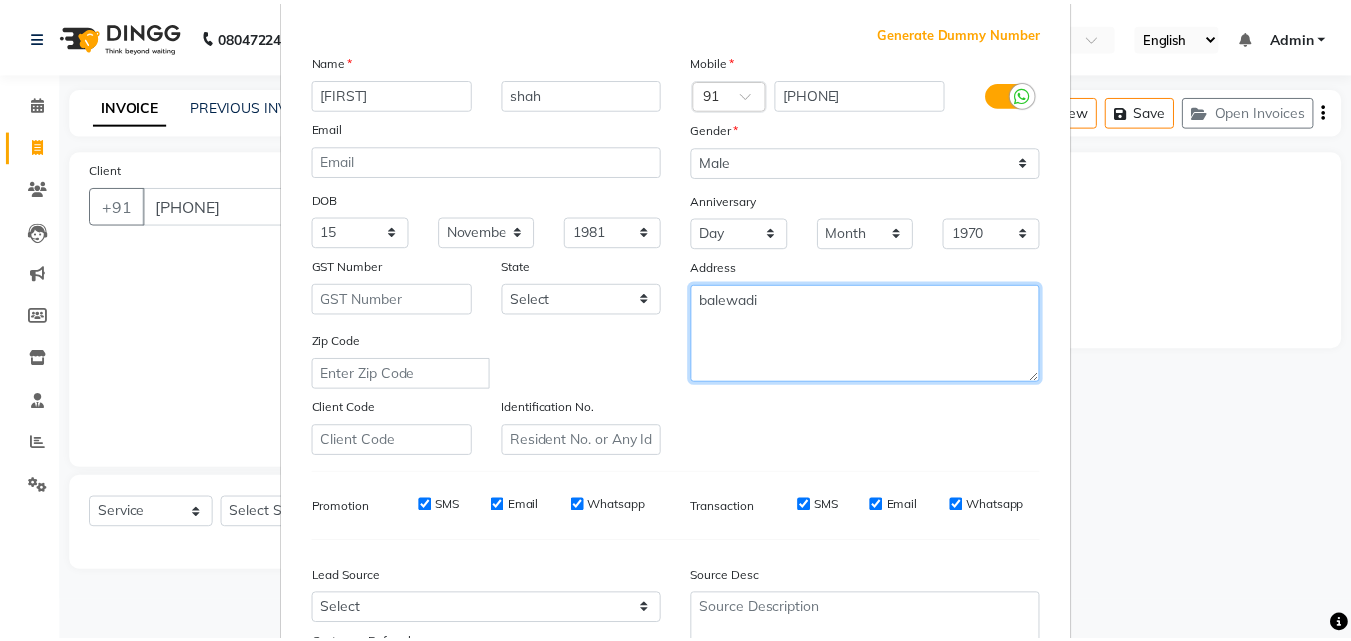 scroll, scrollTop: 282, scrollLeft: 0, axis: vertical 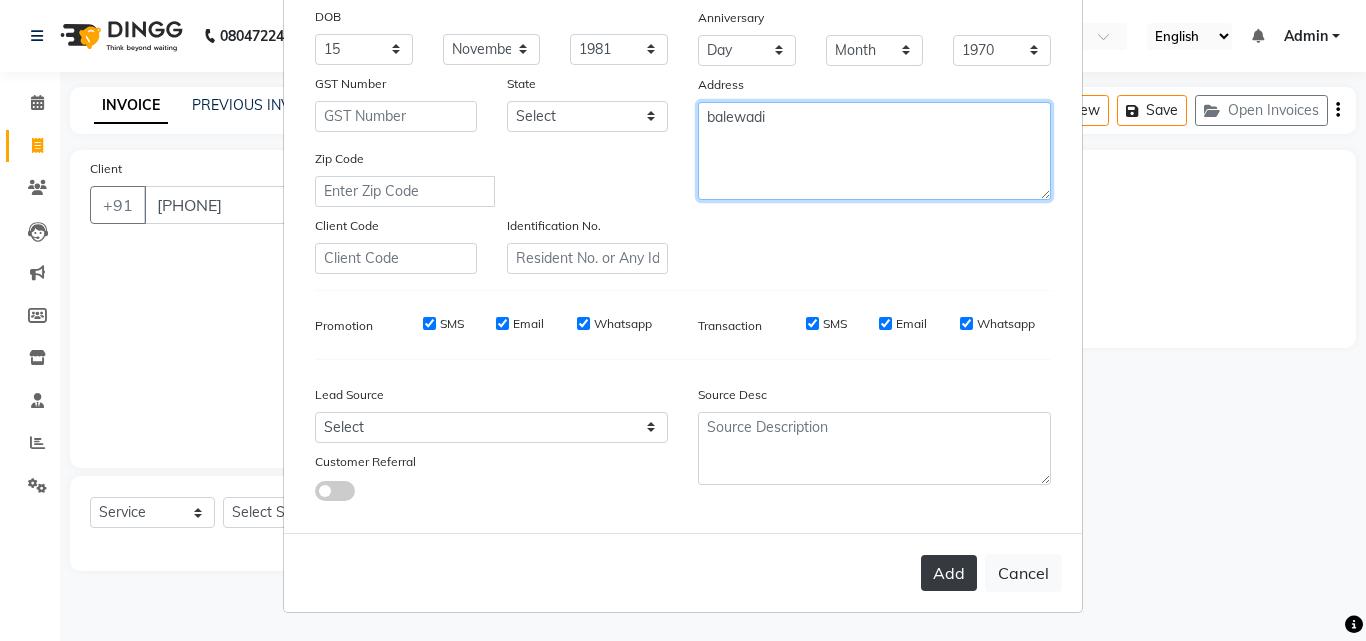 type on "balewadi" 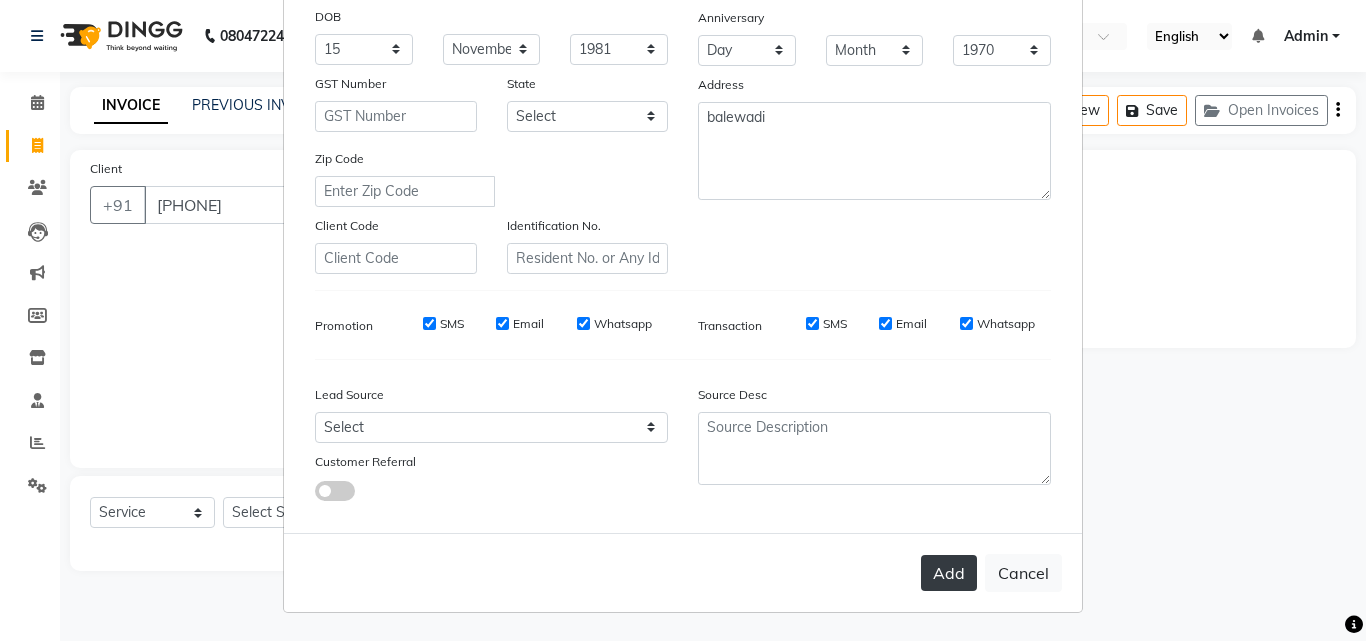 click on "Add" at bounding box center (949, 573) 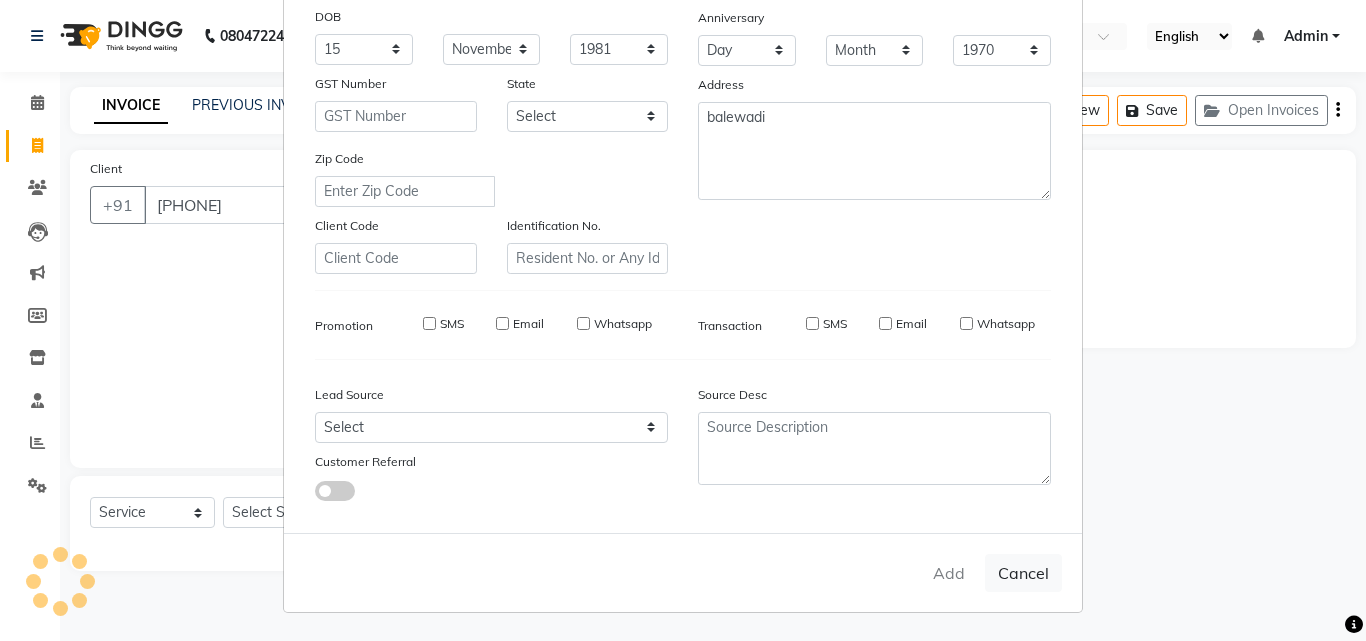 type 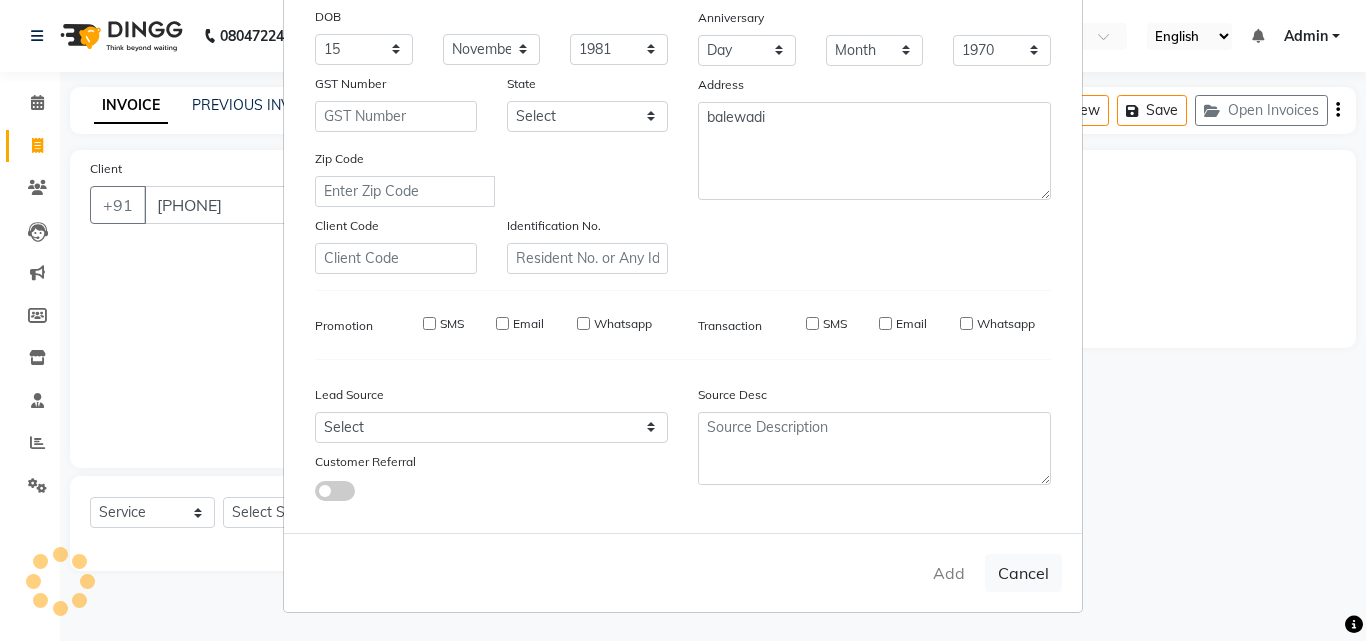 type 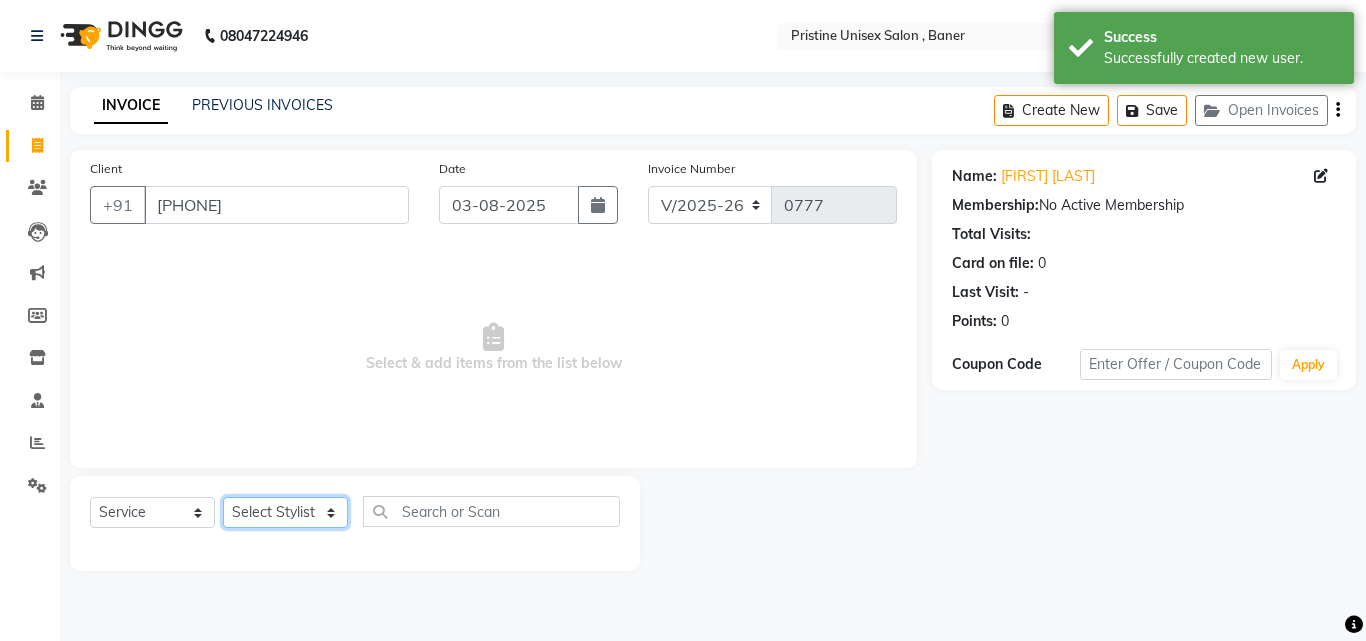 click on "Select Stylist ABHISHEKH Jaya Shinde Karan  Mahesh Rasal Mohd Monish Ahmed monika  NAAZ NIlesh pooja jaison Pooja Mam purva Sanket Sujata  Surekha Vandana  Chavan Vrsha jare" 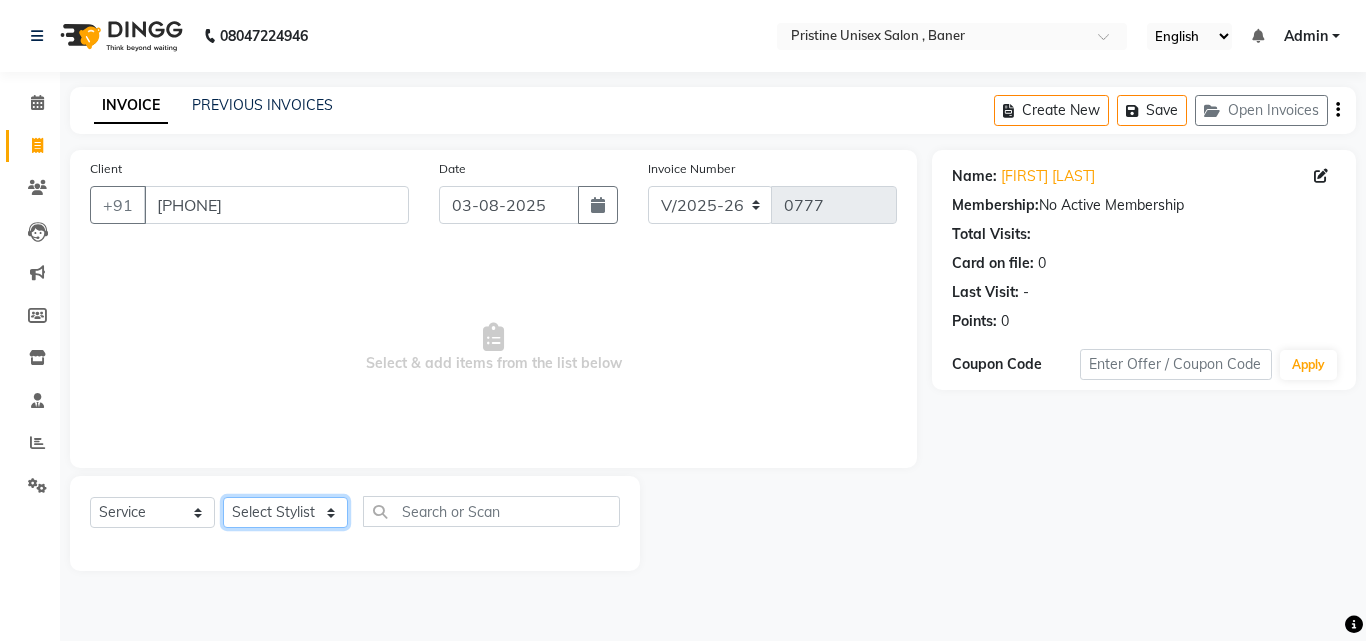 select on "83039" 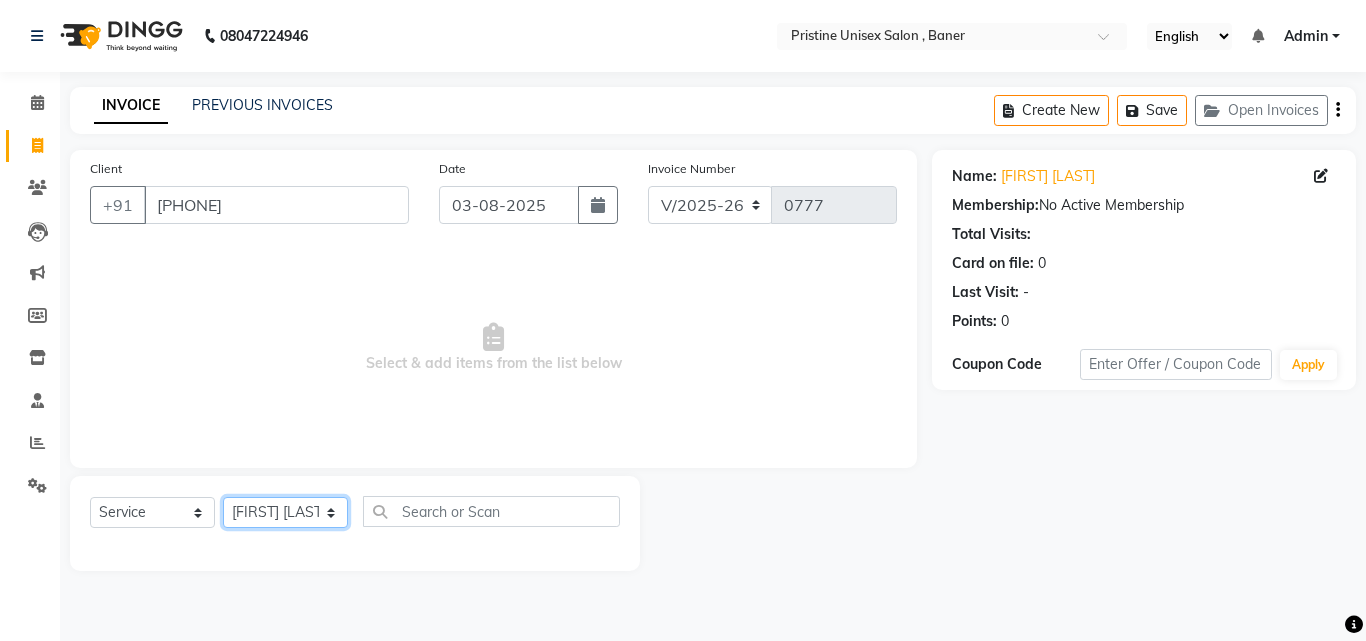 click on "Select Stylist ABHISHEKH Jaya Shinde Karan  Mahesh Rasal Mohd Monish Ahmed monika  NAAZ NIlesh pooja jaison Pooja Mam purva Sanket Sujata  Surekha Vandana  Chavan Vrsha jare" 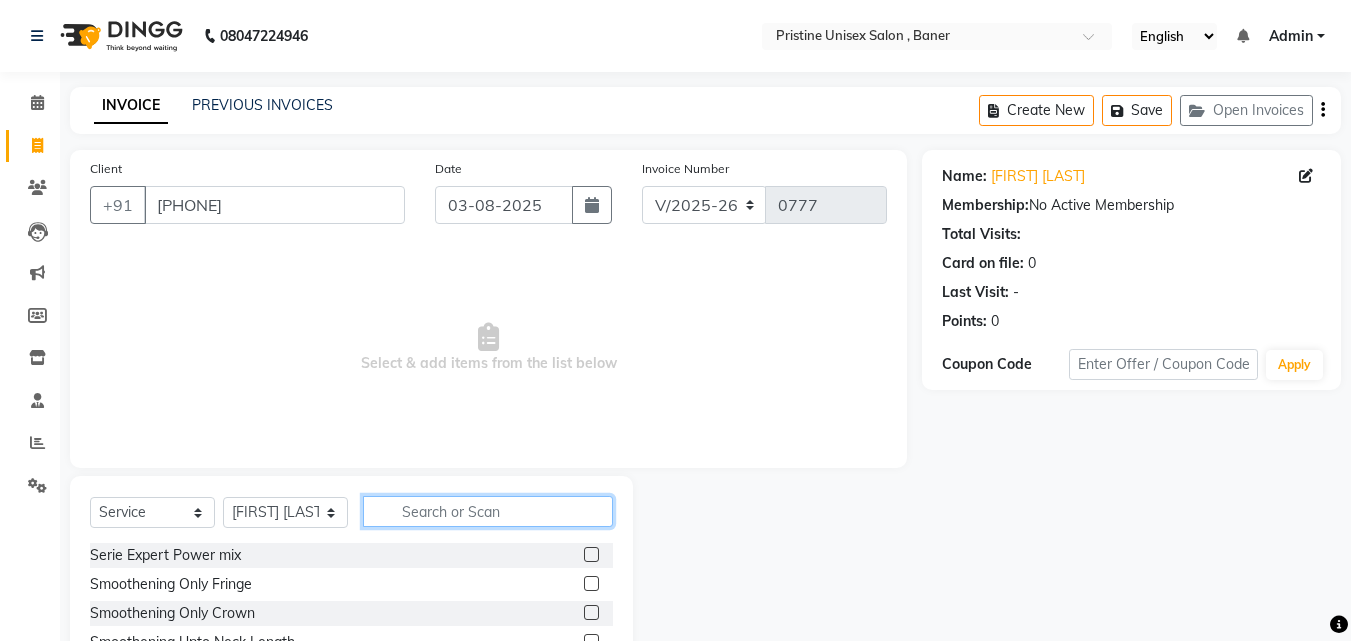 click 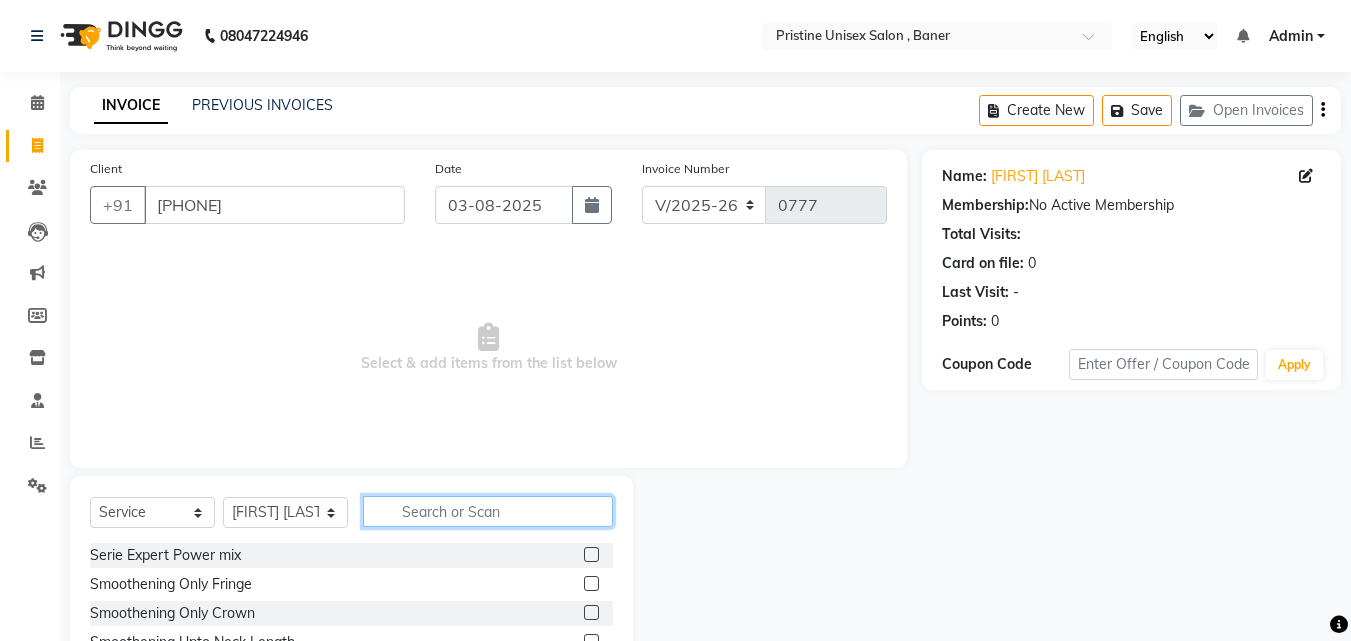 click 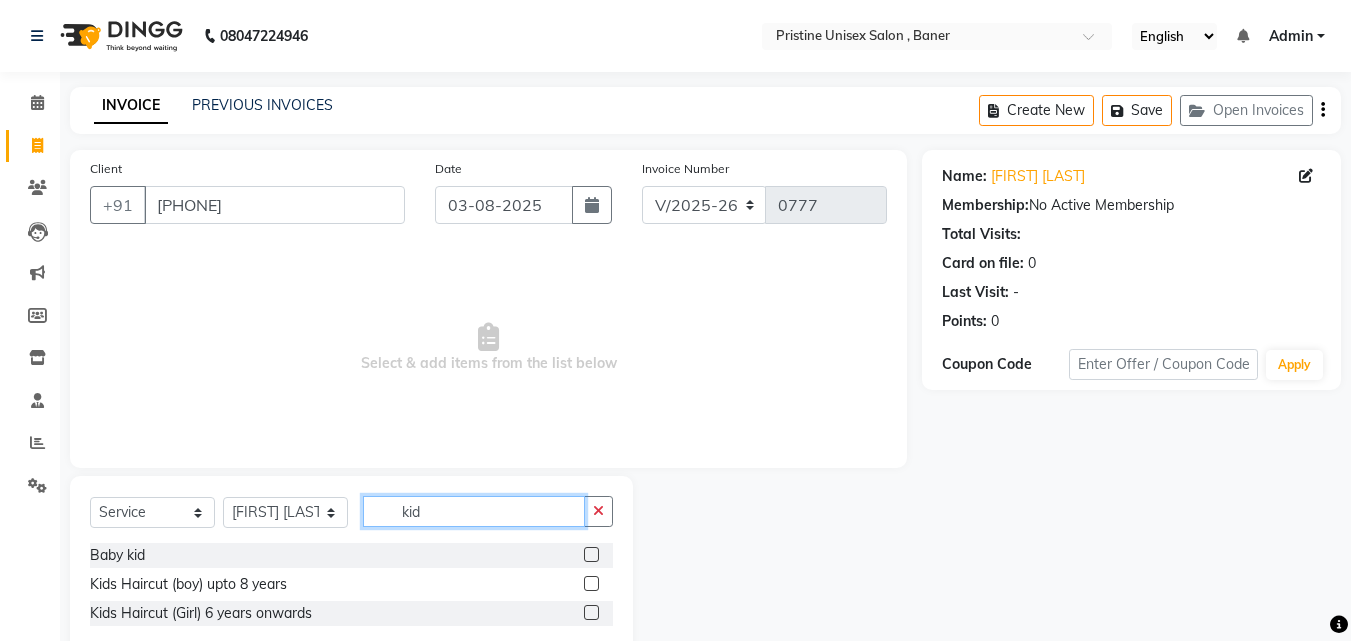type on "kid" 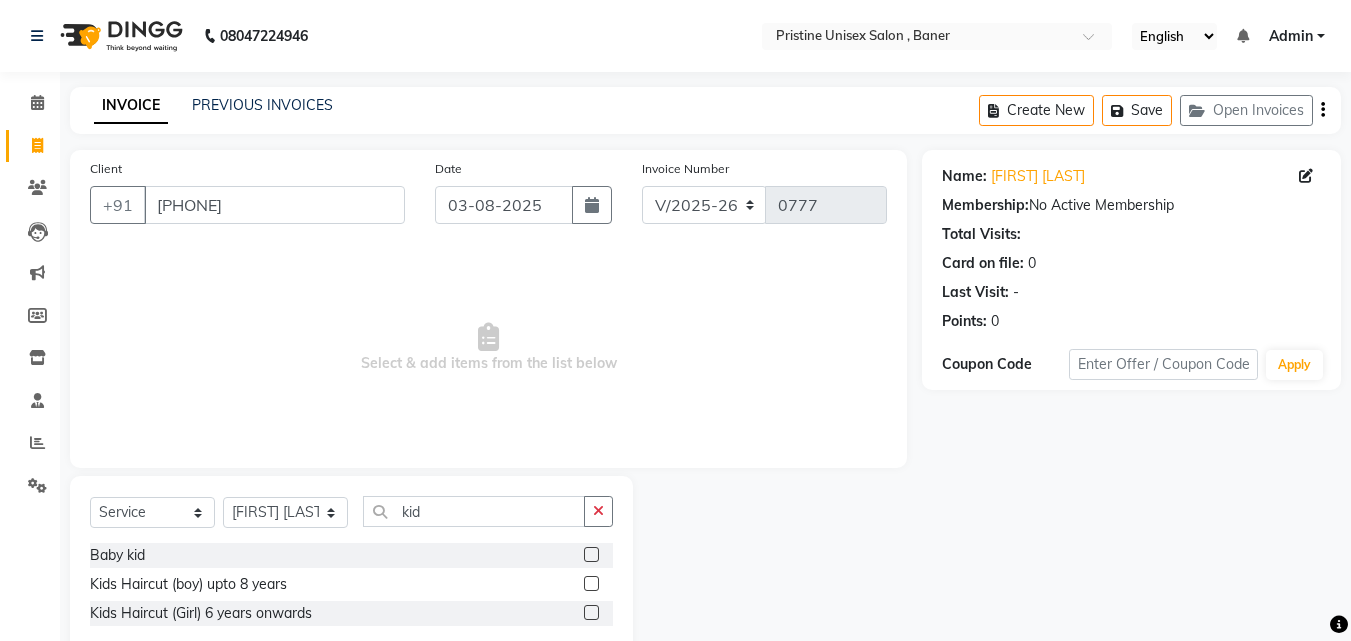 click 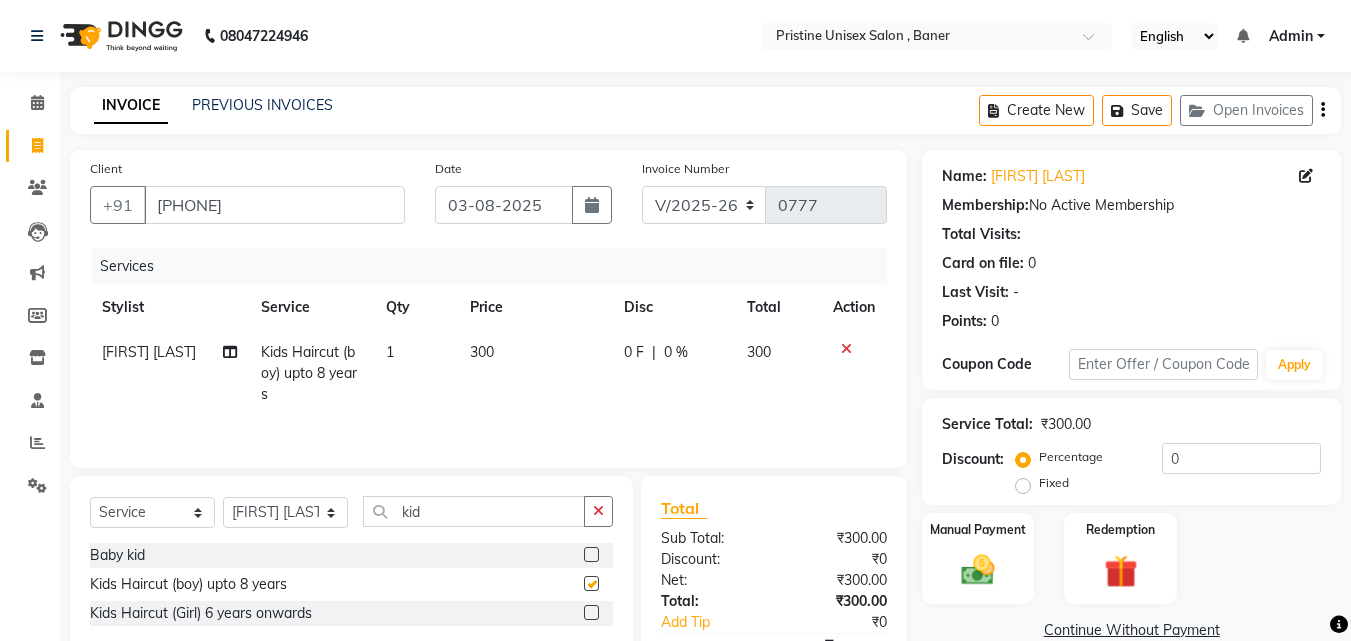 checkbox on "false" 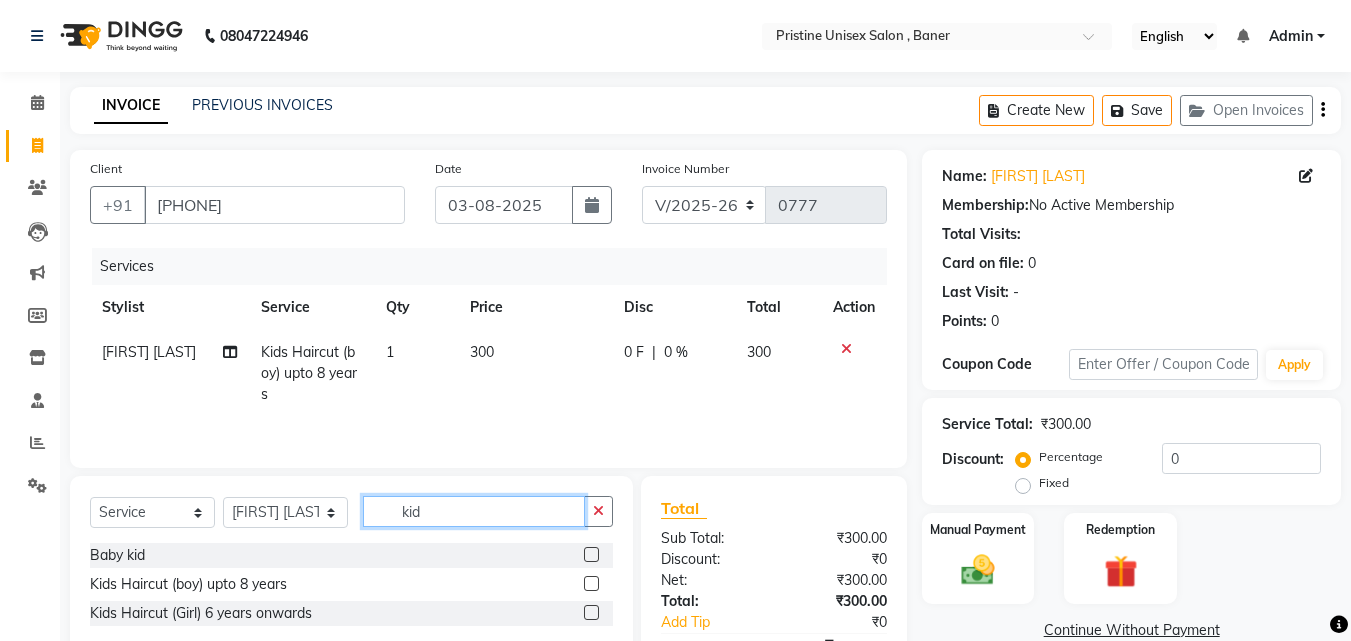 click on "kid" 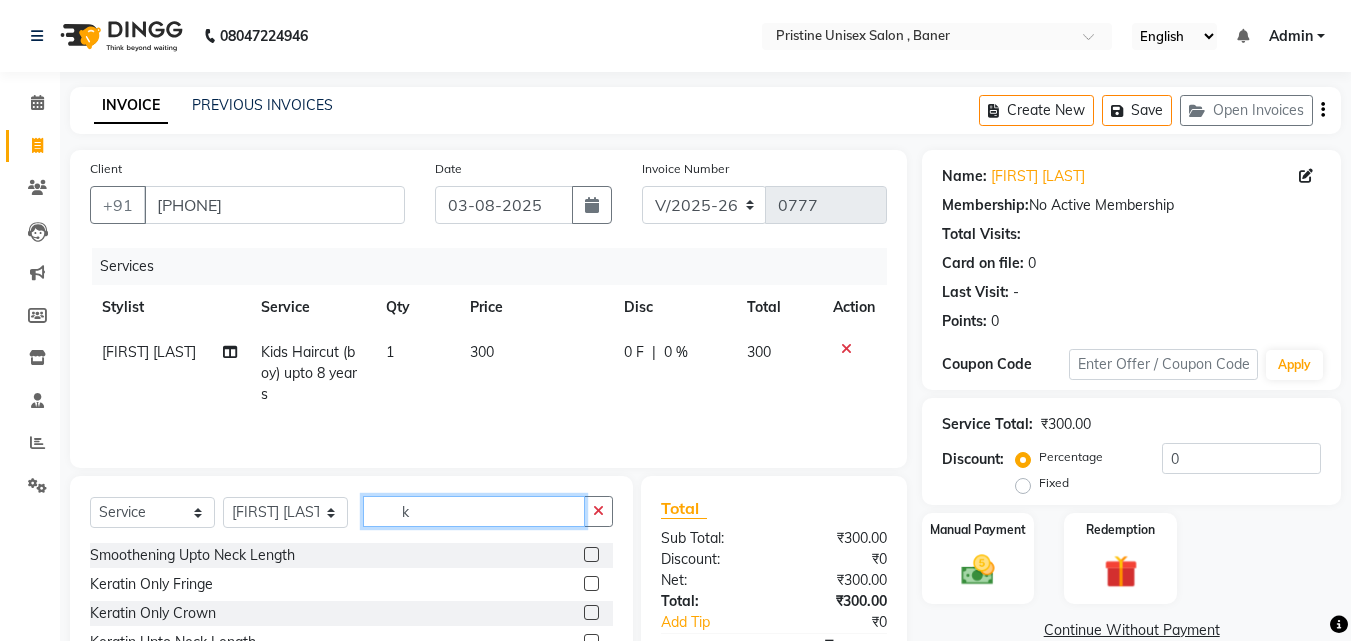 scroll, scrollTop: 160, scrollLeft: 0, axis: vertical 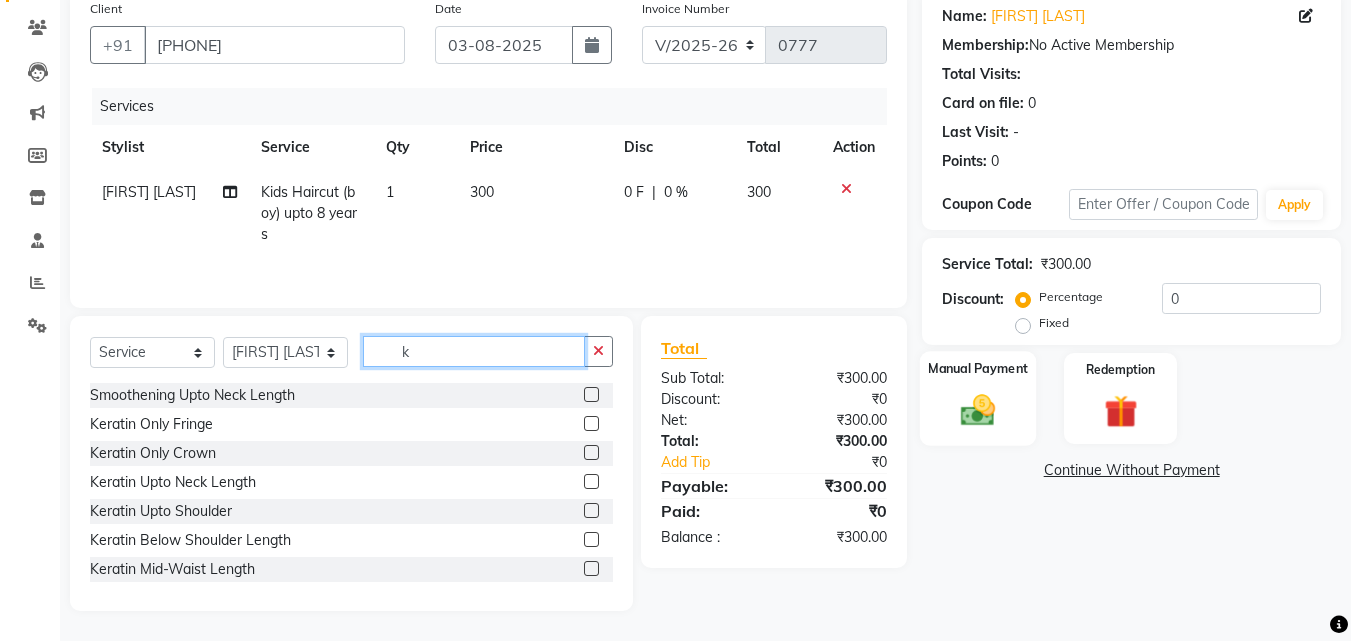 type on "k" 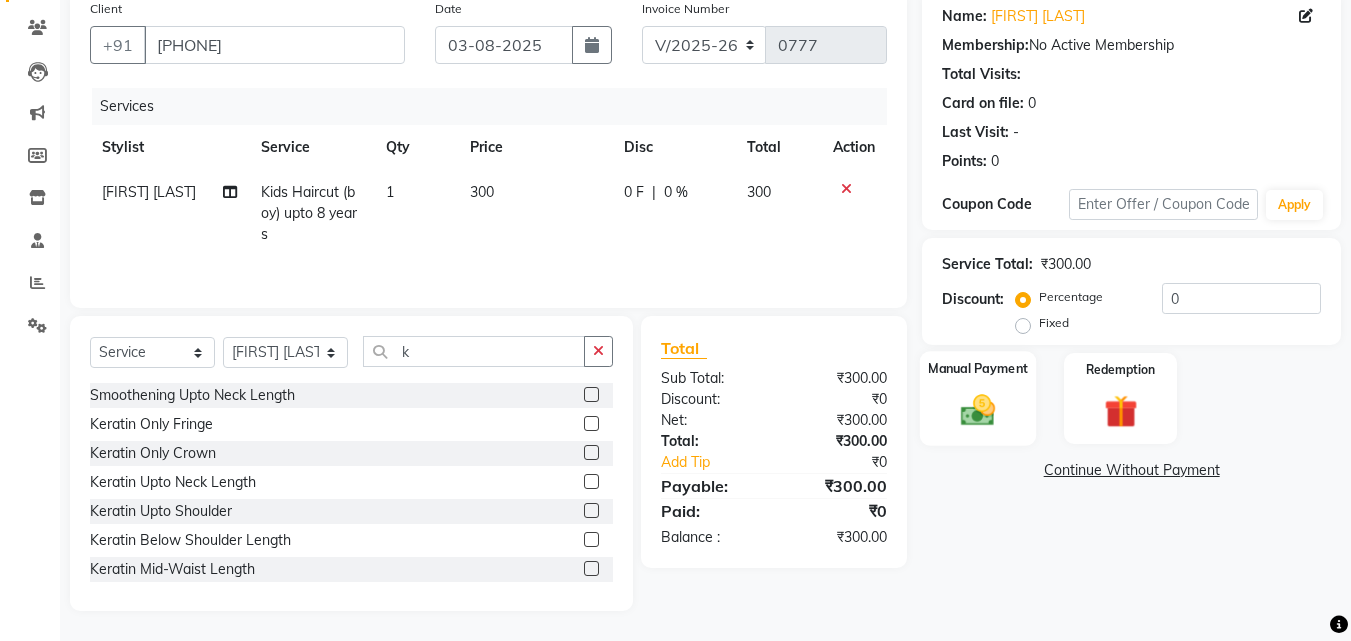 click 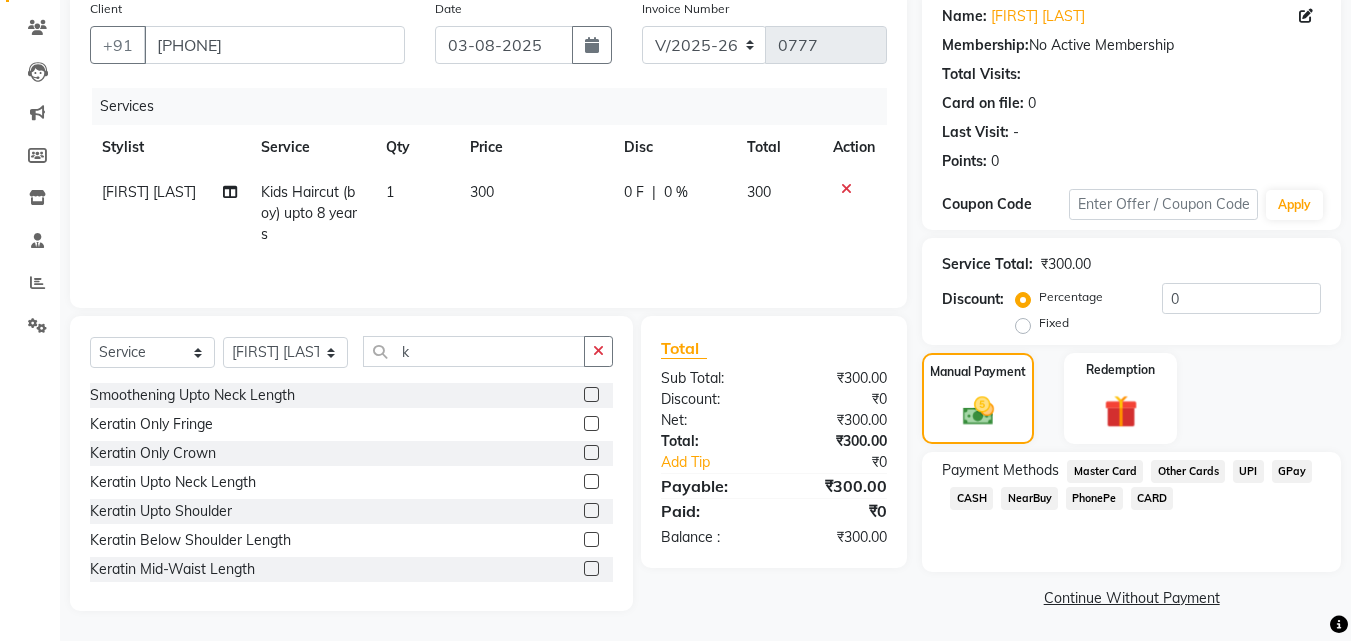 click on "Percentage   Fixed" 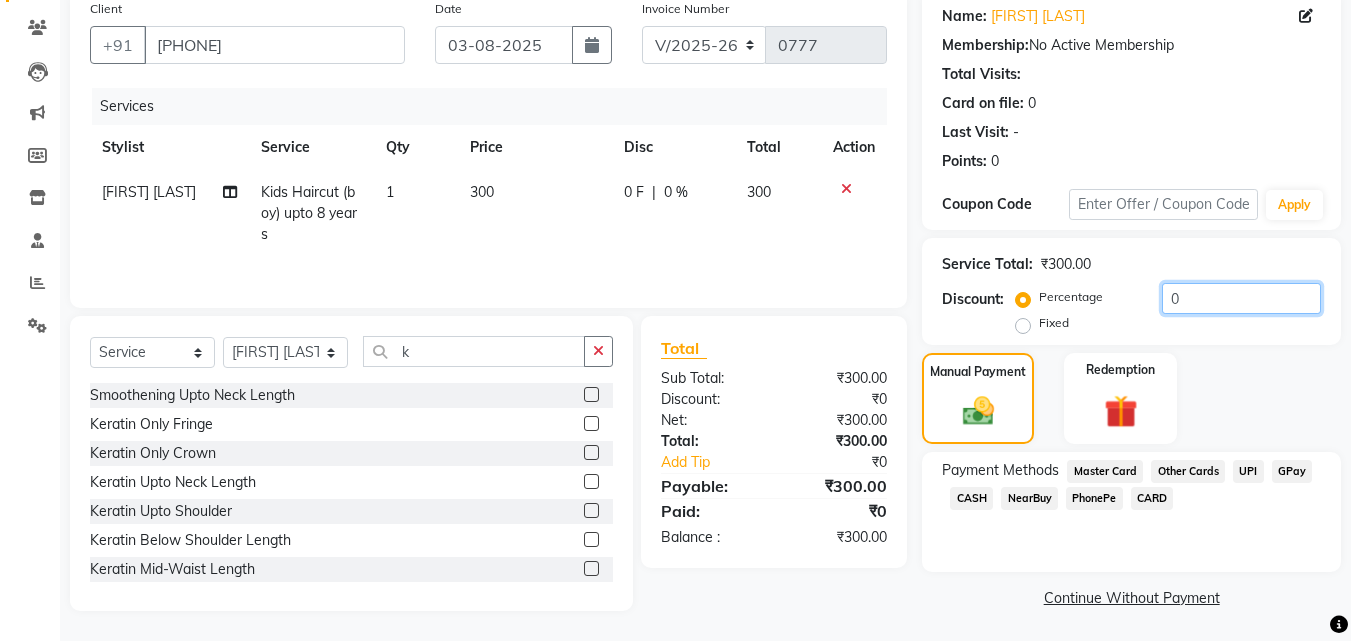 click on "0" 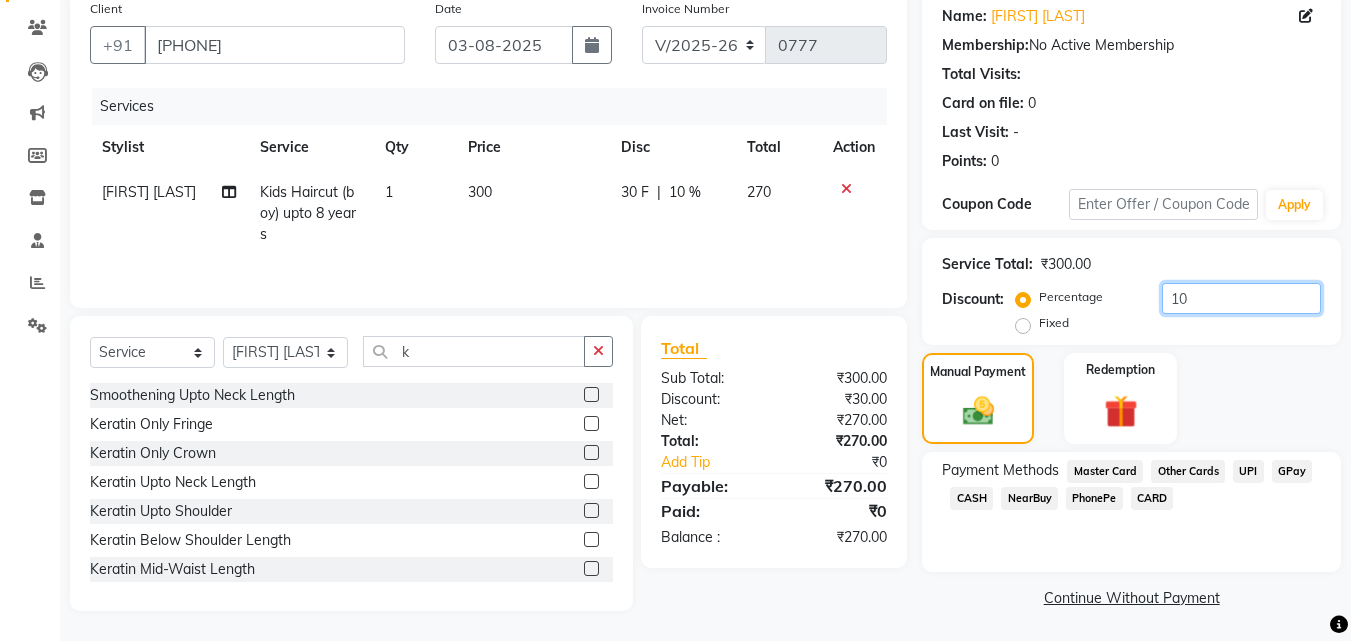type on "10" 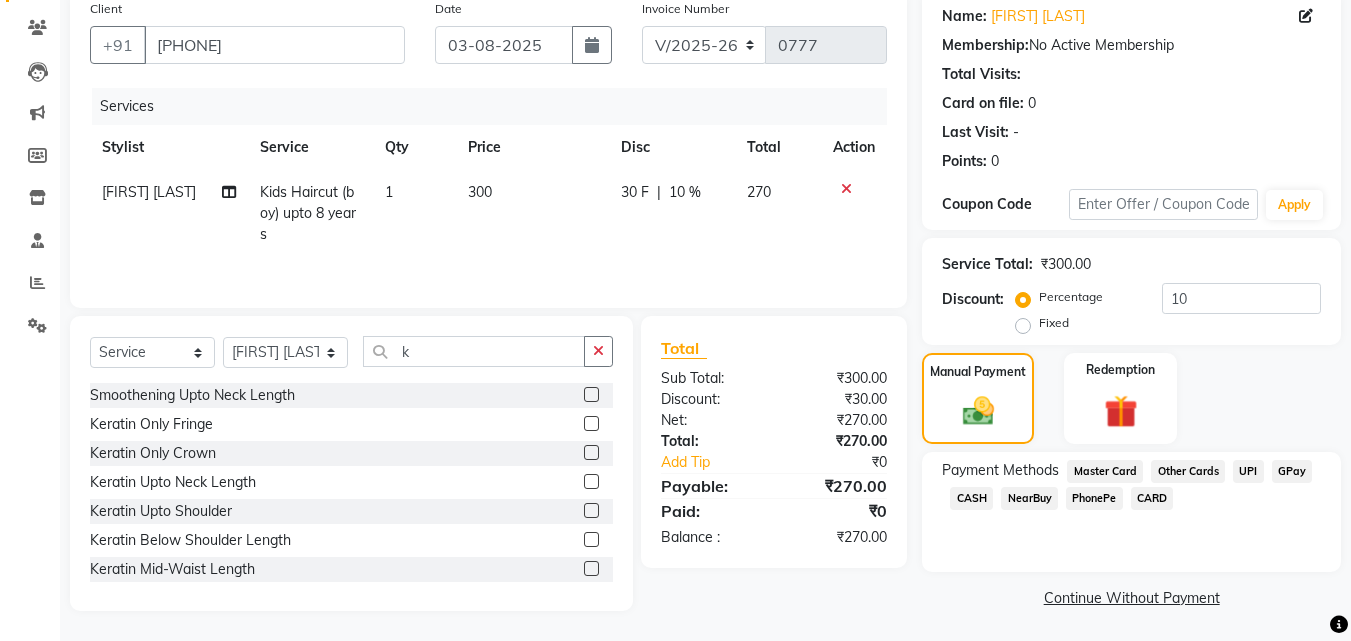 click on "Continue Without Payment" 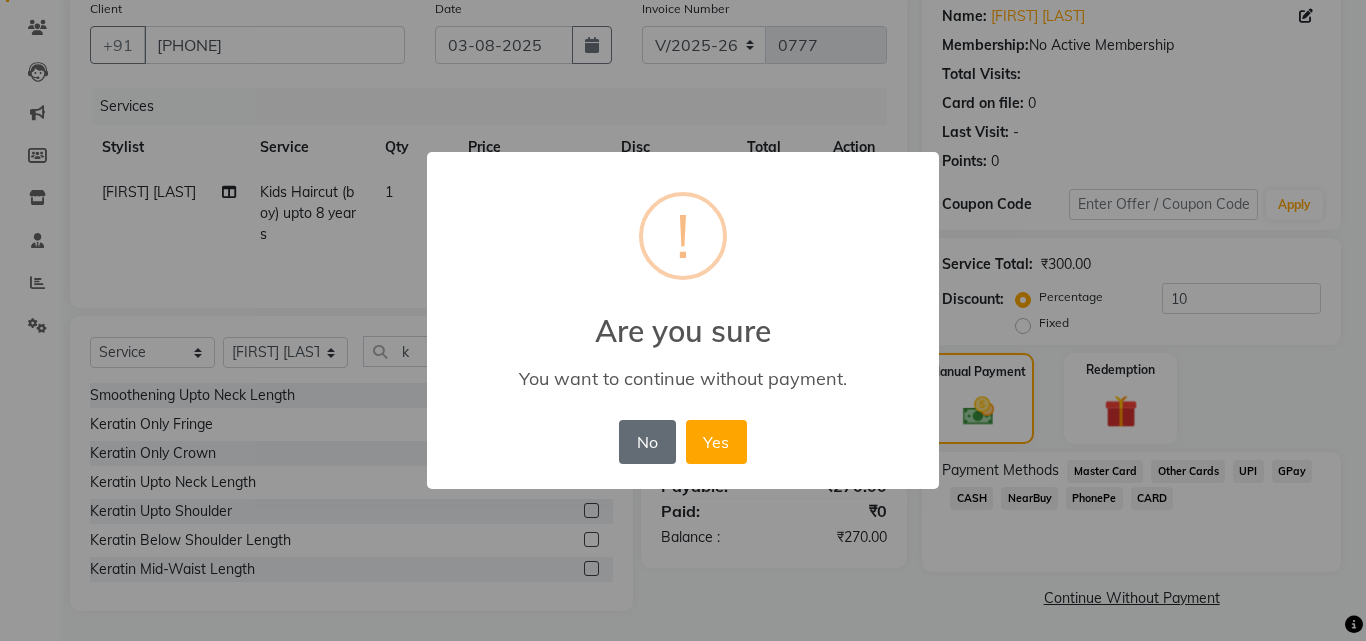 click on "No" at bounding box center (647, 442) 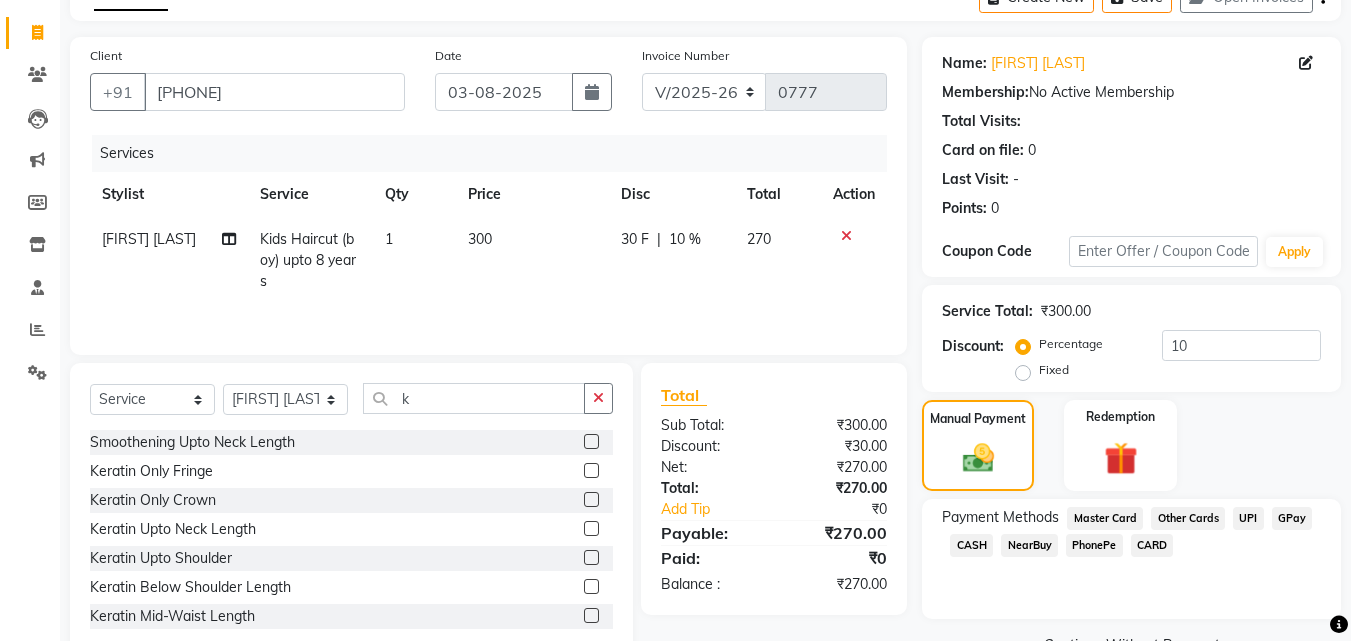 scroll, scrollTop: 162, scrollLeft: 0, axis: vertical 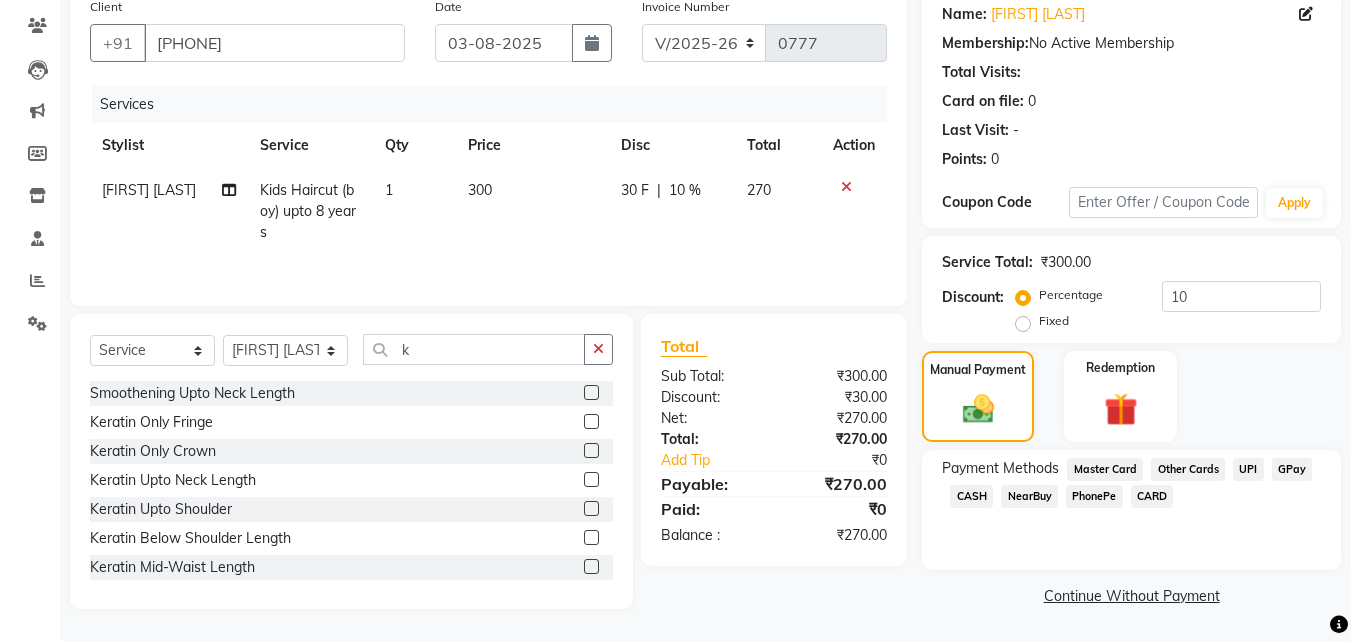 click on "GPay" 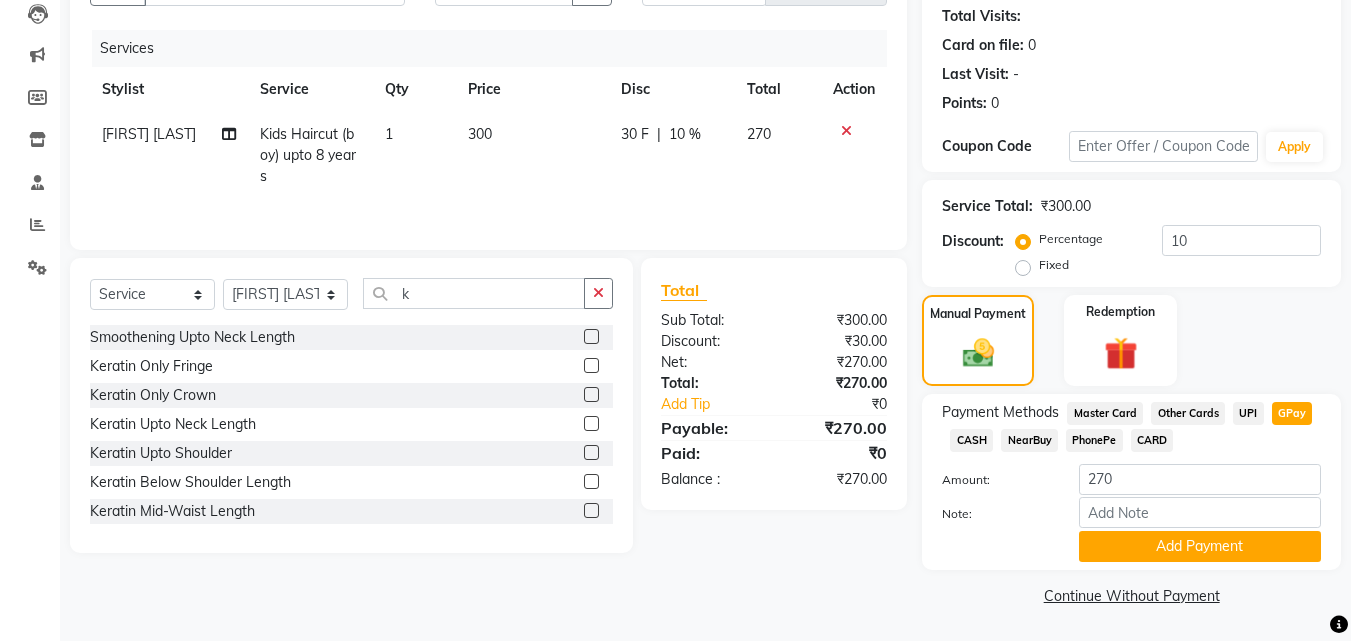 scroll, scrollTop: 118, scrollLeft: 0, axis: vertical 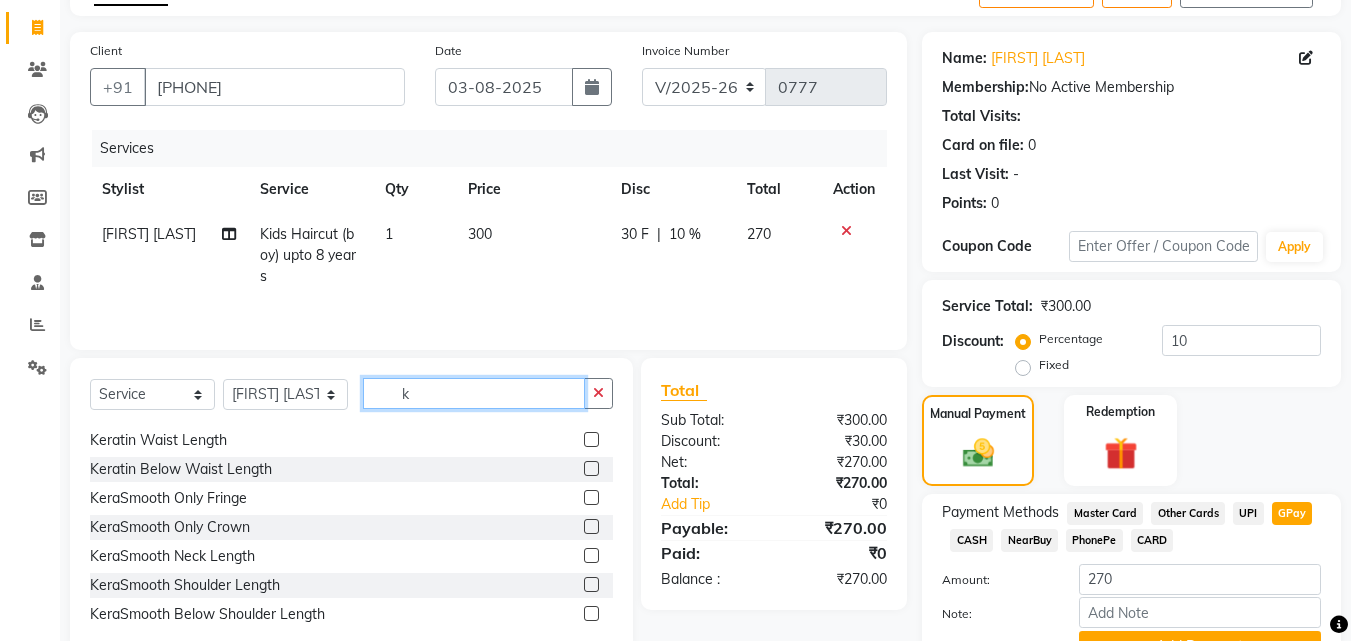 click on "k" 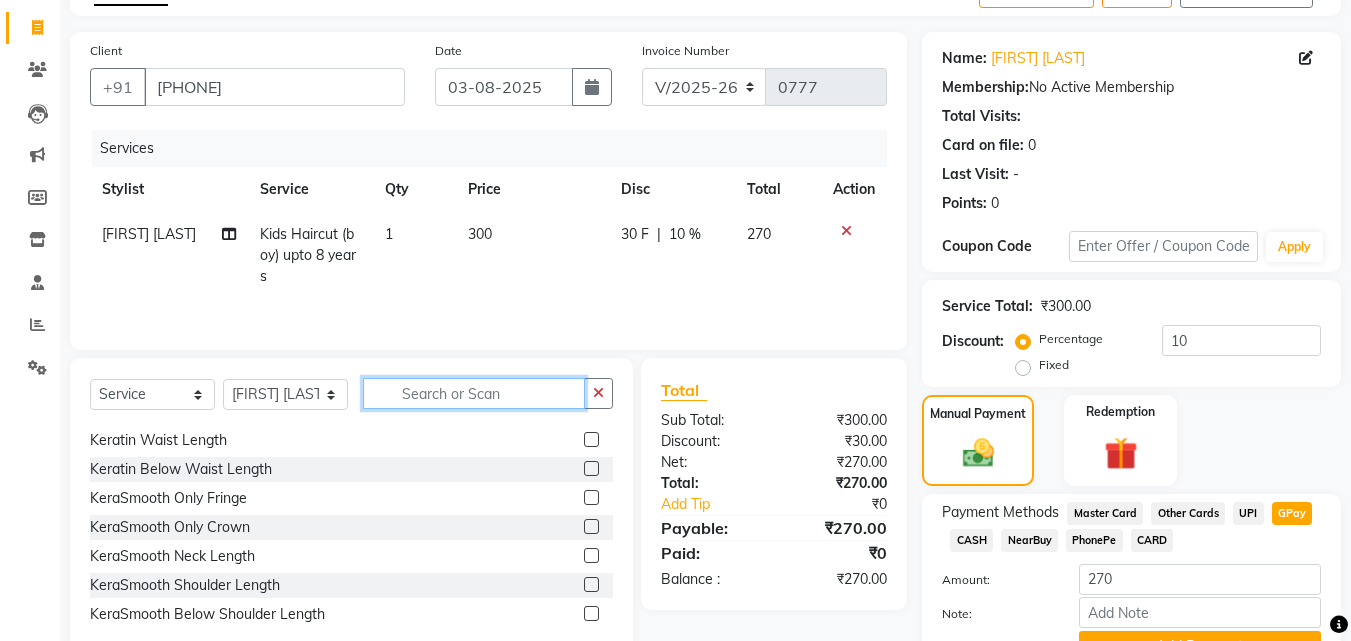 scroll, scrollTop: 432, scrollLeft: 0, axis: vertical 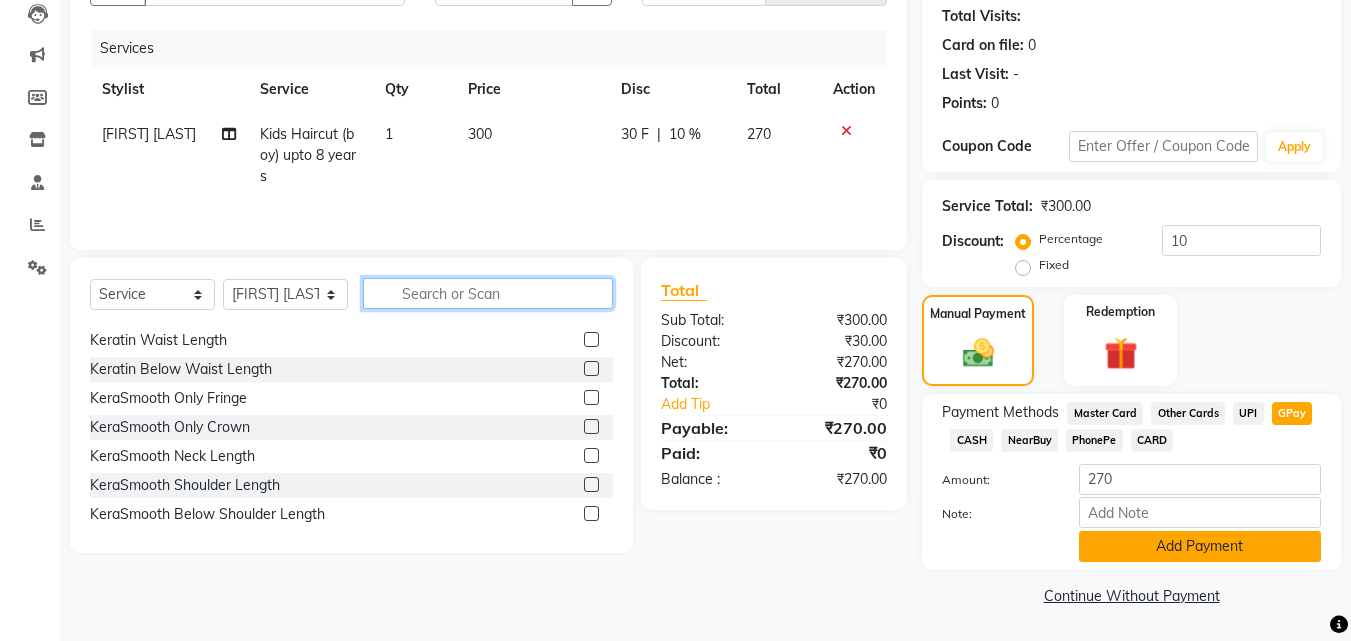 type 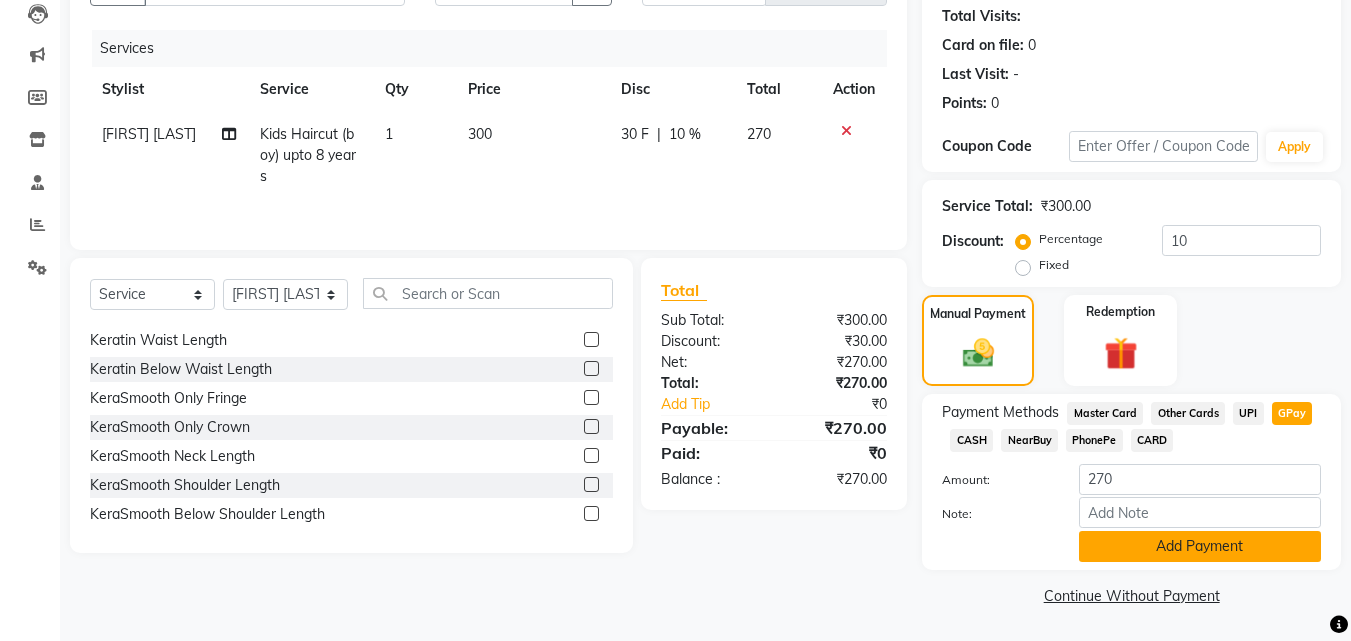 click on "Add Payment" 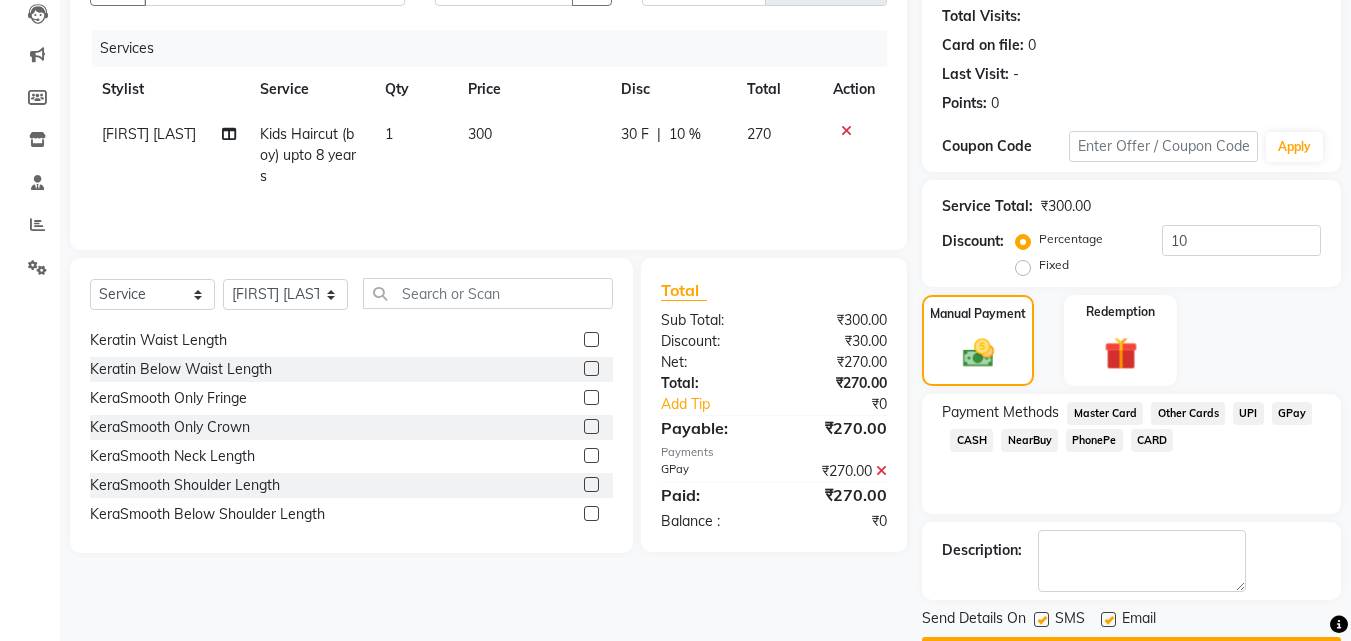 scroll, scrollTop: 275, scrollLeft: 0, axis: vertical 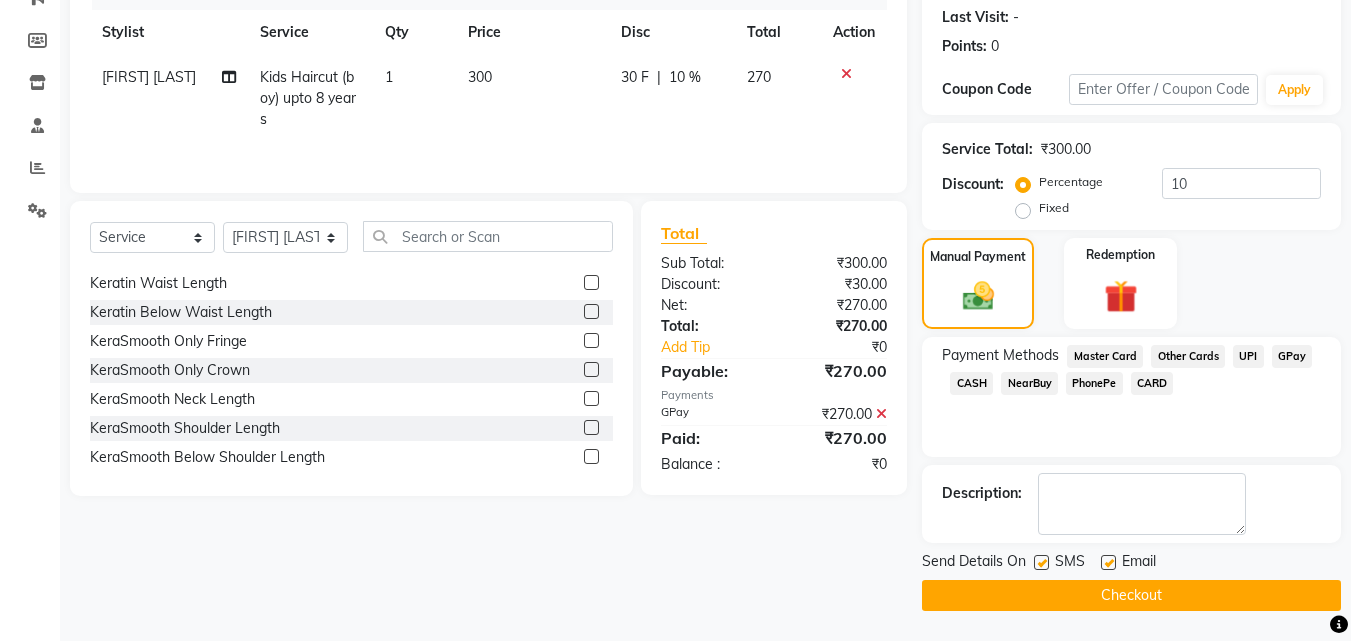 click on "Checkout" 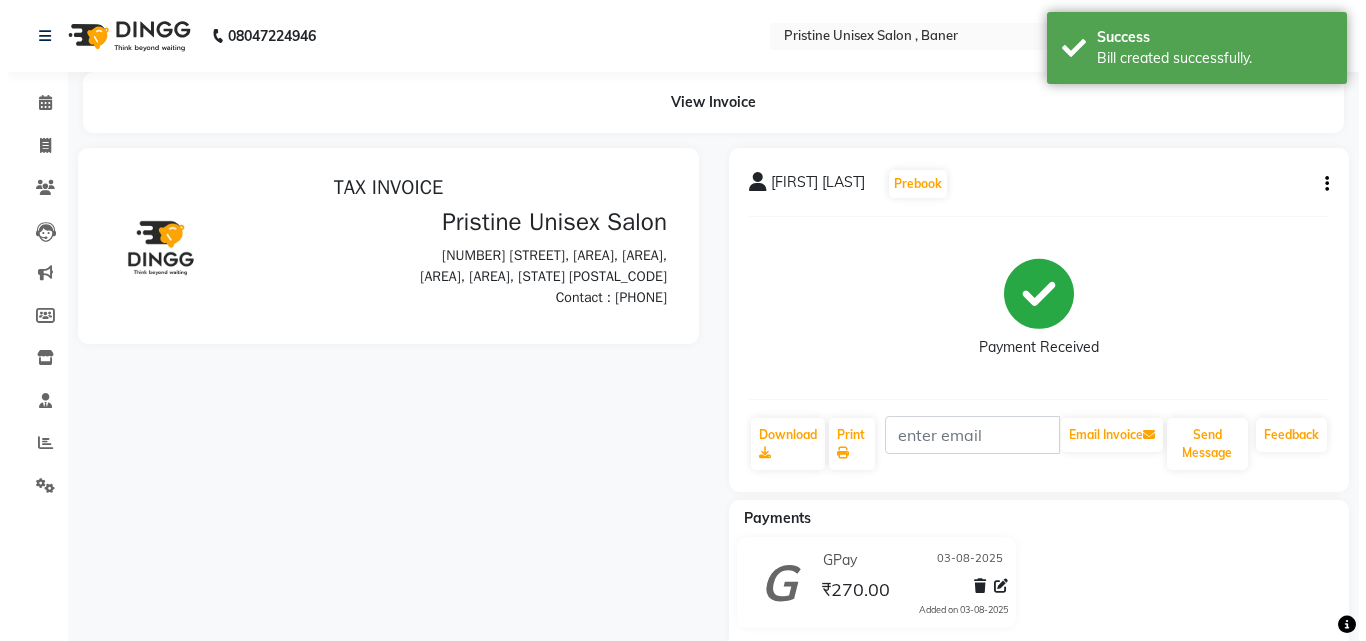 scroll, scrollTop: 0, scrollLeft: 0, axis: both 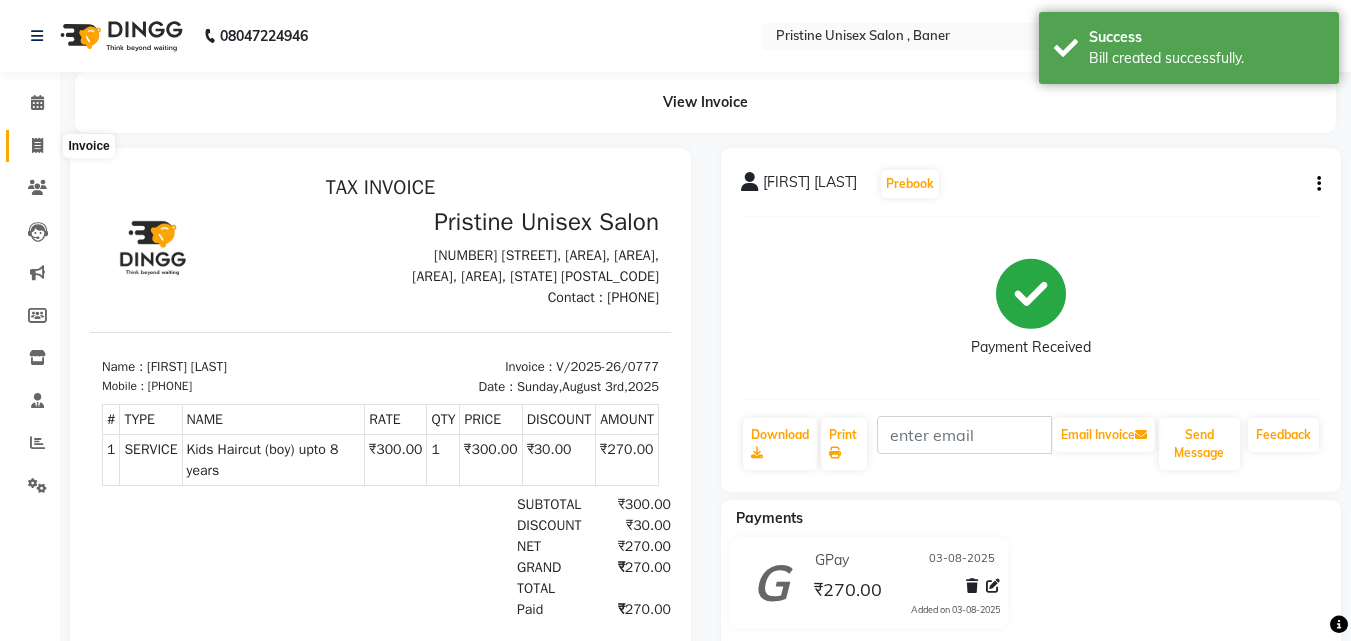 click 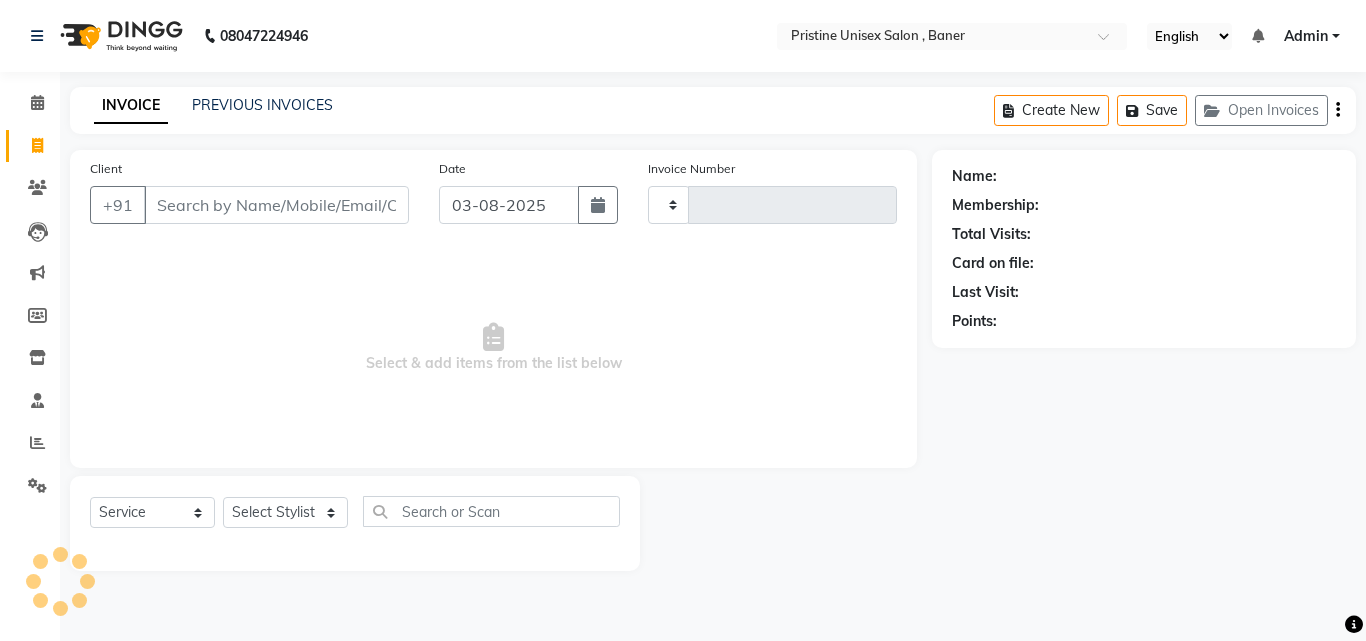 type on "0778" 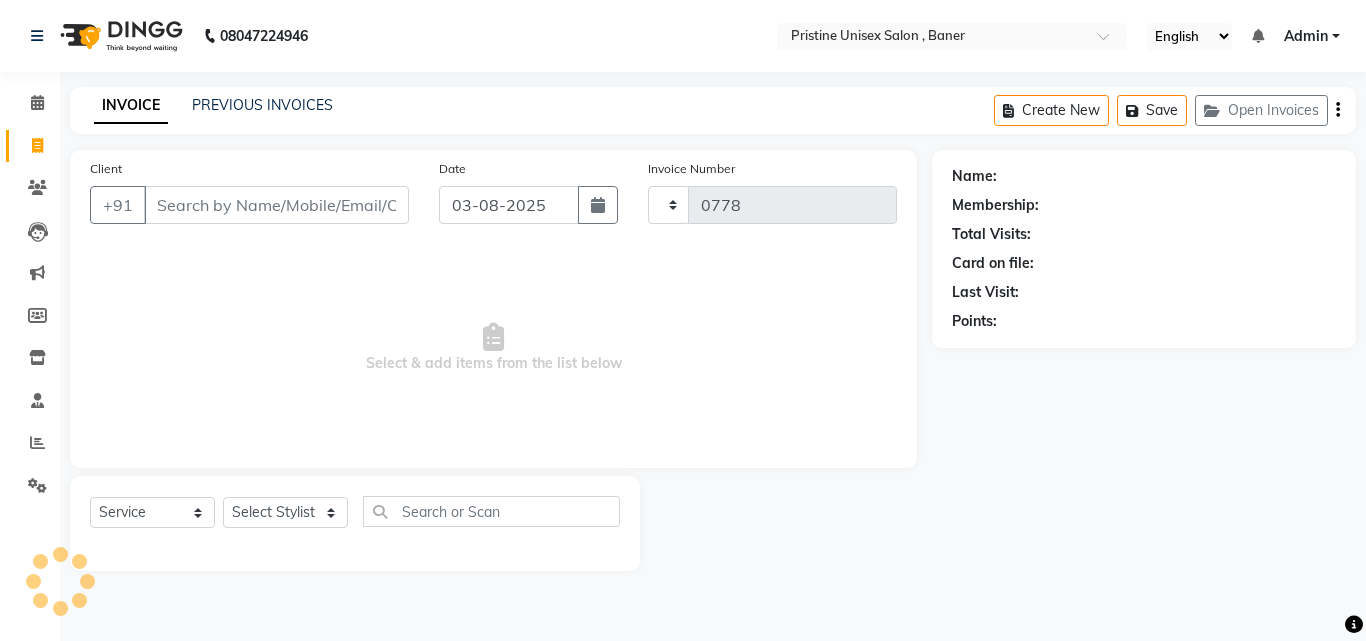 select on "6610" 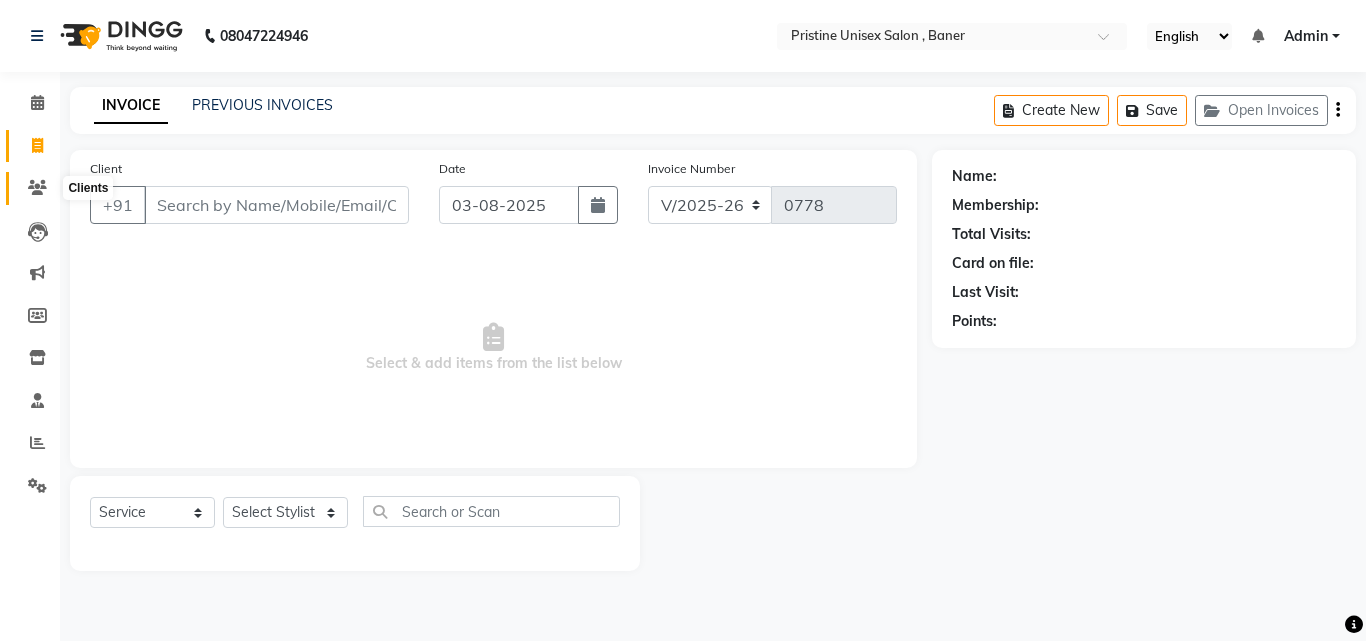 drag, startPoint x: 38, startPoint y: 189, endPoint x: 68, endPoint y: 191, distance: 30.066593 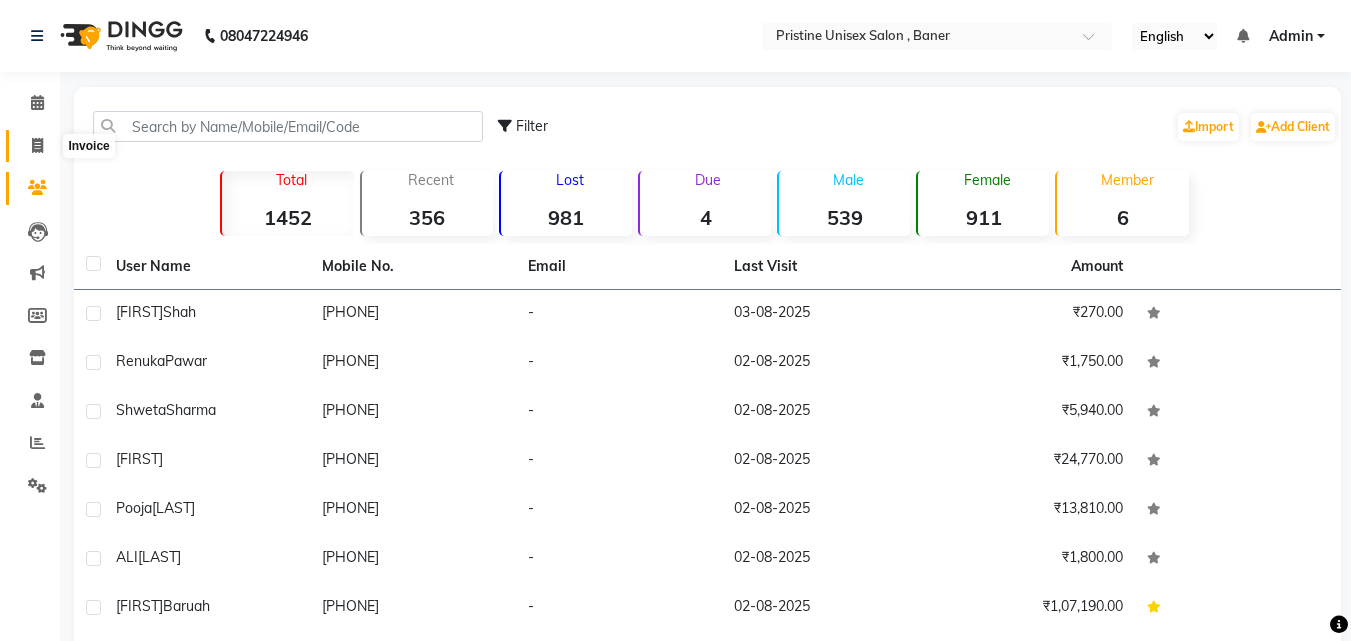 click 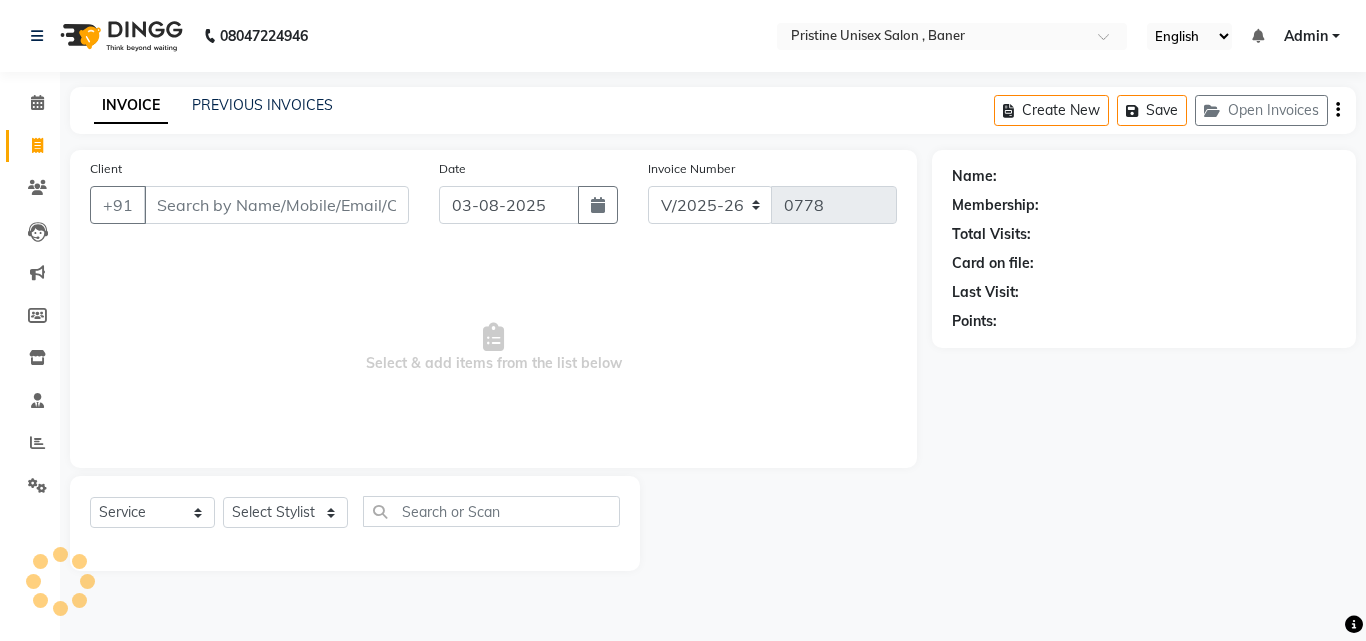 click on "Select & add items from the list below" at bounding box center (493, 348) 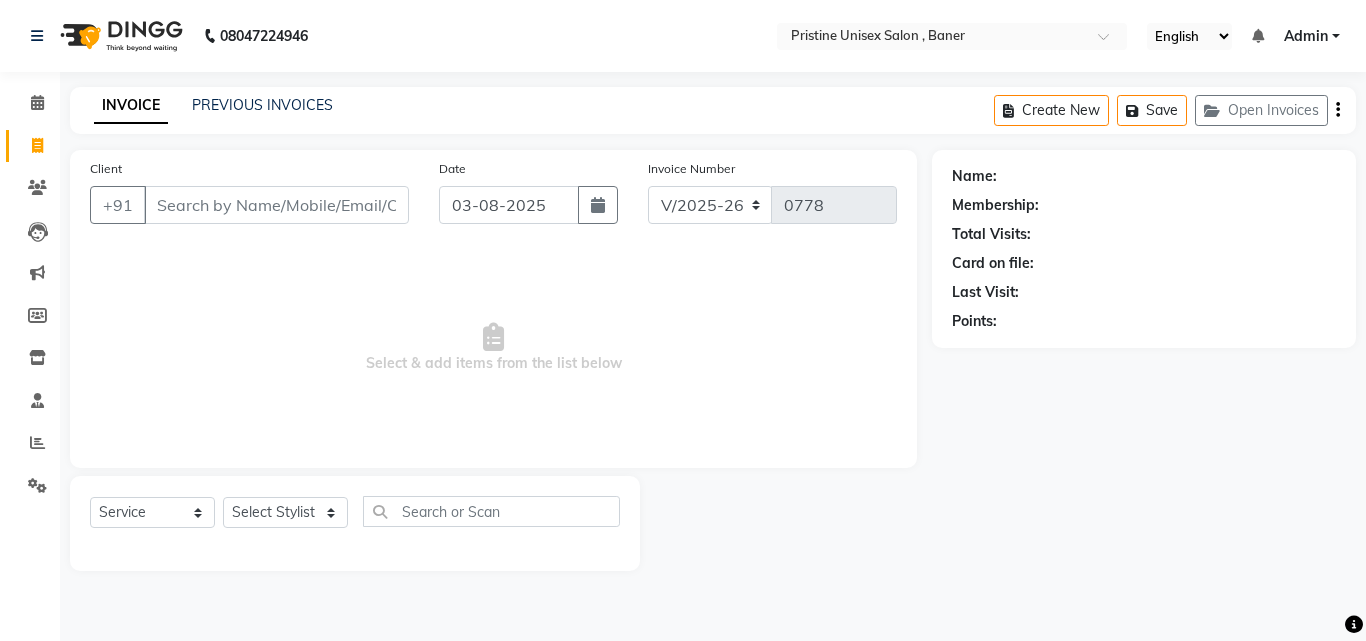 select on "6610" 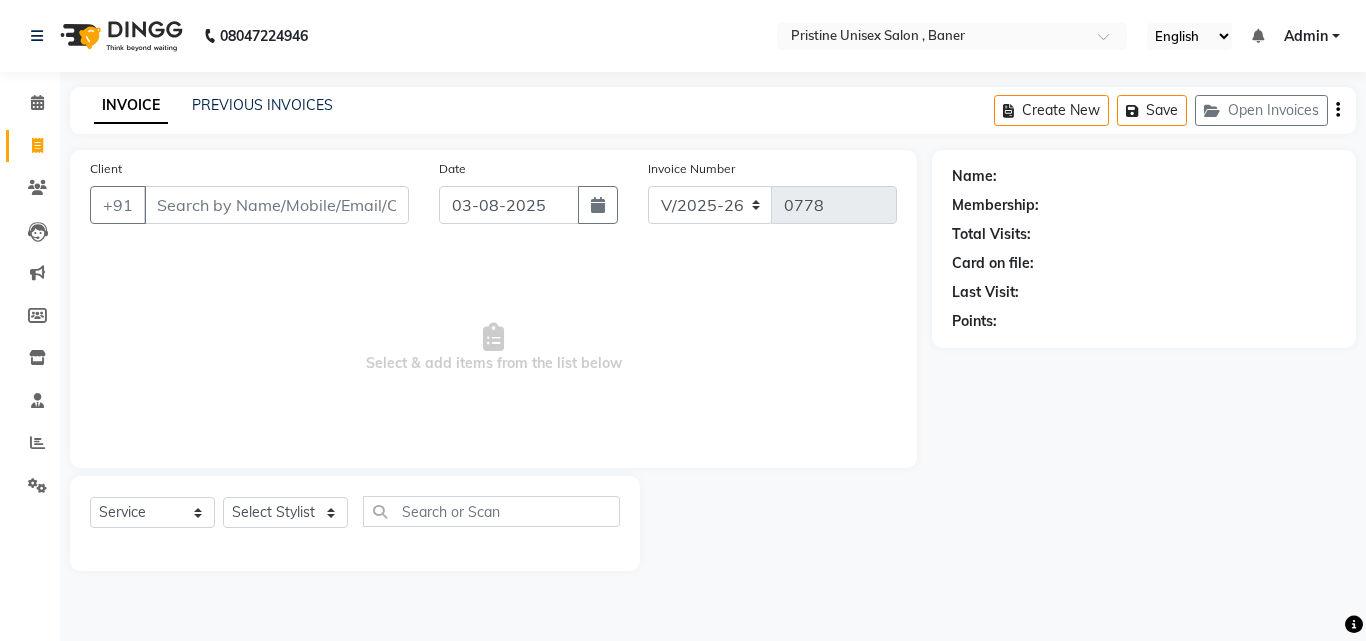 select on "service" 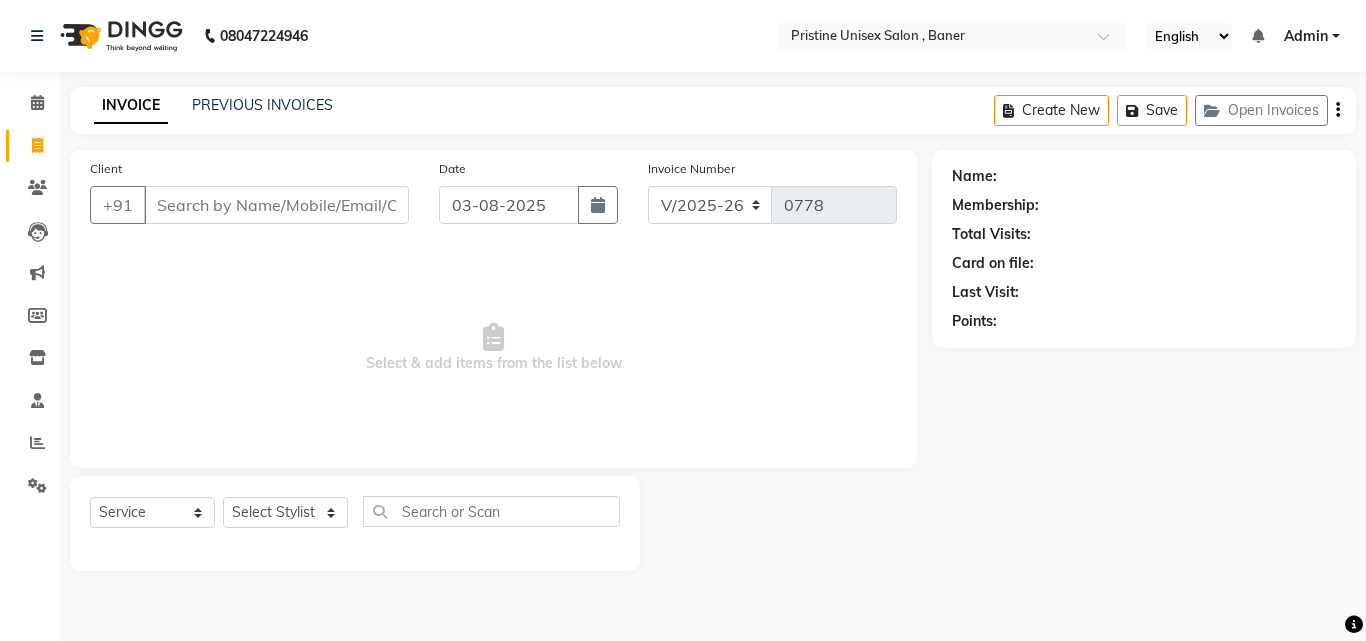 scroll, scrollTop: 0, scrollLeft: 0, axis: both 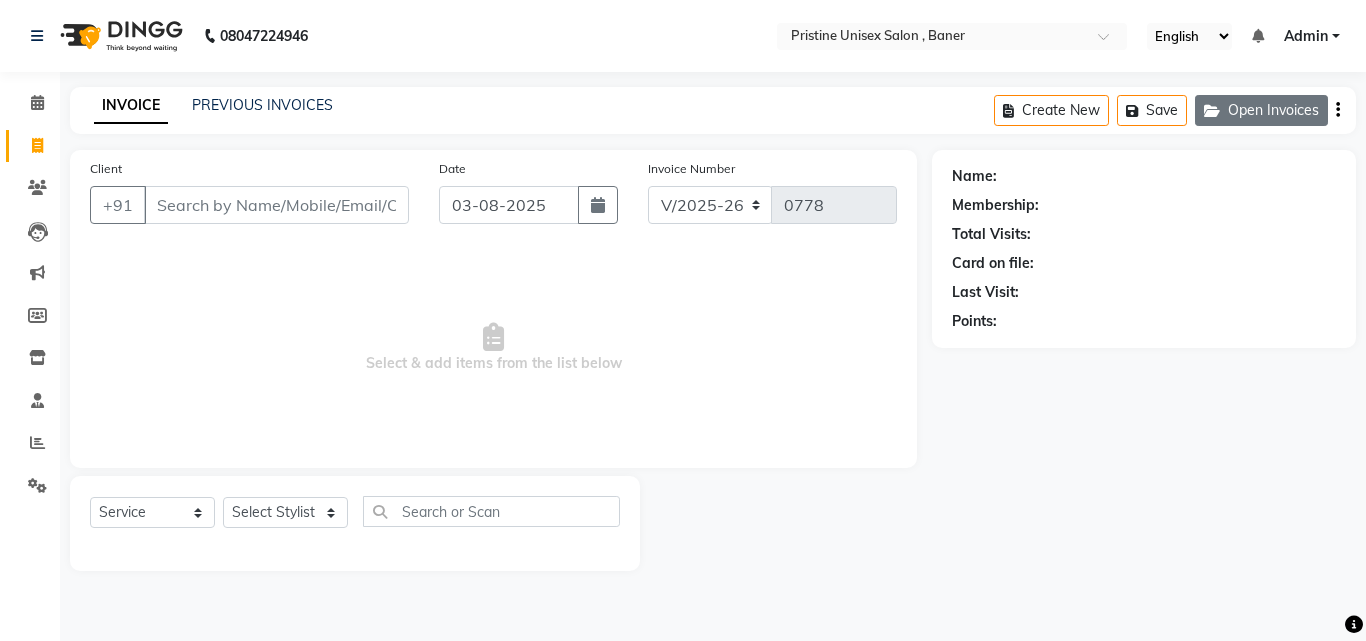 click on "Open Invoices" 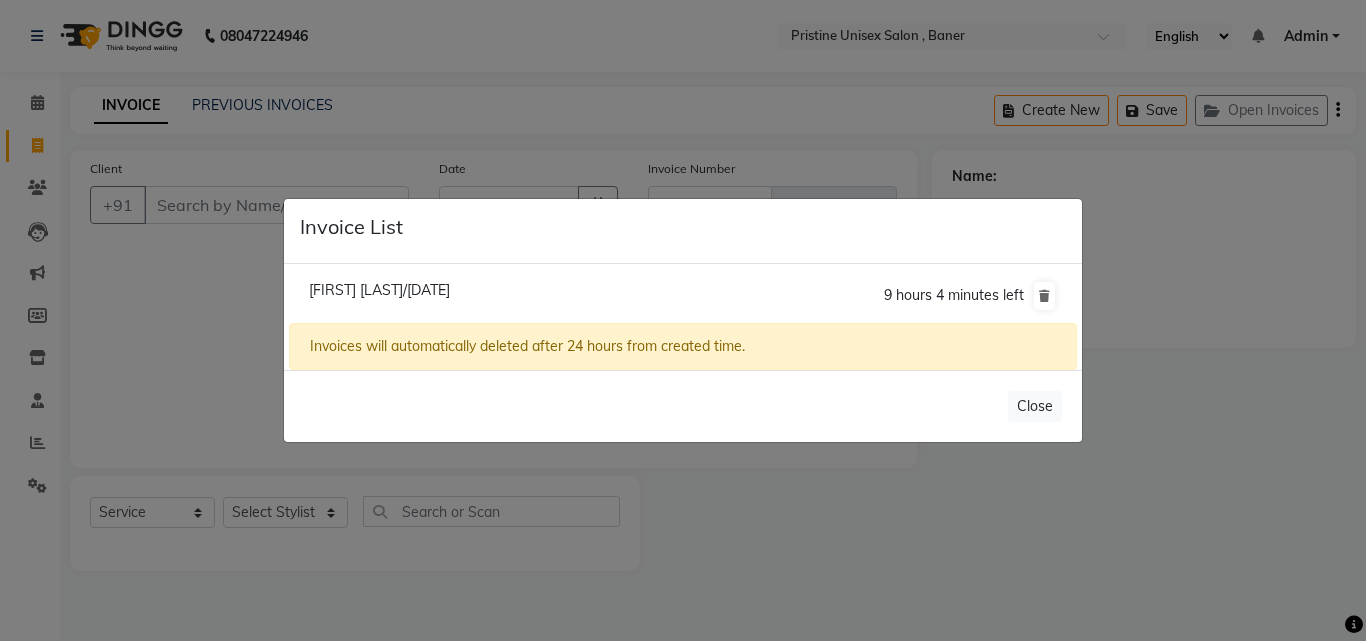 click on "Invoice List  Pratiksha Mahalle/02 August 2025  9 hours 4 minutes left  Invoices will automatically deleted after 24 hours from created time.   Close" 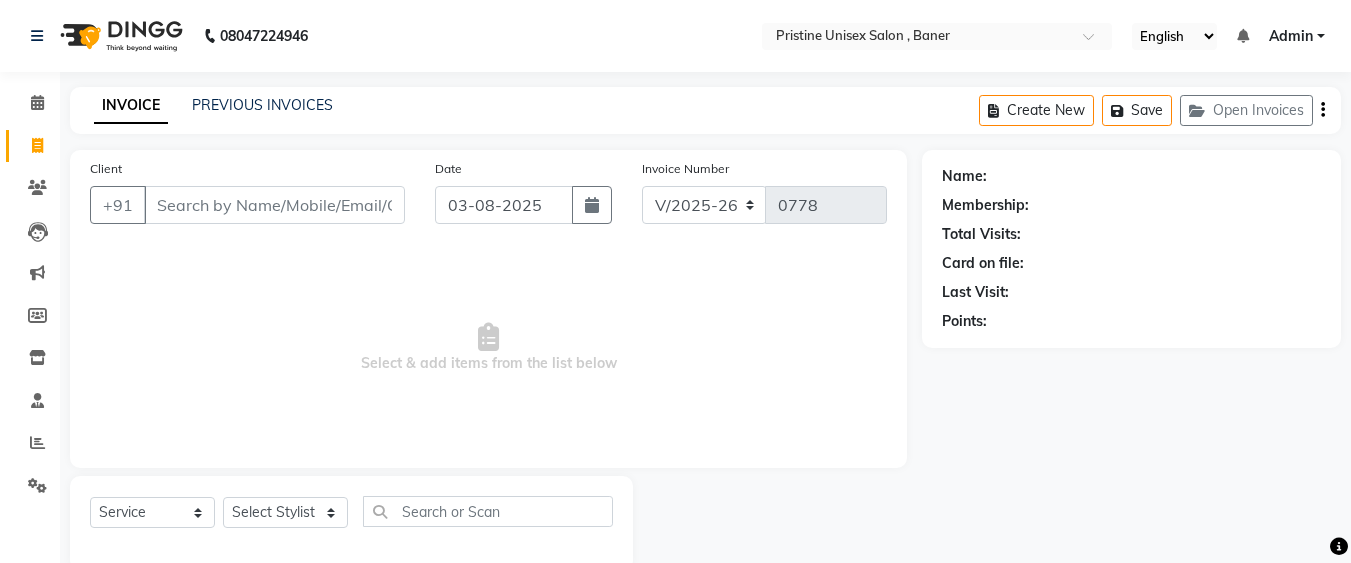 select on "6610" 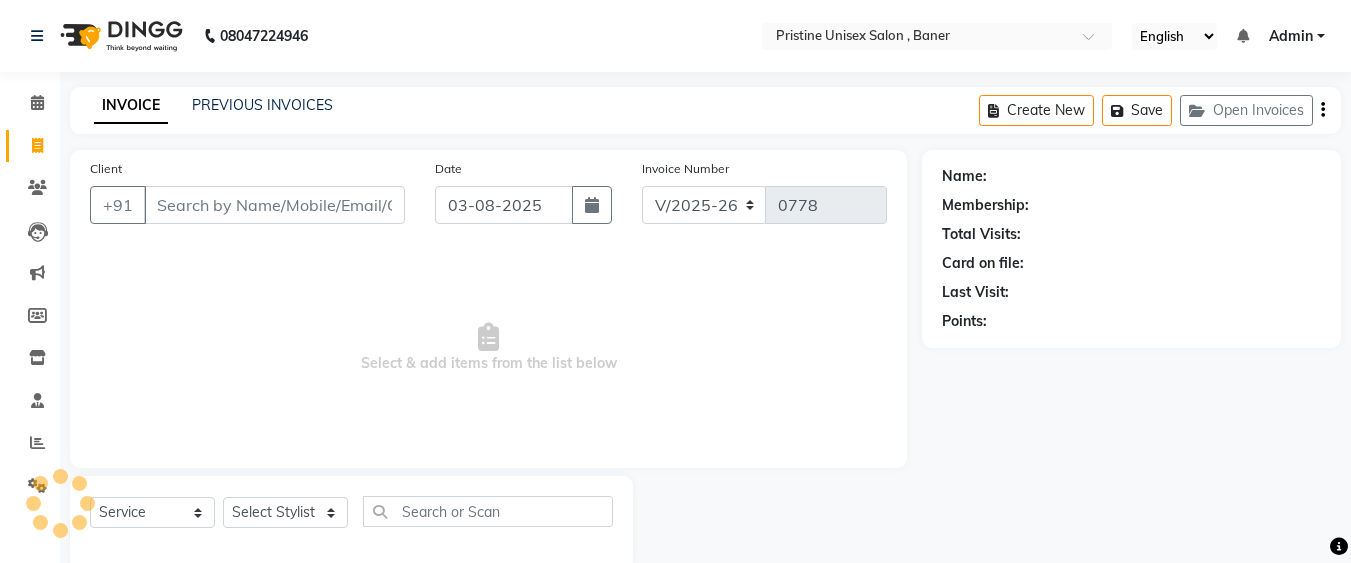 select on "6610" 